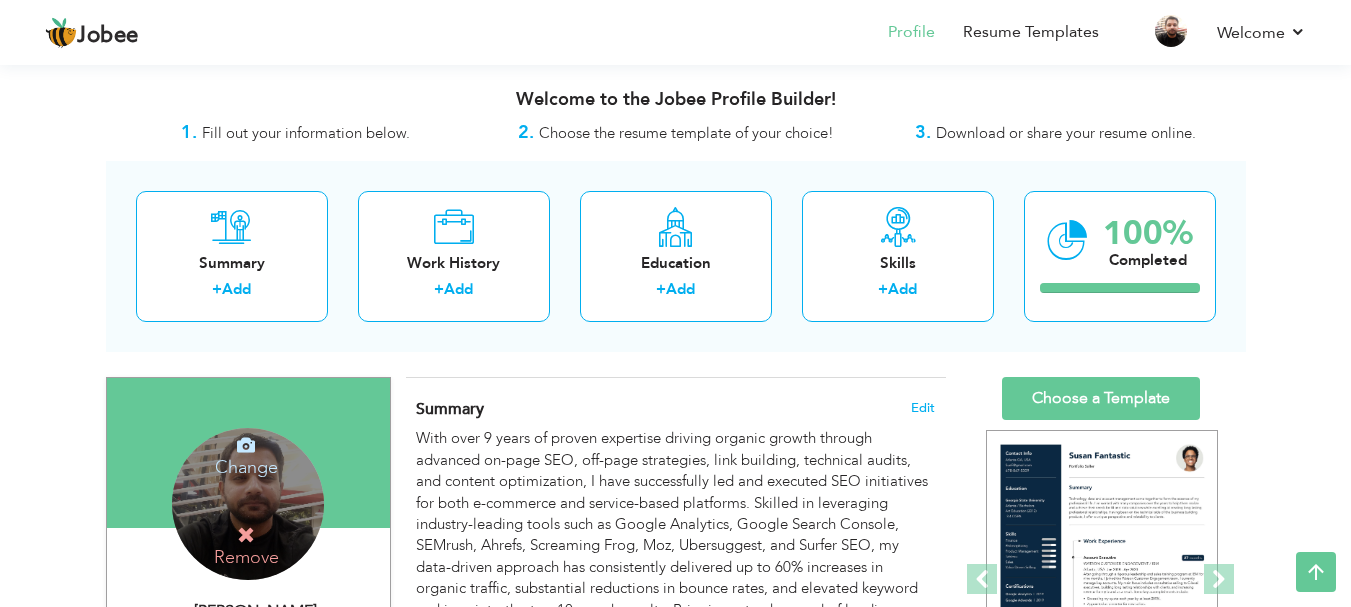 scroll, scrollTop: 988, scrollLeft: 0, axis: vertical 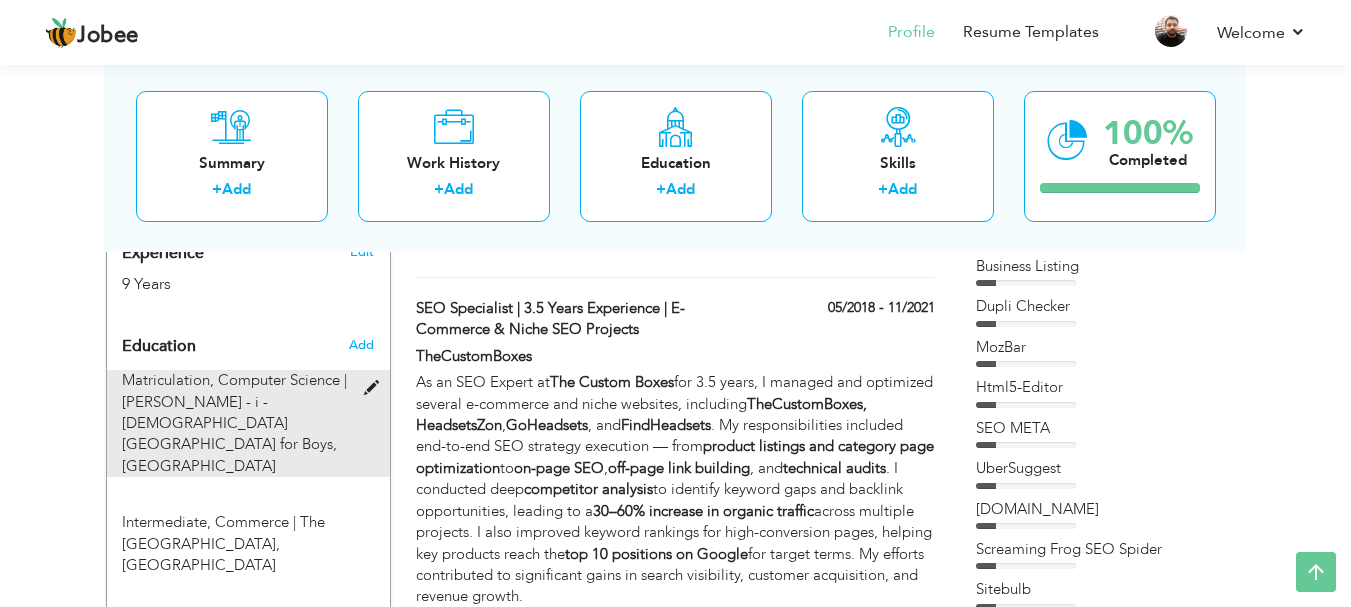 click on "Matriculation,  Computer Science  |
[PERSON_NAME][GEOGRAPHIC_DATA] for Boys, [GEOGRAPHIC_DATA]" at bounding box center [236, 423] 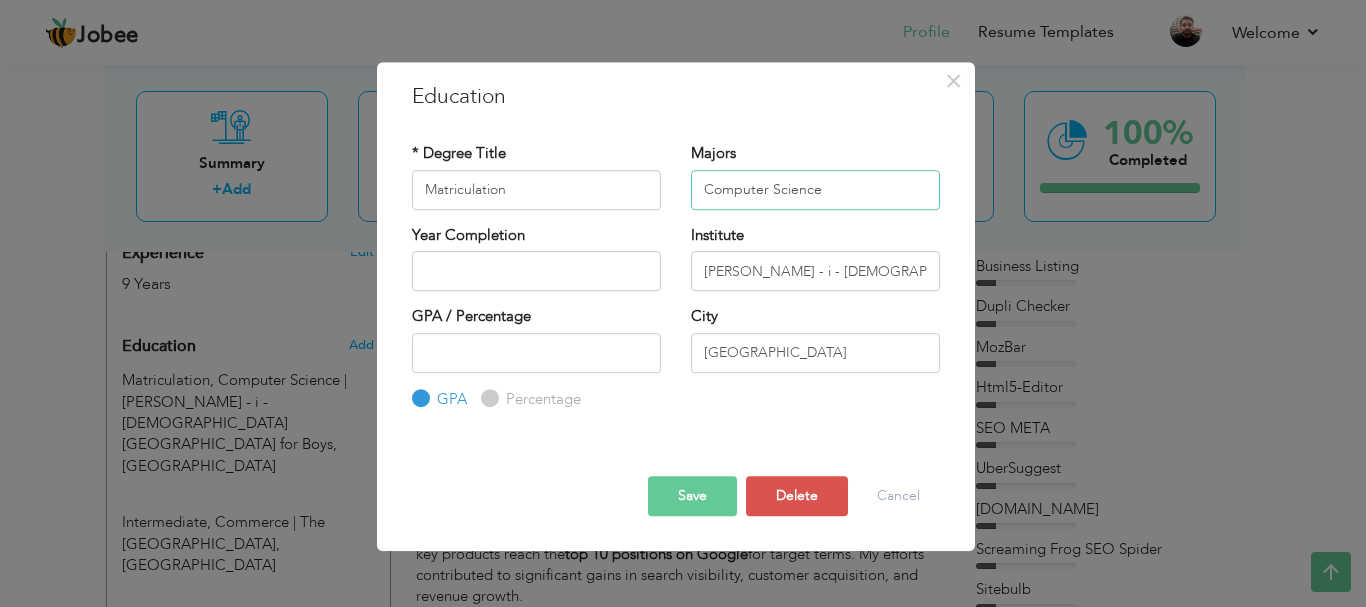 click on "Computer Science" at bounding box center [815, 190] 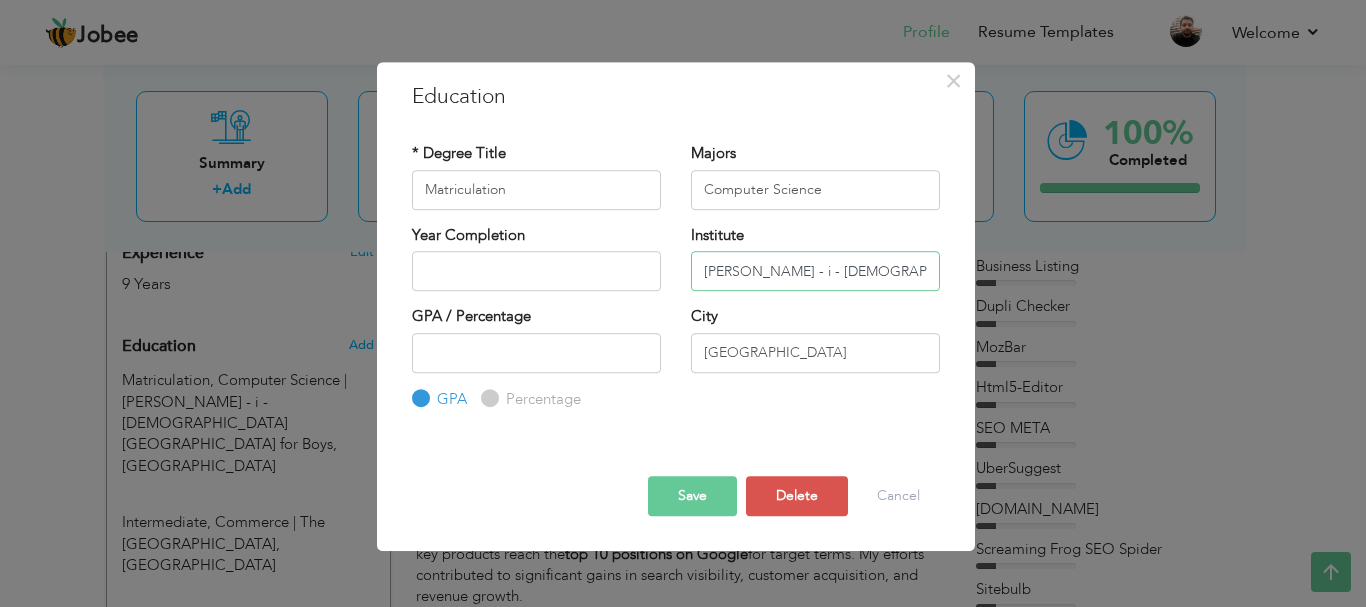 click on "[PERSON_NAME] - i - [DEMOGRAPHIC_DATA] Higher Secondary School for Boys" at bounding box center (815, 271) 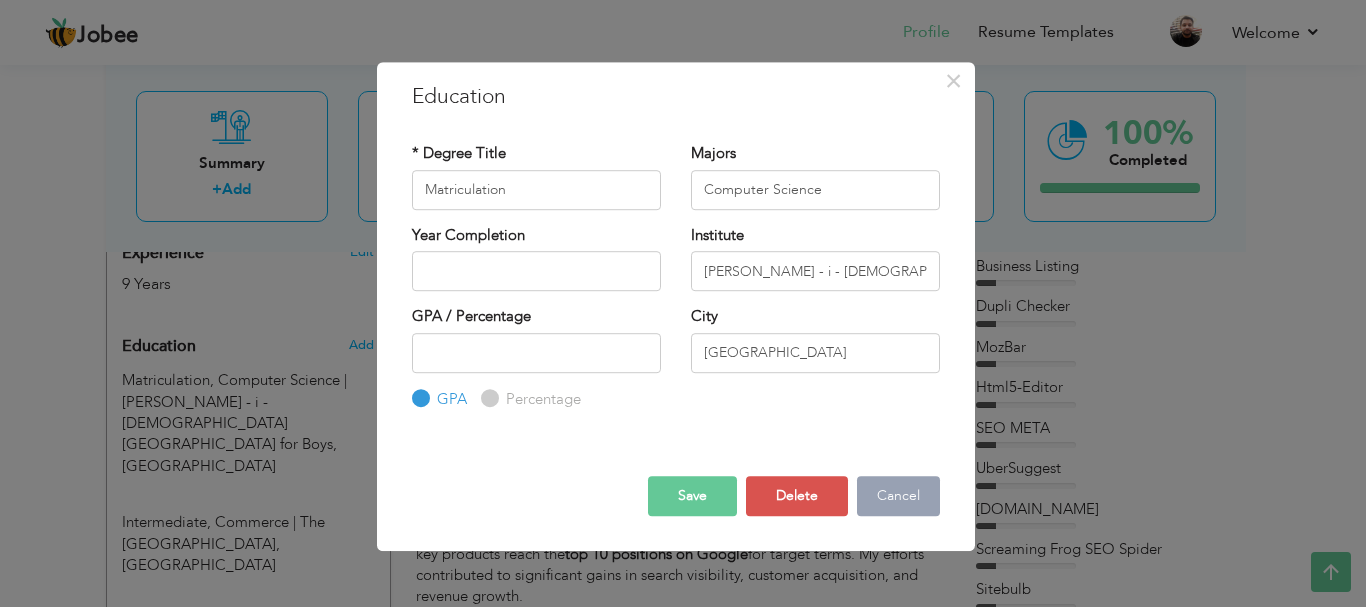 click on "Cancel" at bounding box center (898, 496) 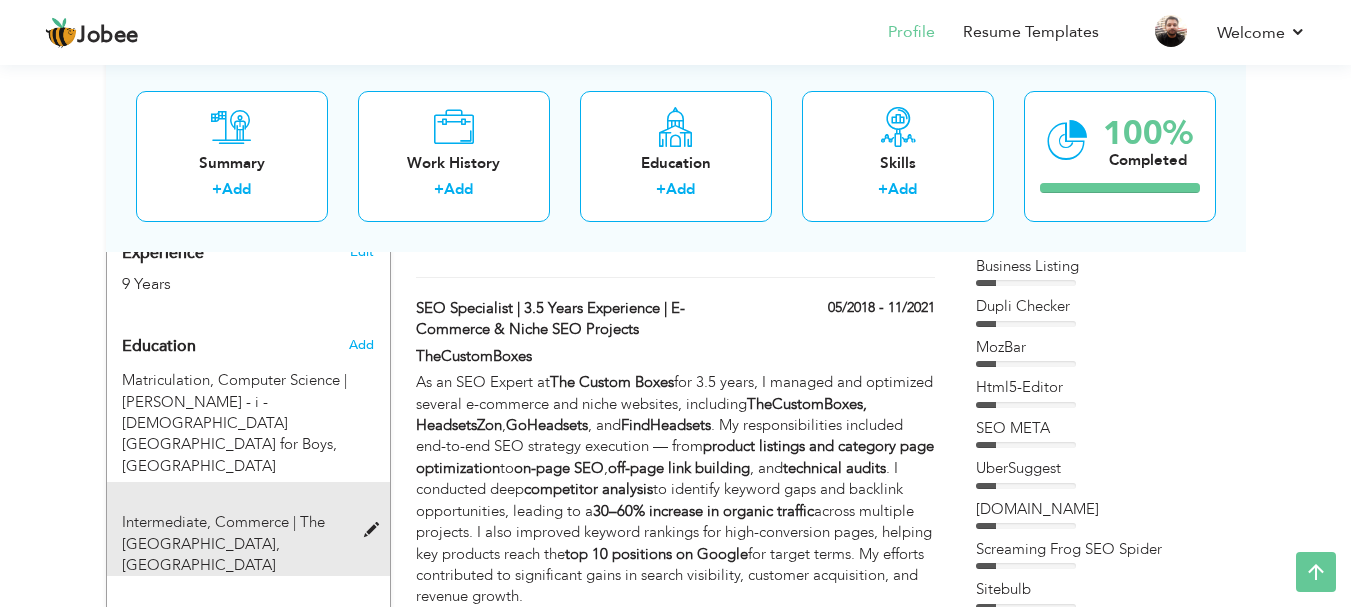 click on "Intermediate,  Commerce  |" at bounding box center (209, 522) 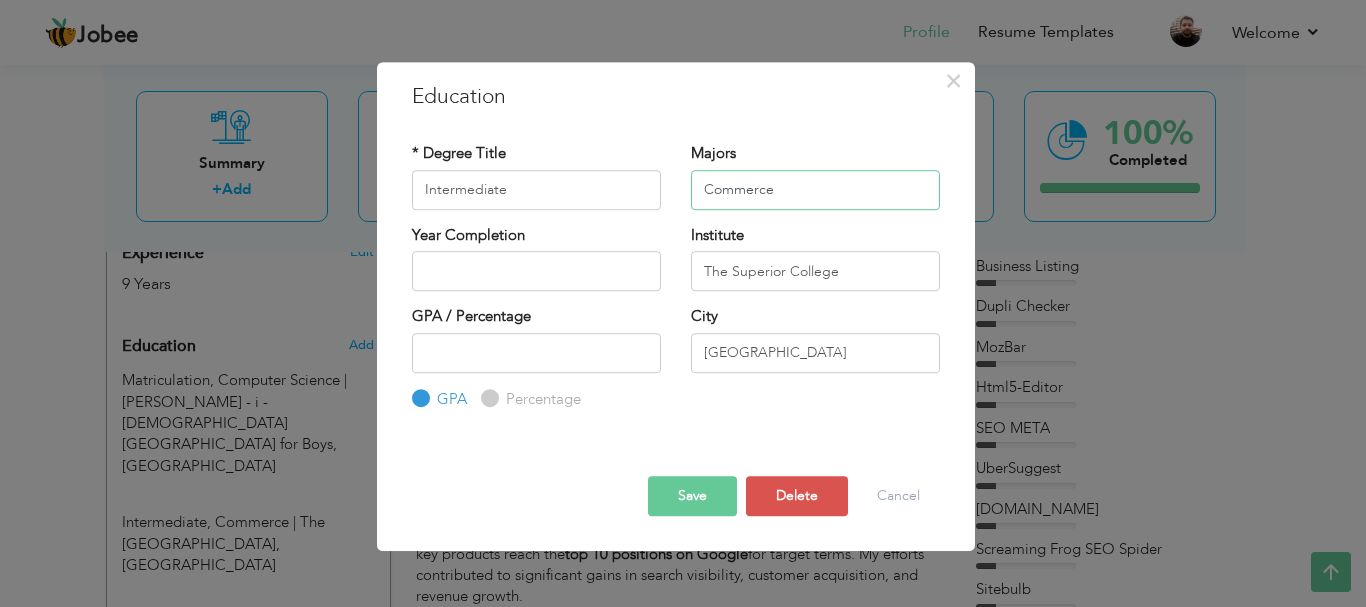 click on "Commerce" at bounding box center (815, 190) 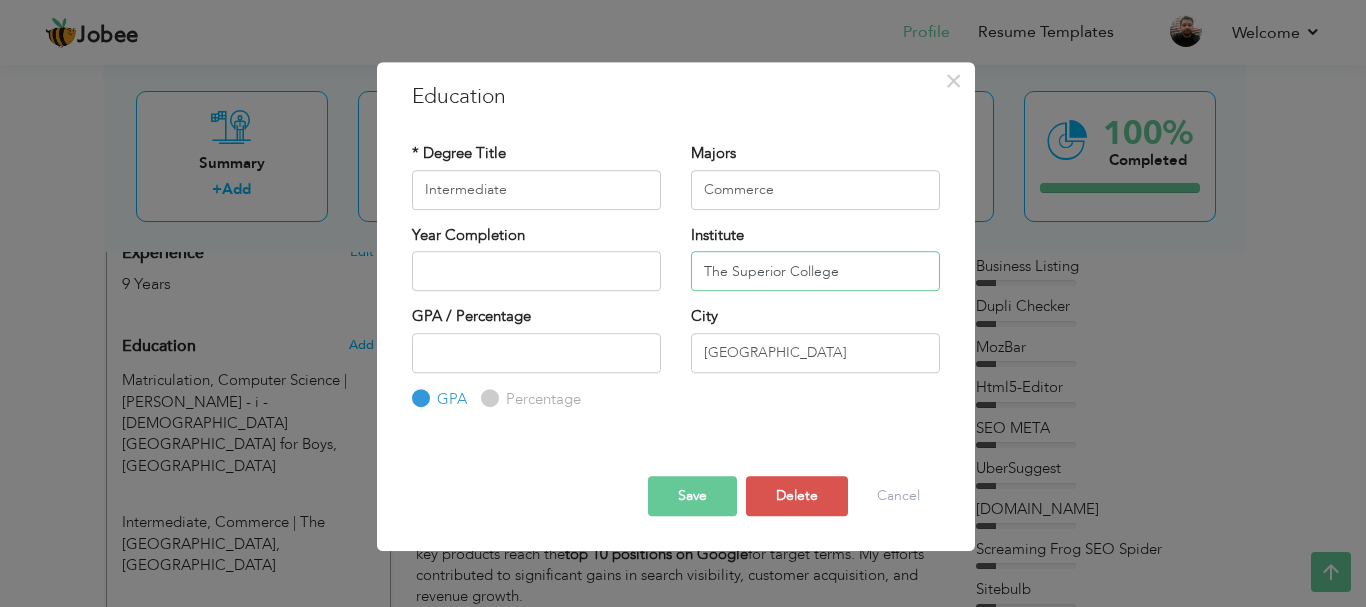 click on "The Superior College" at bounding box center (815, 271) 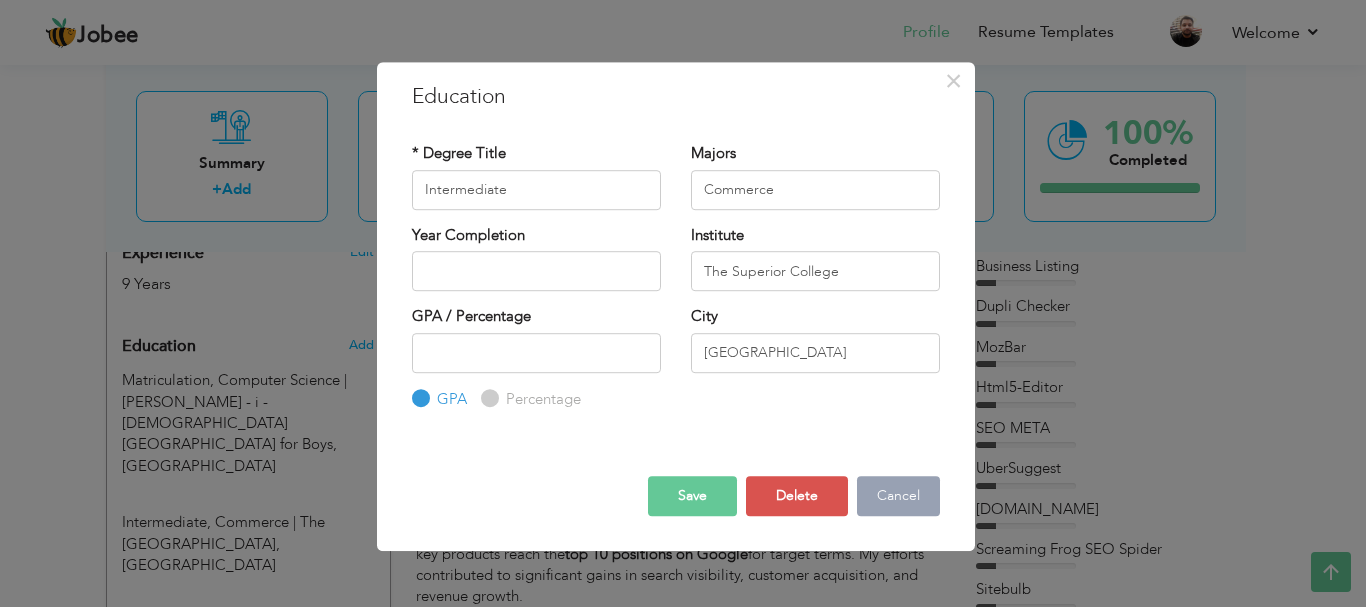 click on "Cancel" at bounding box center [898, 496] 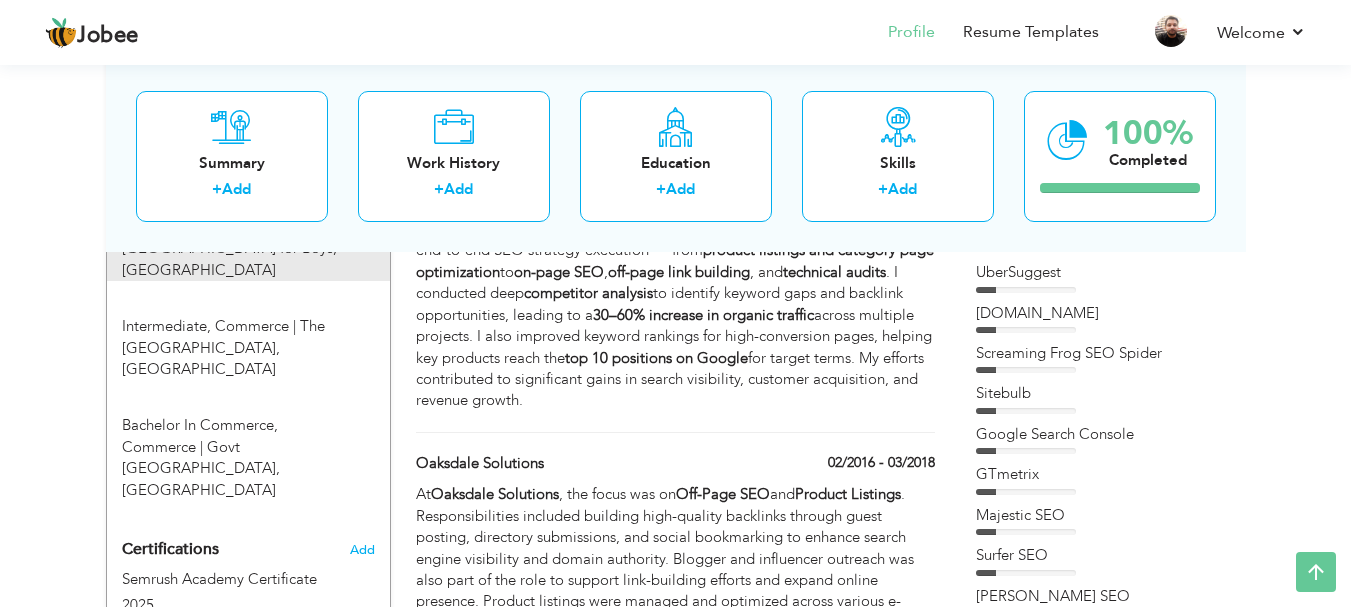 scroll, scrollTop: 1000, scrollLeft: 0, axis: vertical 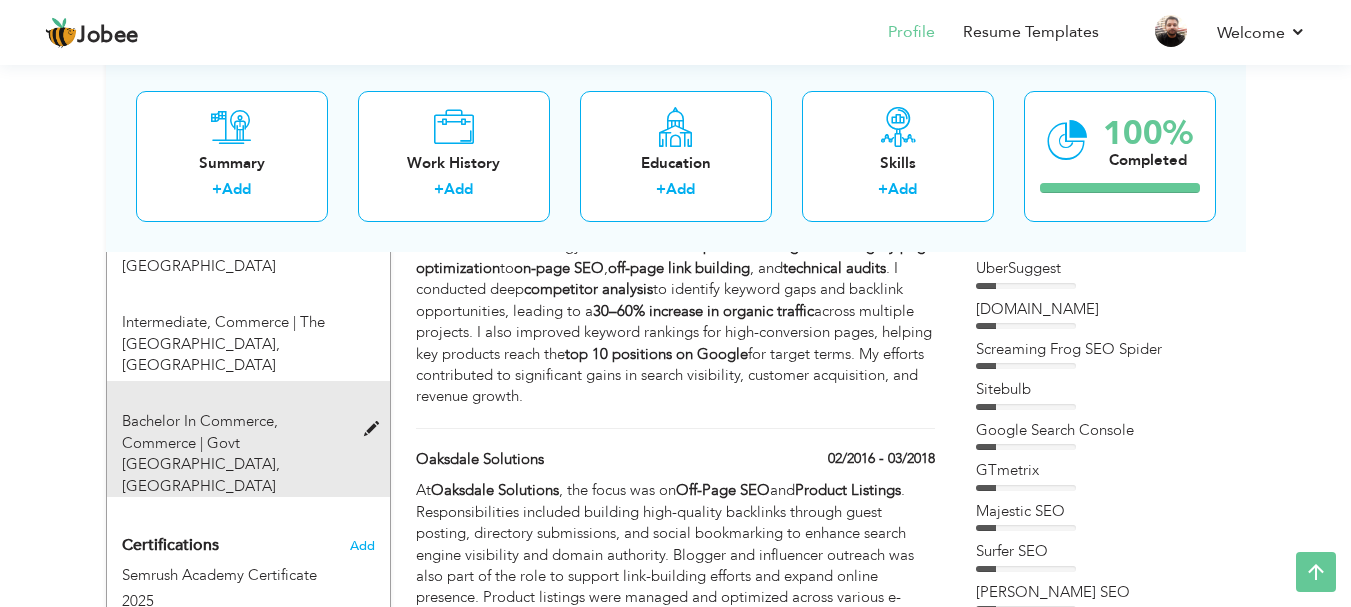 click on "Bachelor In Commerce,  Commerce  |" at bounding box center (200, 431) 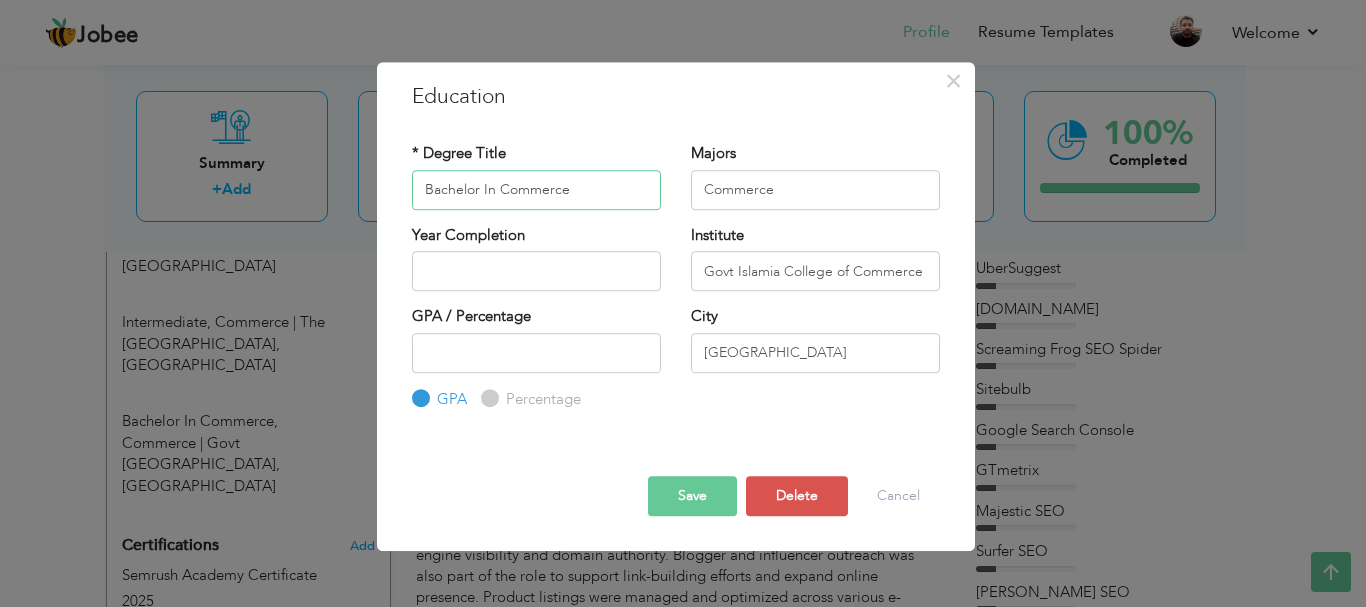 click on "Bachelor In Commerce" at bounding box center (536, 190) 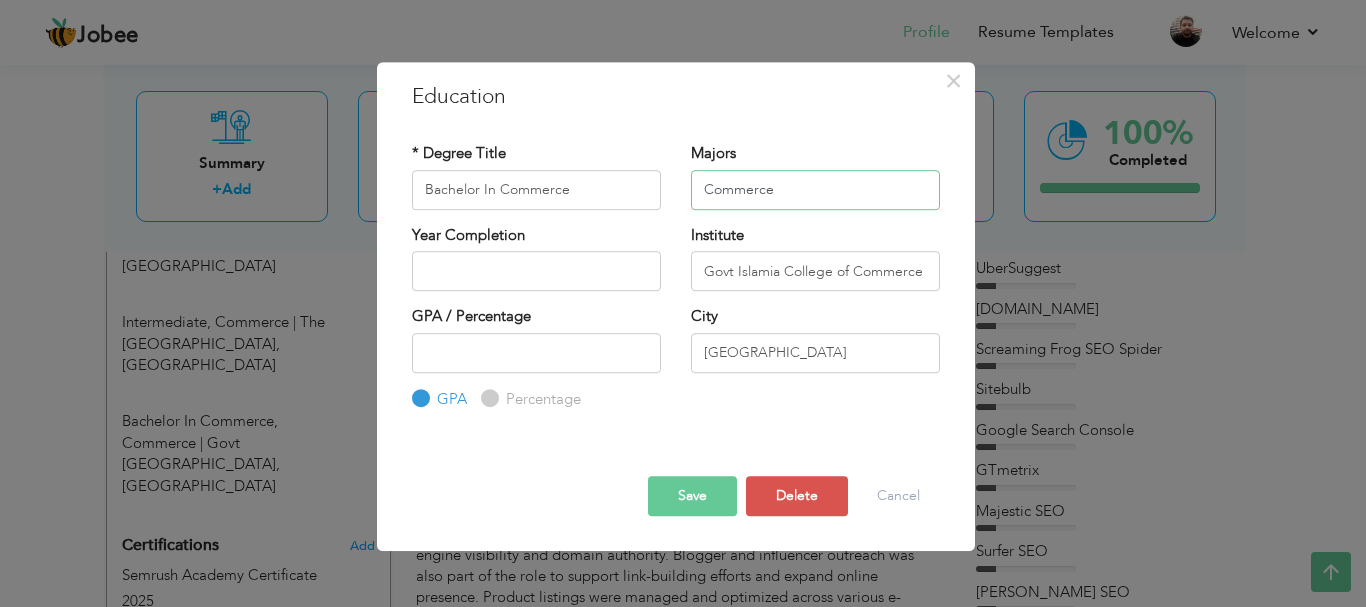click on "Commerce" at bounding box center (815, 190) 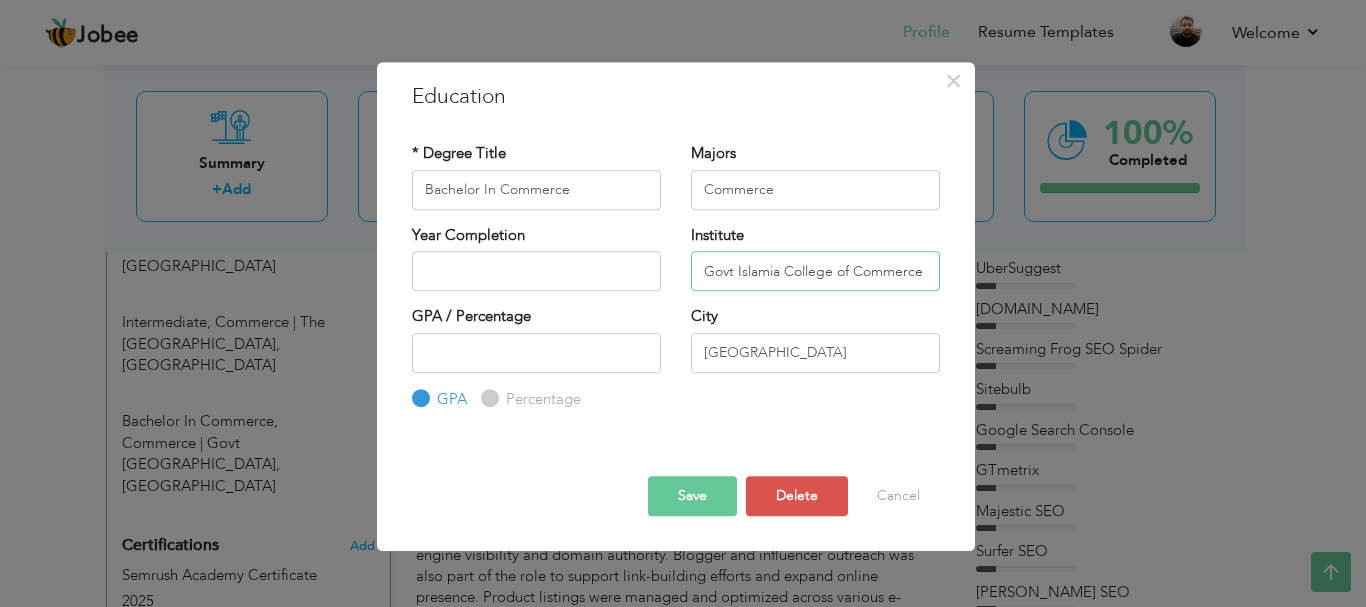 click on "Govt Islamia College of Commerce" at bounding box center [815, 271] 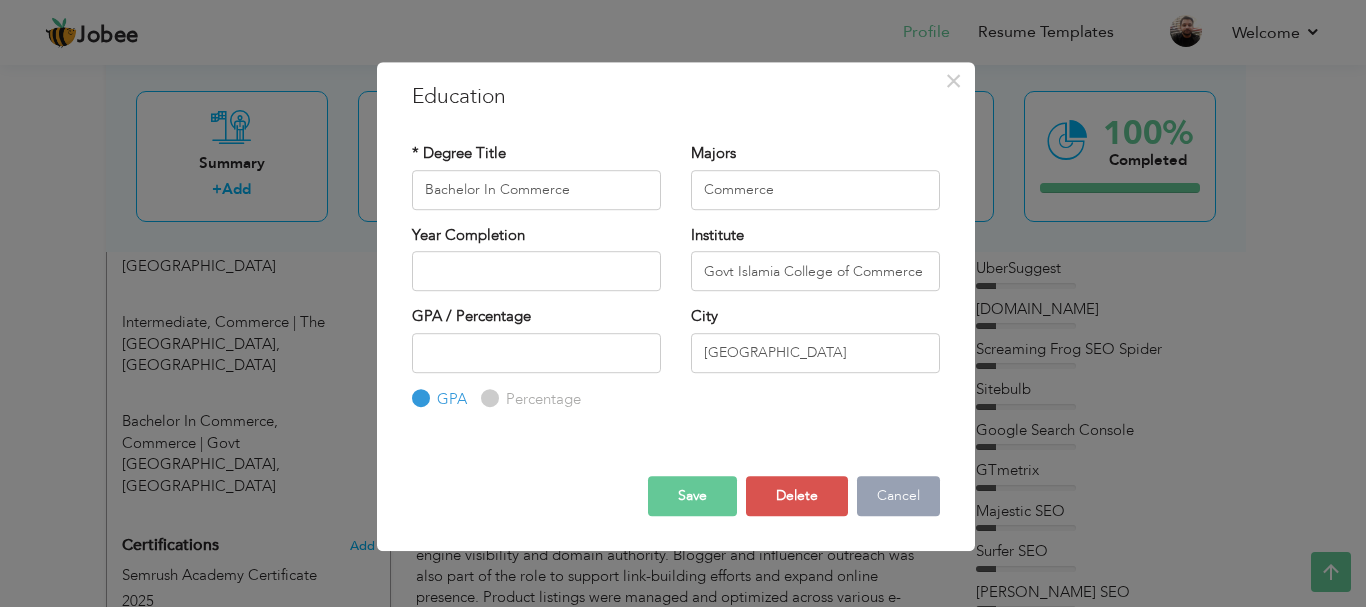 click on "Cancel" at bounding box center (898, 496) 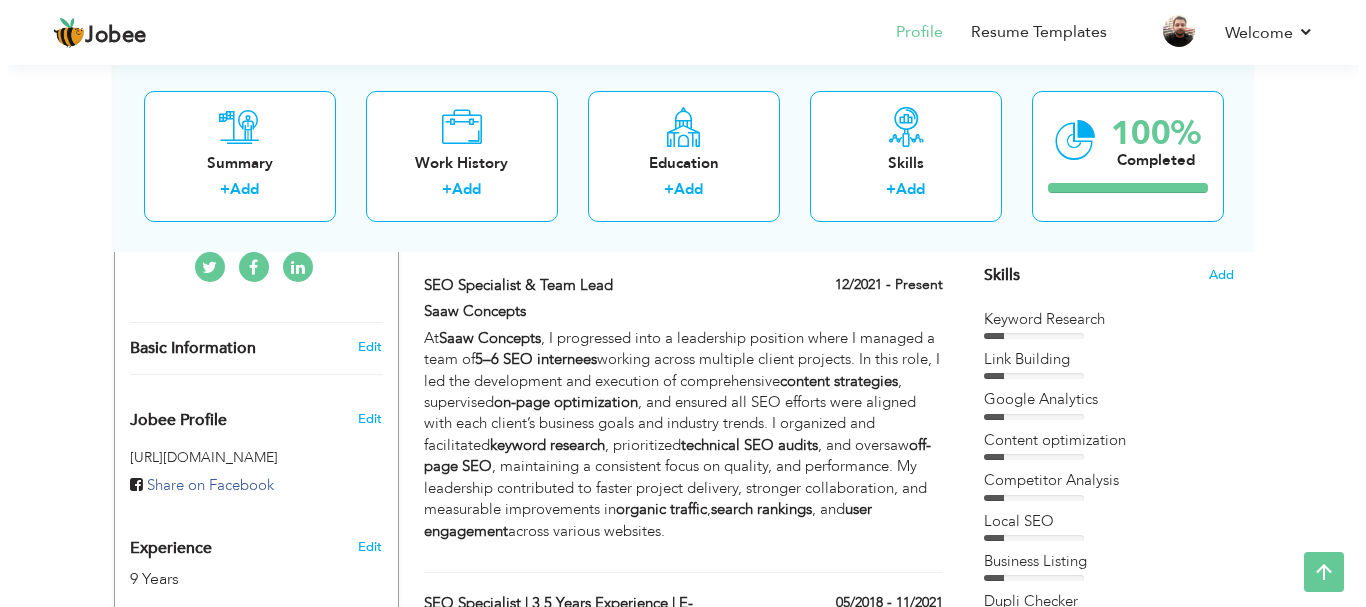 scroll, scrollTop: 400, scrollLeft: 0, axis: vertical 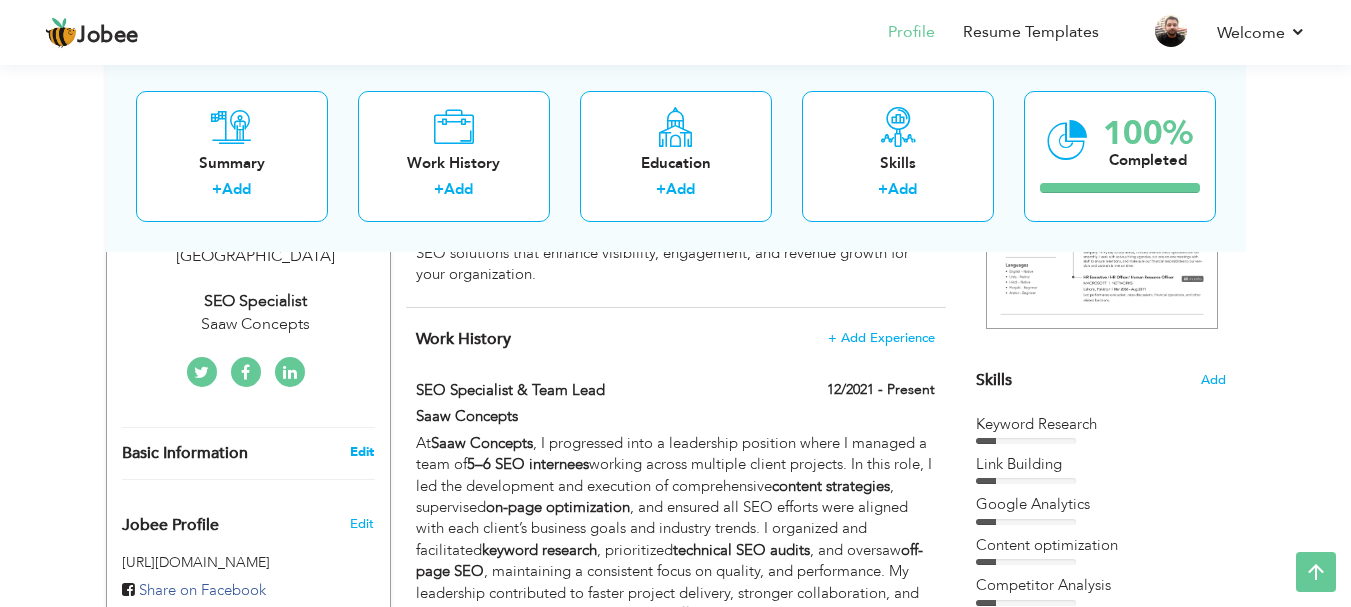click on "Edit" at bounding box center [362, 452] 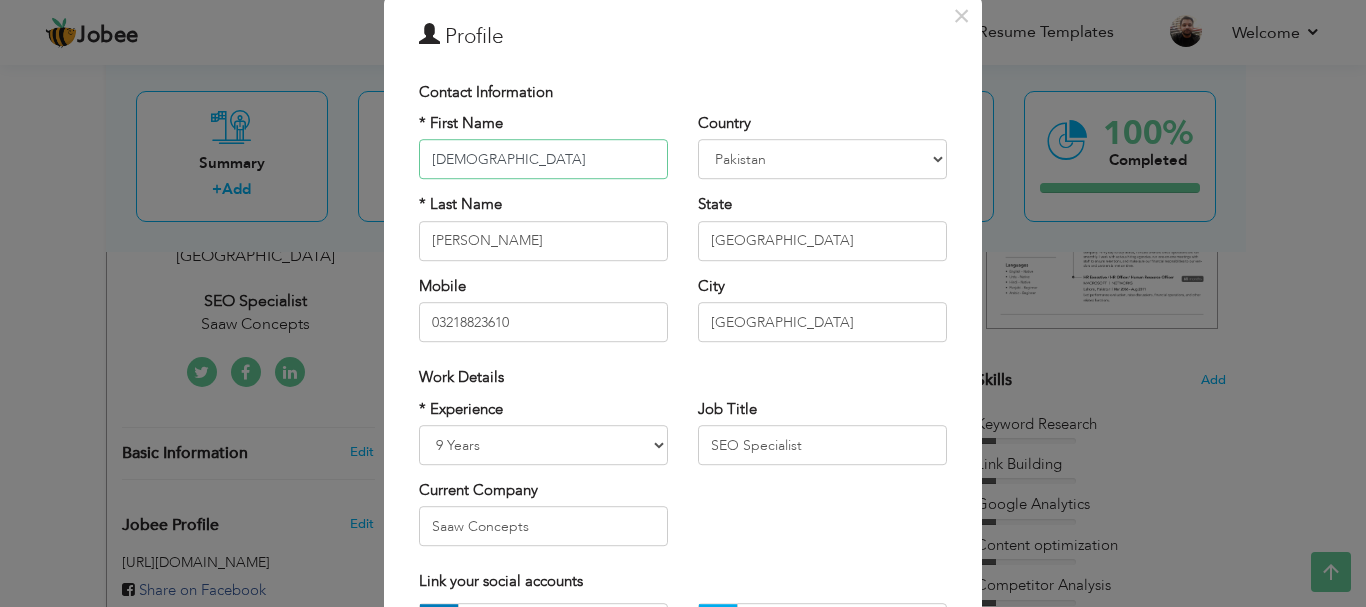 scroll, scrollTop: 100, scrollLeft: 0, axis: vertical 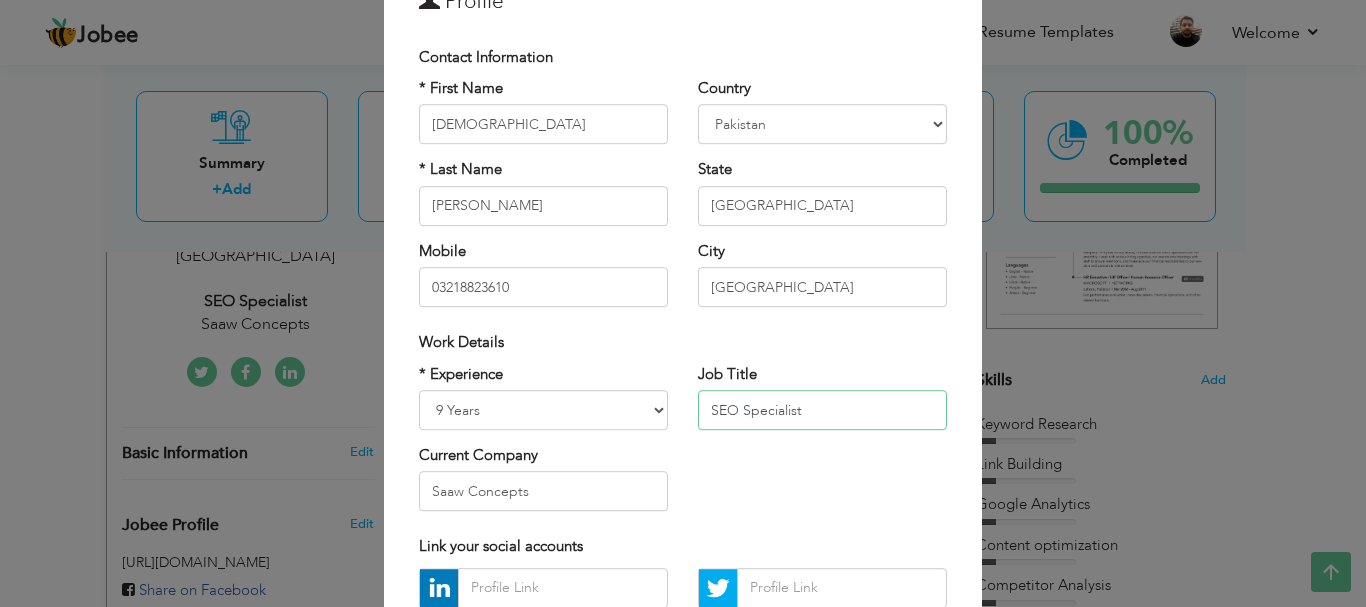 click on "SEO Specialist" at bounding box center [822, 410] 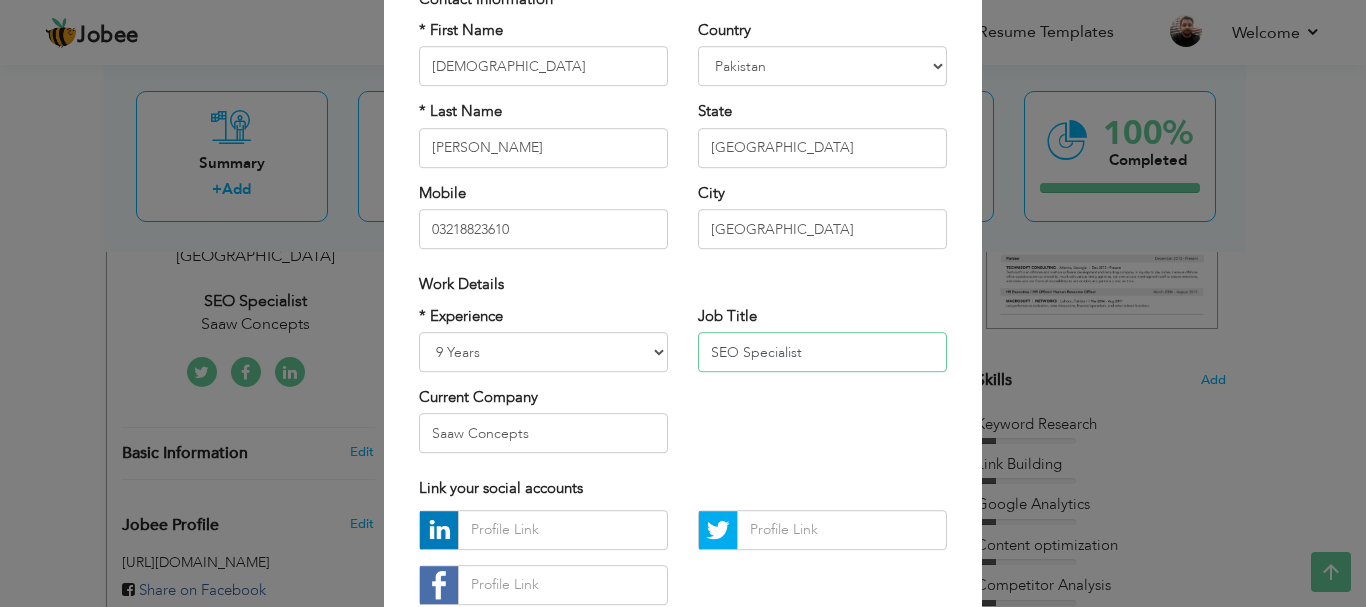 scroll, scrollTop: 200, scrollLeft: 0, axis: vertical 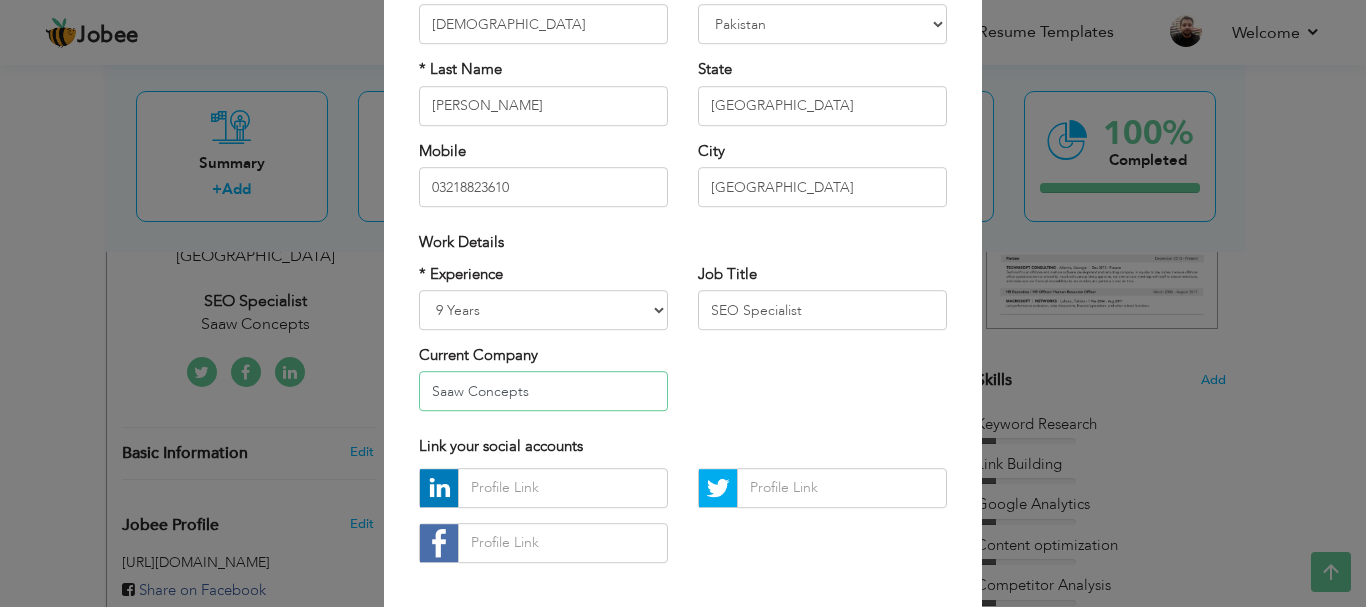 click on "Saaw Concepts" at bounding box center [543, 392] 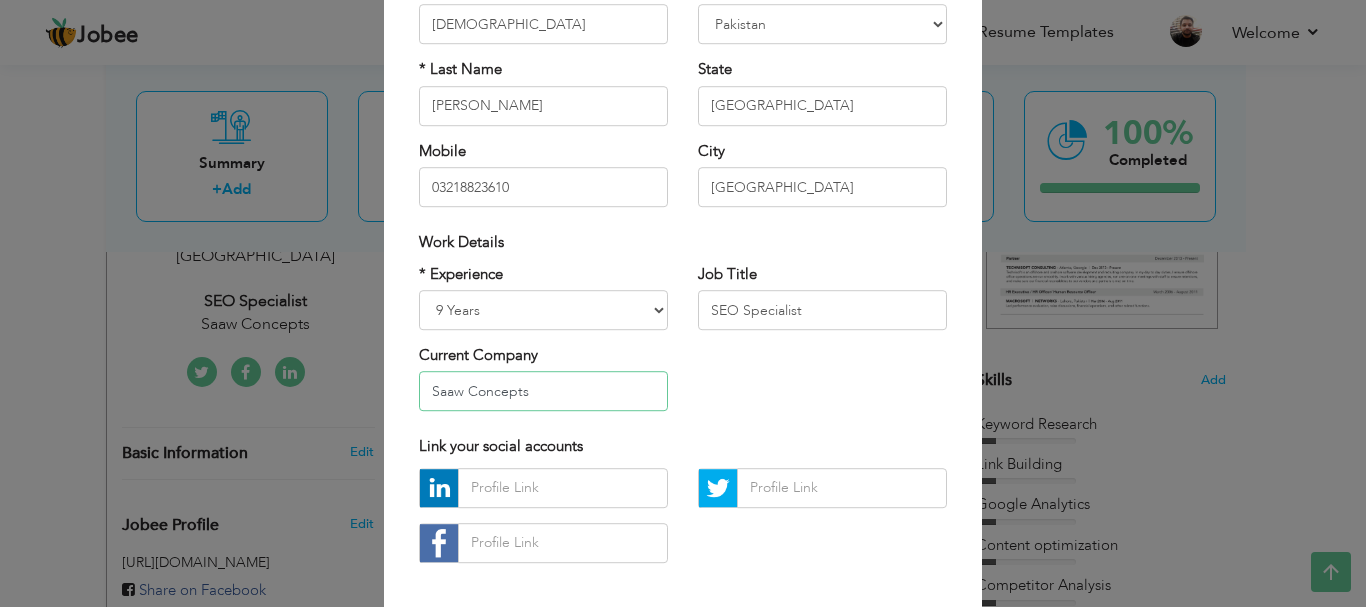 click on "Saaw Concepts" at bounding box center (543, 392) 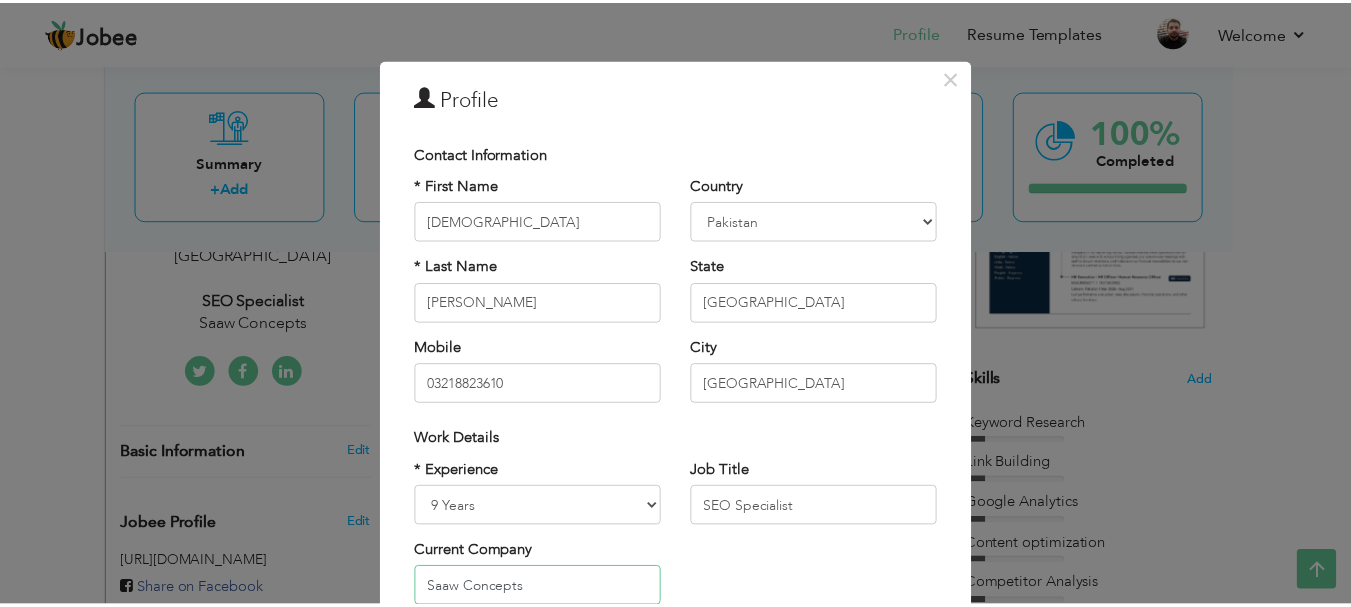 scroll, scrollTop: 0, scrollLeft: 0, axis: both 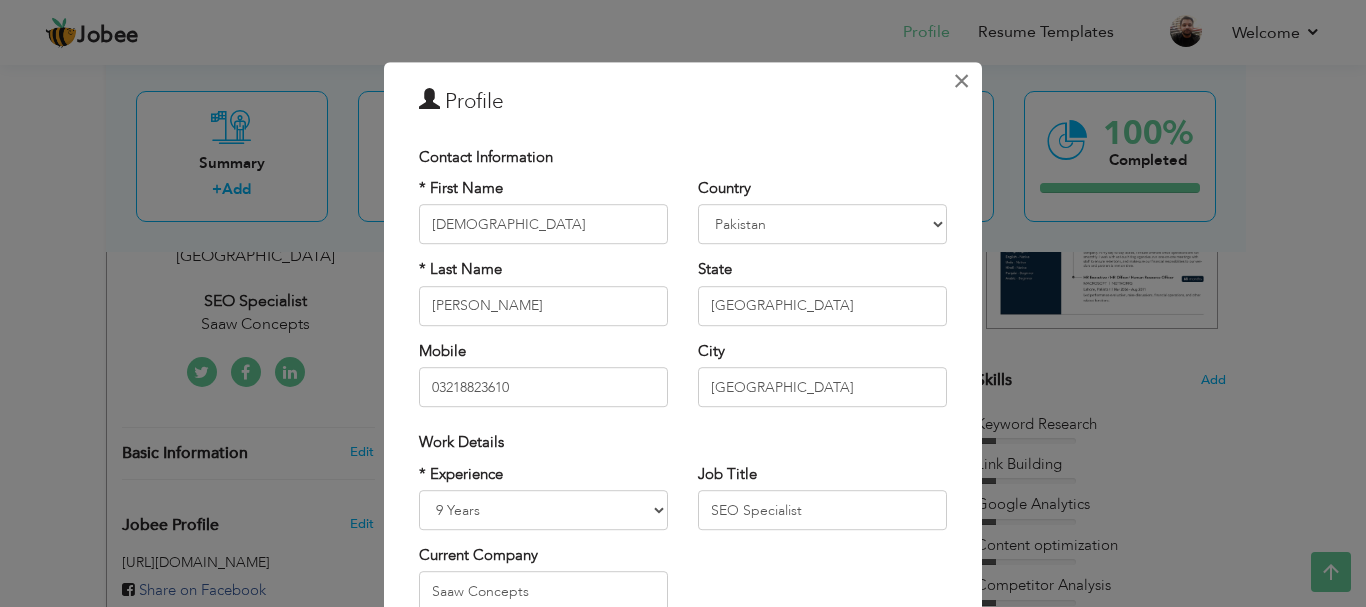 click on "×" at bounding box center [961, 81] 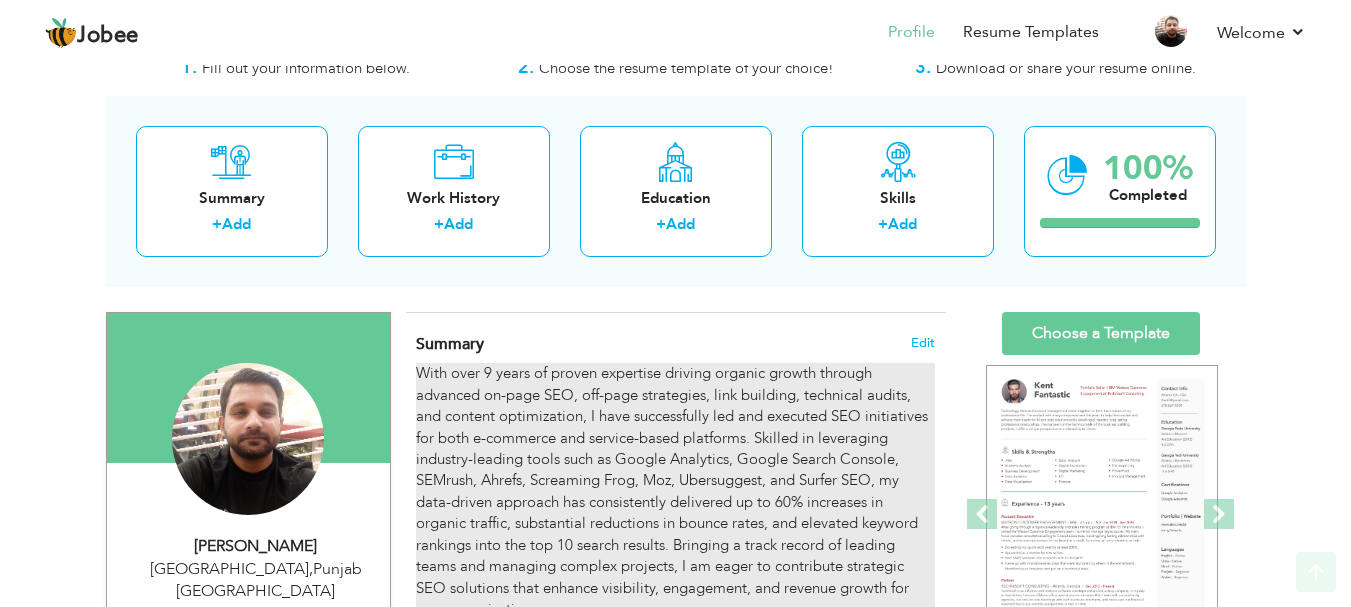 scroll, scrollTop: 100, scrollLeft: 0, axis: vertical 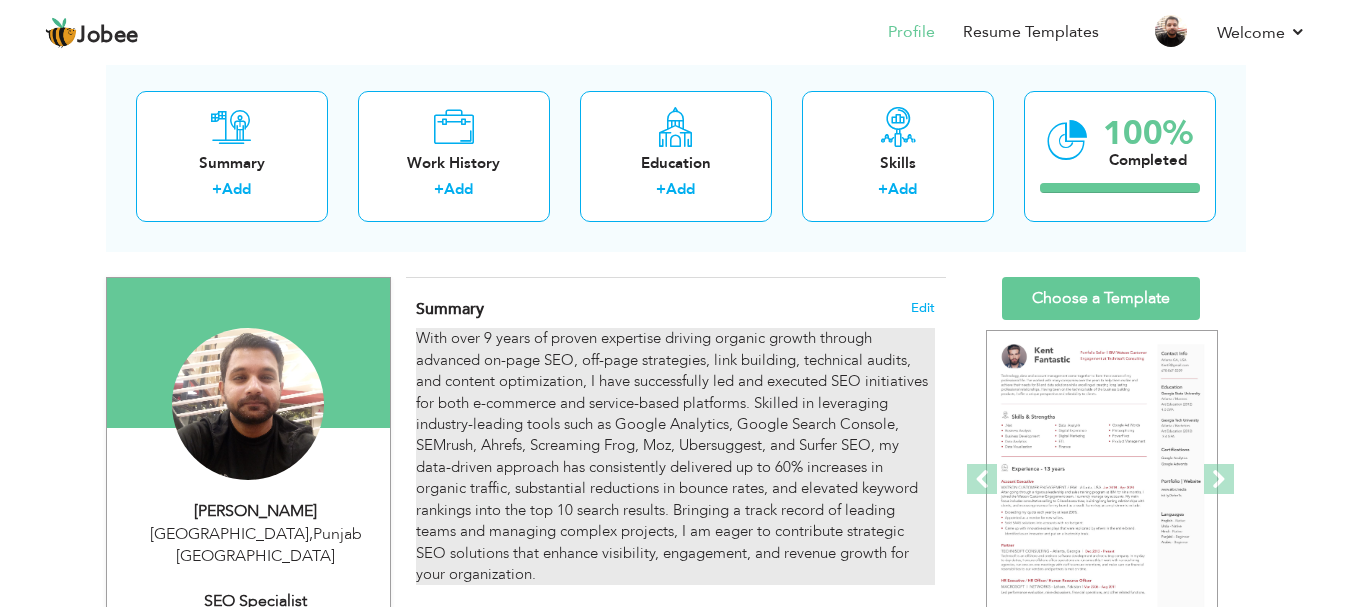 click on "With over 9 years of proven expertise driving organic growth through advanced on-page SEO, off-page strategies, link building, technical audits, and content optimization, I have successfully led and executed SEO initiatives for both e-commerce and service-based platforms. Skilled in leveraging industry-leading tools such as Google Analytics, Google Search Console, SEMrush, Ahrefs, Screaming Frog, Moz, Ubersuggest, and Surfer SEO, my data-driven approach has consistently delivered up to 60% increases in organic traffic, substantial reductions in bounce rates, and elevated keyword rankings into the top 10 search results. Bringing a track record of leading teams and managing complex projects, I am eager to contribute strategic SEO solutions that enhance visibility, engagement, and revenue growth for your organization." at bounding box center [675, 456] 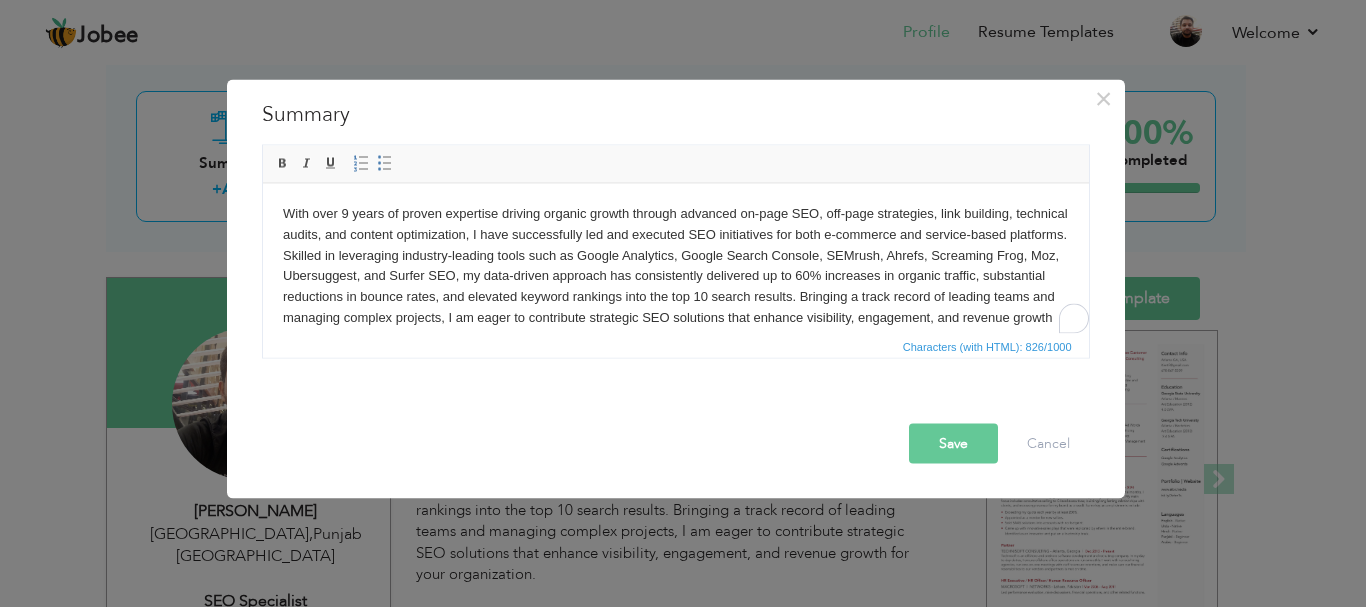 click on "With over 9 years of proven expertise driving organic growth through advanced on-page SEO, off-page strategies, link building, technical audits, and content optimization, I have successfully led and executed SEO initiatives for both e-commerce and service-based platforms. Skilled in leveraging industry-leading tools such as Google Analytics, Google Search Console, SEMrush, Ahrefs, Screaming Frog, Moz, Ubersuggest, and Surfer SEO, my data-driven approach has consistently delivered up to 60% increases in organic traffic, substantial reductions in bounce rates, and elevated keyword rankings into the top 10 search results. Bringing a track record of leading teams and managing complex projects, I am eager to contribute strategic SEO solutions that enhance visibility, engagement, and revenue growth for your organization." at bounding box center [675, 276] 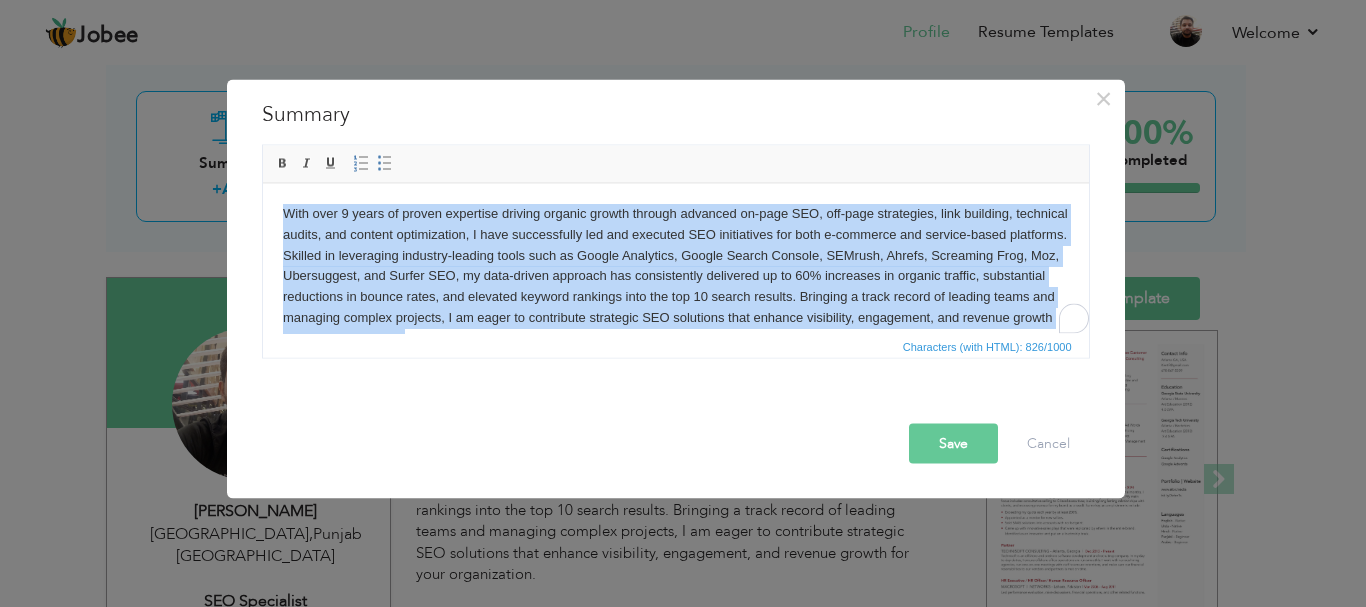copy on "With over 9 years of proven expertise driving organic growth through advanced on-page SEO, off-page strategies, link building, technical audits, and content optimization, I have successfully led and executed SEO initiatives for both e-commerce and service-based platforms. Skilled in leveraging industry-leading tools such as Google Analytics, Google Search Console, SEMrush, Ahrefs, Screaming Frog, Moz, Ubersuggest, and Surfer SEO, my data-driven approach has consistently delivered up to 60% increases in organic traffic, substantial reductions in bounce rates, and elevated keyword rankings into the top 10 search results. Bringing a track record of leading teams and managing complex projects, I am eager to contribute strategic SEO solutions that enhance visibility, engagement, and revenue growth for your organization." 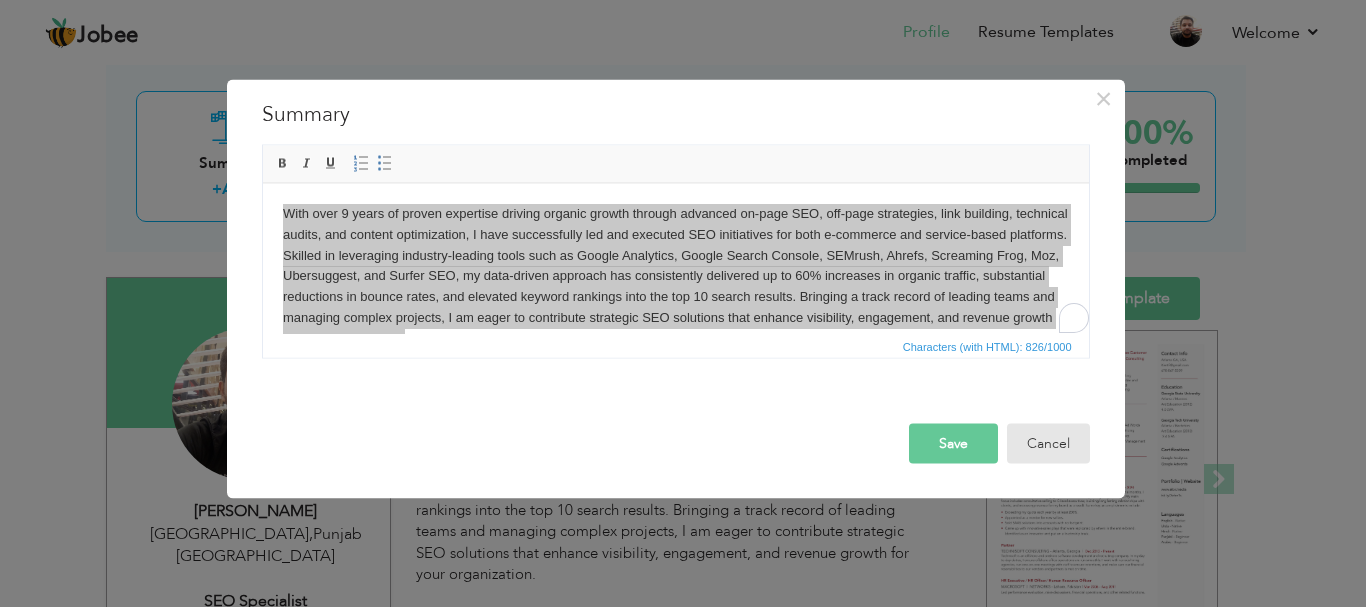 click on "Cancel" at bounding box center [1048, 443] 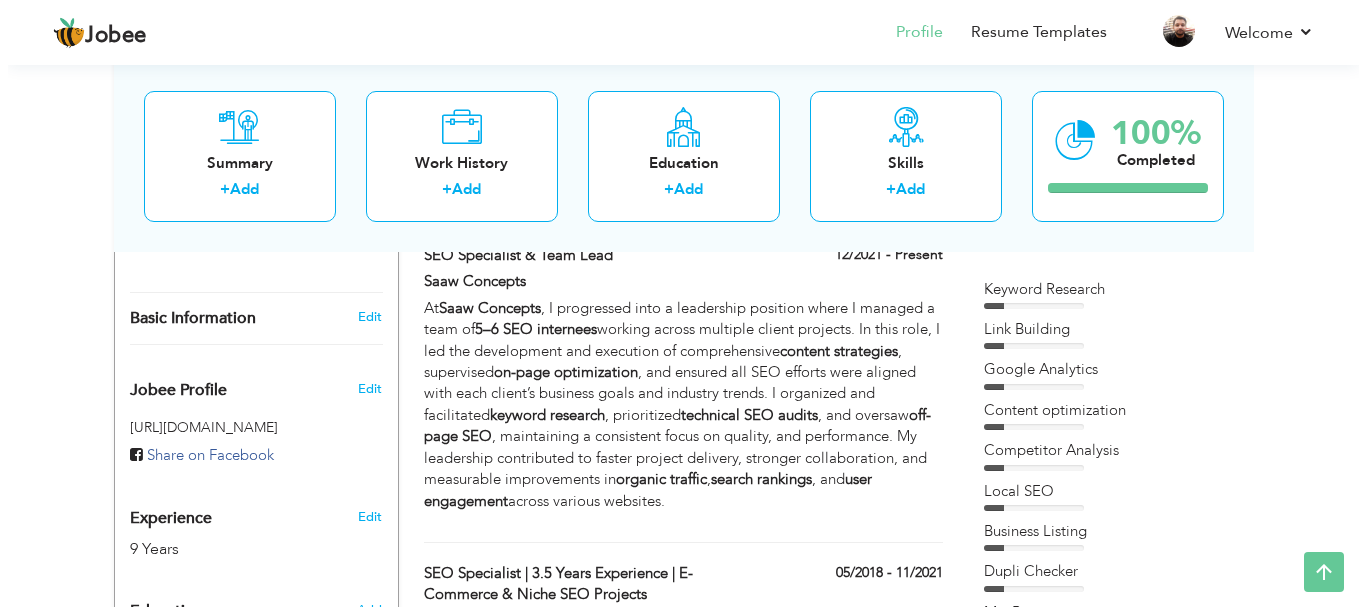 scroll, scrollTop: 500, scrollLeft: 0, axis: vertical 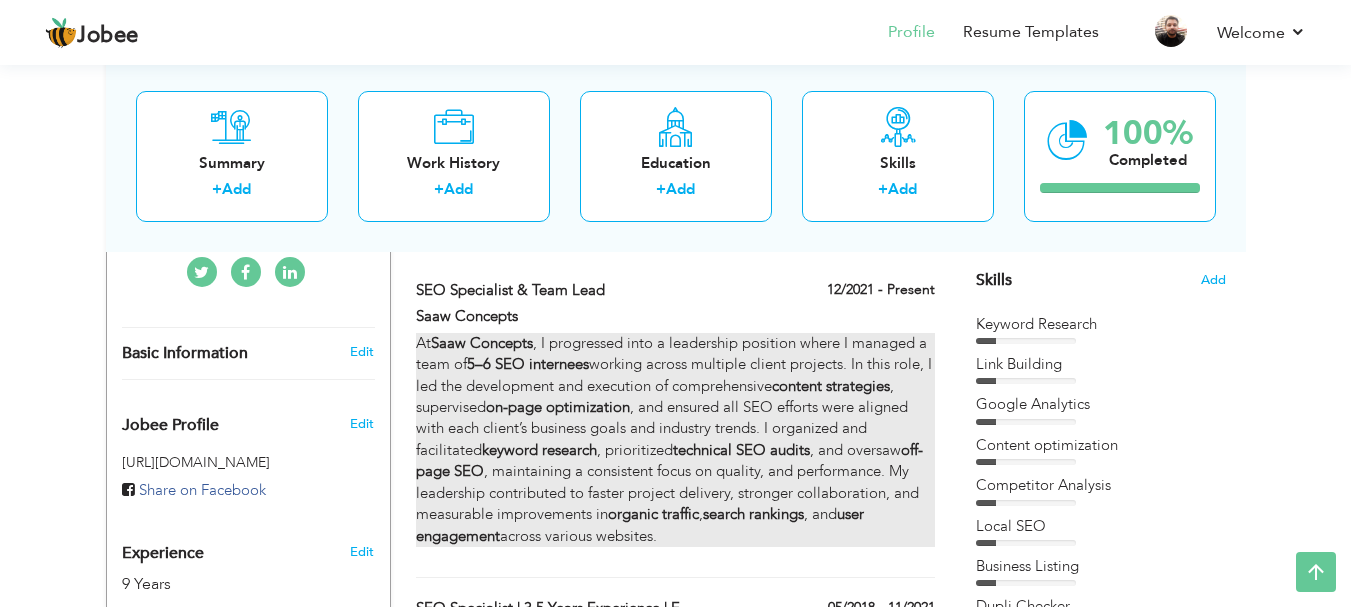 click on "At  Saaw Concepts , I progressed into a leadership position where I managed a team of  5–6 SEO internees  working across multiple client projects. In this role, I led the development and execution of comprehensive  content strategies , supervised  on-page optimization , and ensured all SEO efforts were aligned with each client’s business goals and industry trends. I organized and facilitated  keyword research , prioritized  technical SEO audits , and oversaw  off-page SEO , maintaining a consistent focus on quality, and performance. My leadership contributed to faster project delivery, stronger collaboration, and measurable improvements in  organic traffic ,  search rankings , and  user engagement  across various websites." at bounding box center [675, 440] 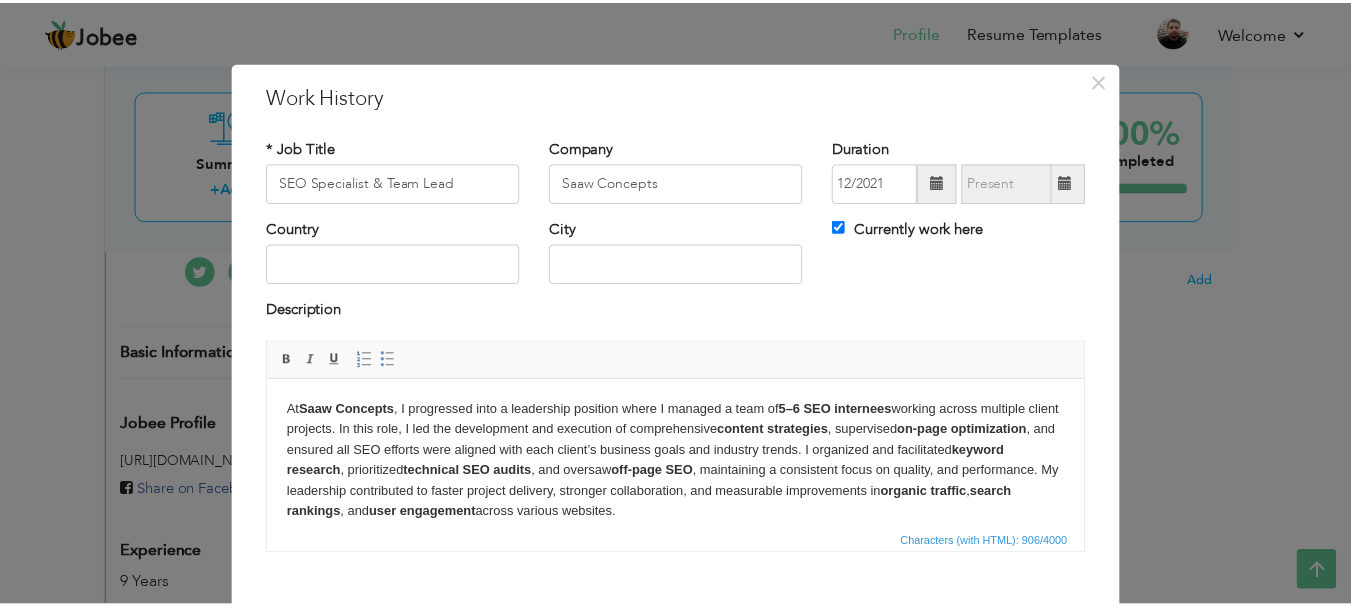 scroll, scrollTop: 0, scrollLeft: 0, axis: both 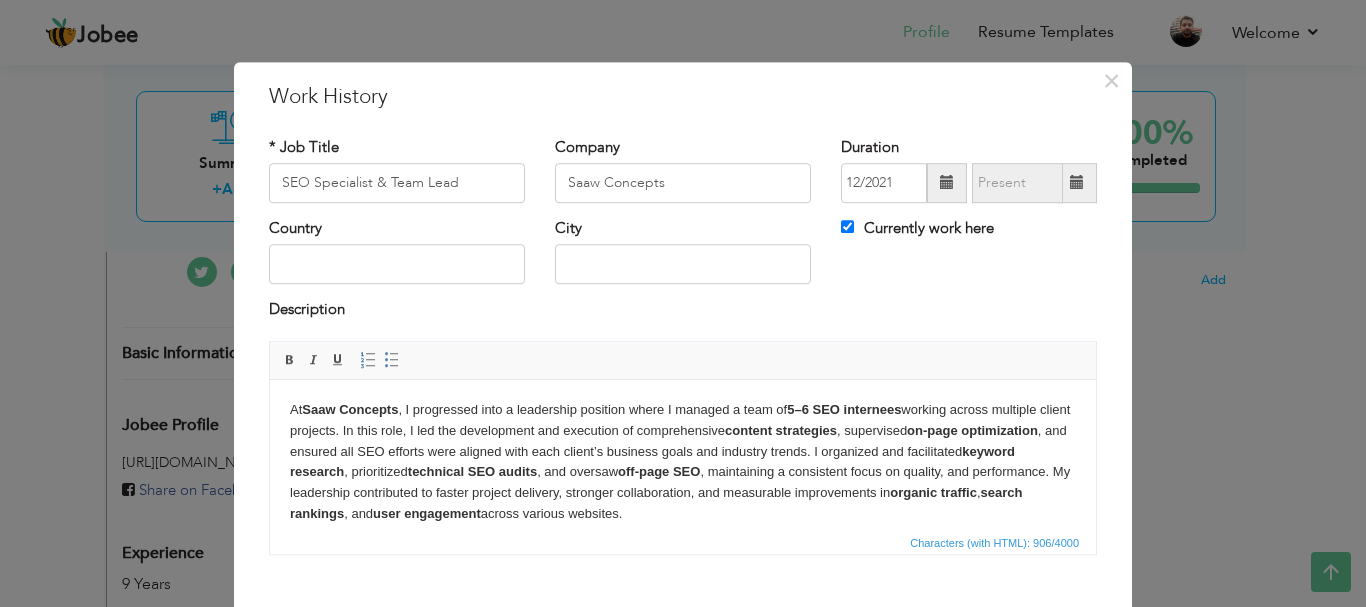 click on "At  Saaw Concepts , I progressed into a leadership position where I managed a team of  5–6 SEO internees  working across multiple client projects. In this role, I led the development and execution of comprehensive  content strategies , supervised  on-page optimization , and ensured all SEO efforts were aligned with each client’s business goals and industry trends. I organized and facilitated  keyword research , prioritized  technical SEO audits , and oversaw  off-page SEO , maintaining a consistent focus on quality, and performance. My leadership contributed to faster project delivery, stronger collaboration, and measurable improvements in  organic traffic ,  search rankings , and  user engagement  across various websites." at bounding box center [683, 461] 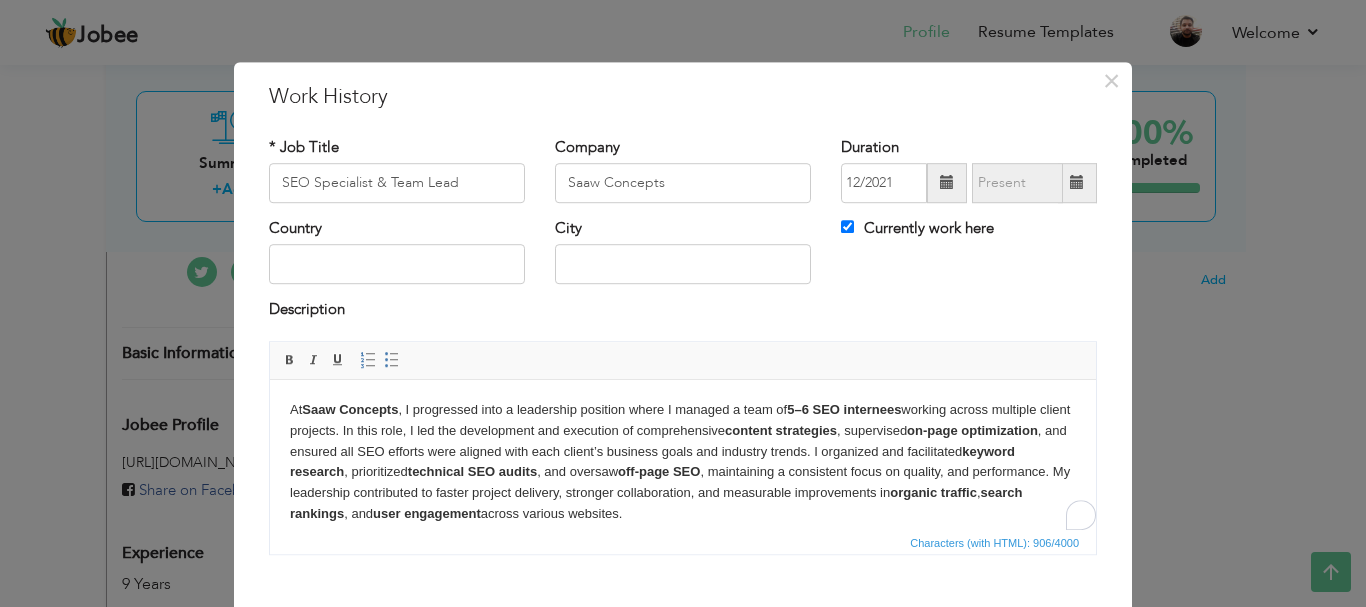copy on "At  Saaw Concepts , I progressed into a leadership position where I managed a team of  5–6 SEO internees  working across multiple client projects. In this role, I led the development and execution of comprehensive  content strategies , supervised  on-page optimization , and ensured all SEO efforts were aligned with each client’s business goals and industry trends. I organized and facilitated  keyword research , prioritized  technical SEO audits , and oversaw  off-page SEO , maintaining a consistent focus on quality, and performance. My leadership contributed to faster project delivery, stronger collaboration, and measurable improvements in  organic traffic ,  search rankings , and  user engagement  across various websites." 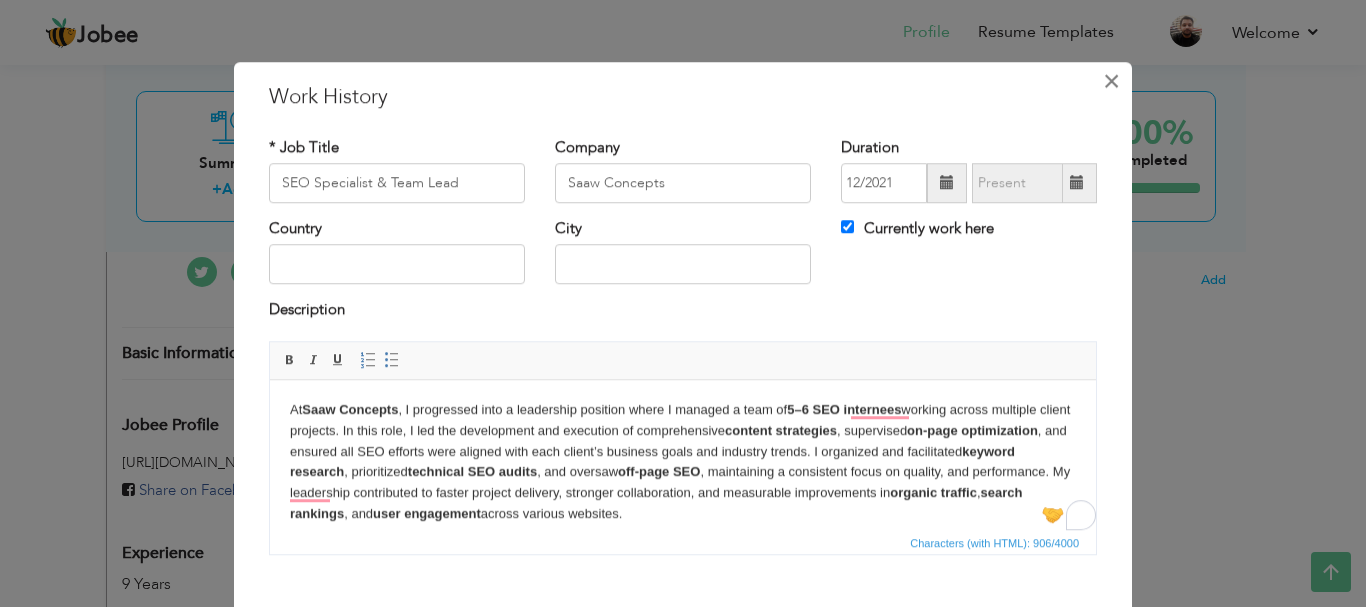 click on "×" at bounding box center [1111, 81] 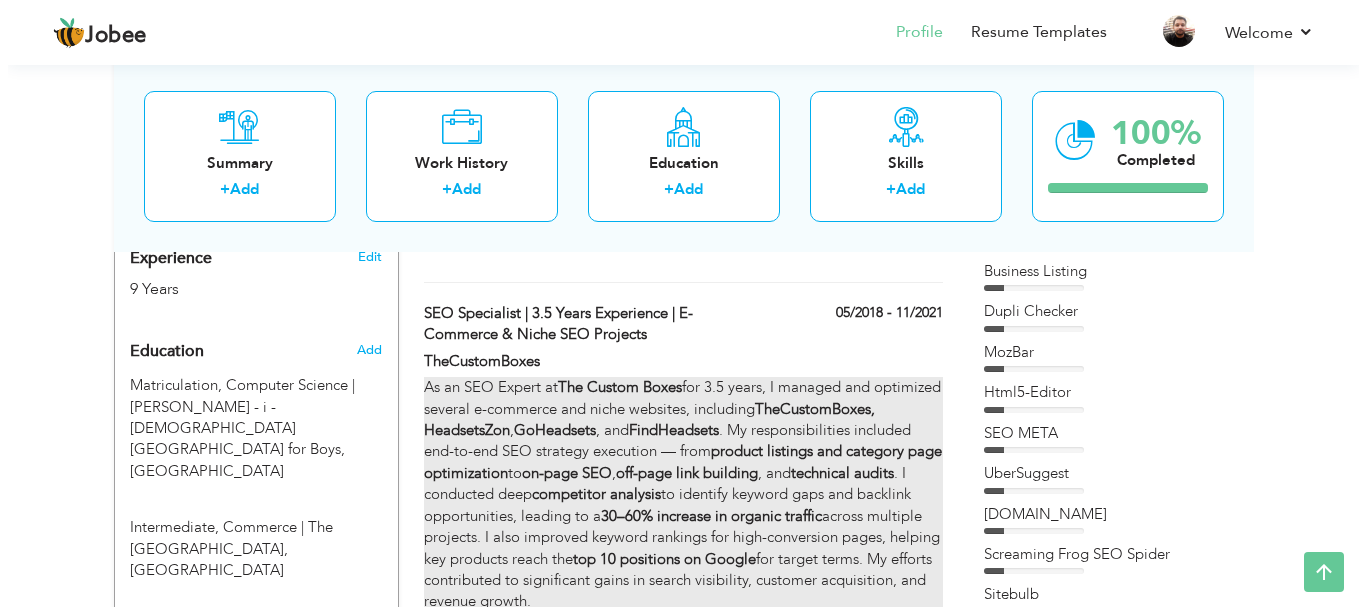 scroll, scrollTop: 800, scrollLeft: 0, axis: vertical 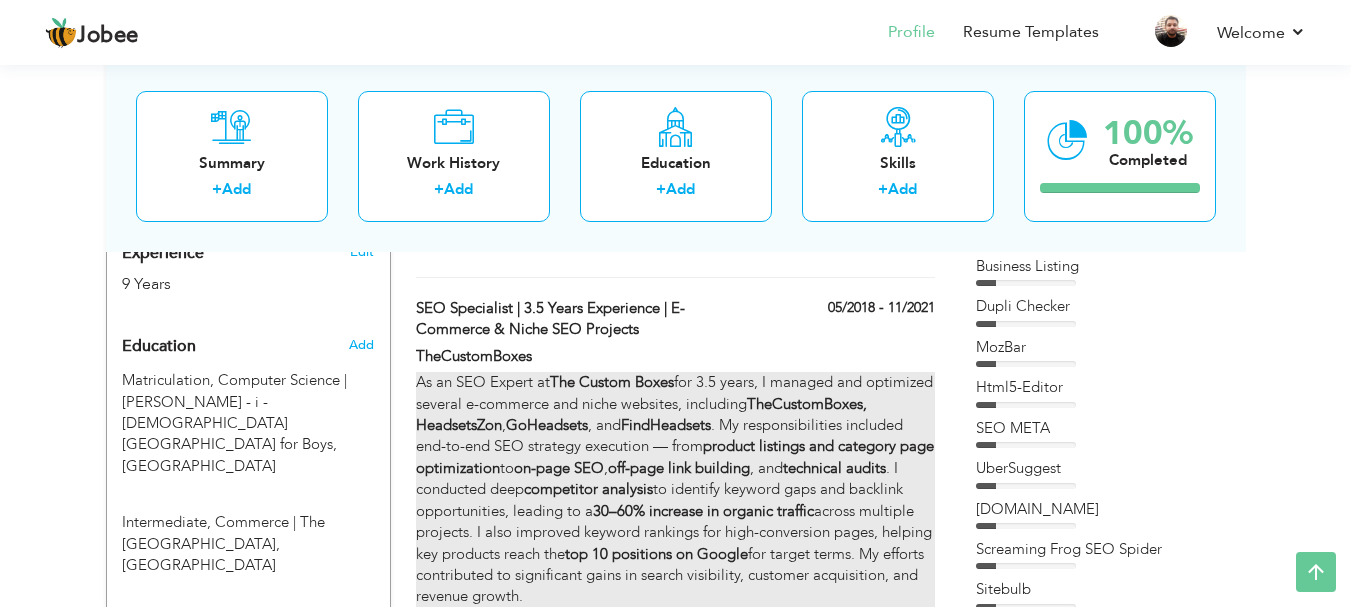 click on "TheCustomBoxes, HeadsetsZon" at bounding box center (641, 414) 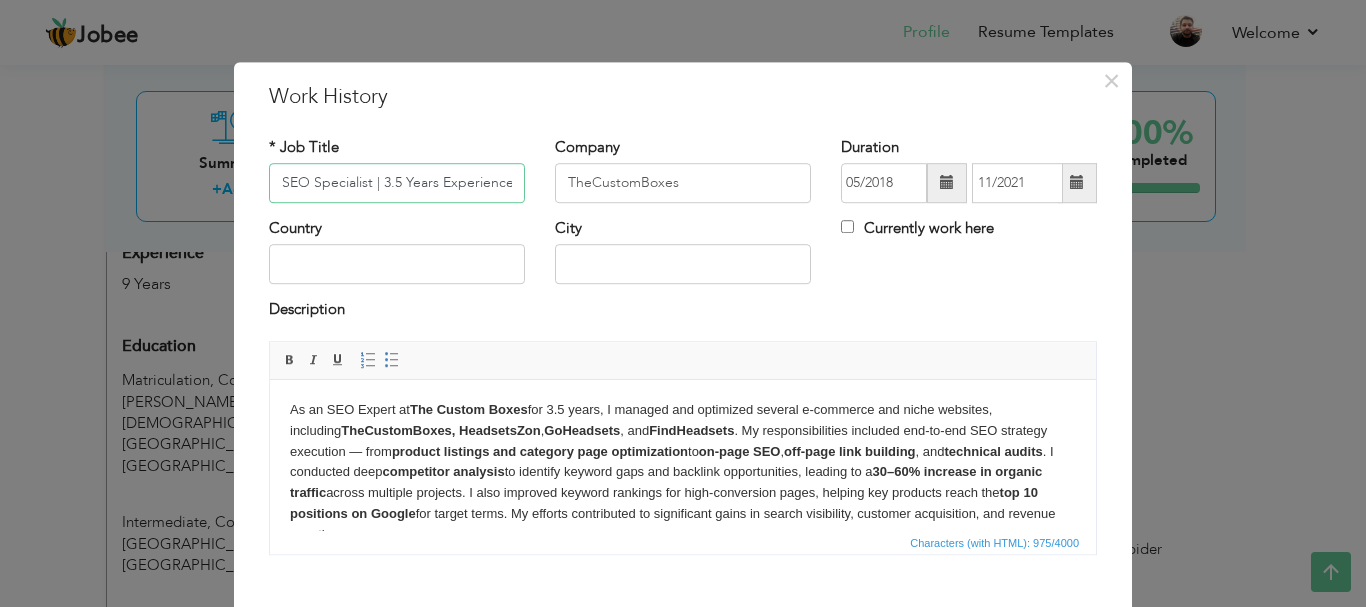 scroll, scrollTop: 0, scrollLeft: 228, axis: horizontal 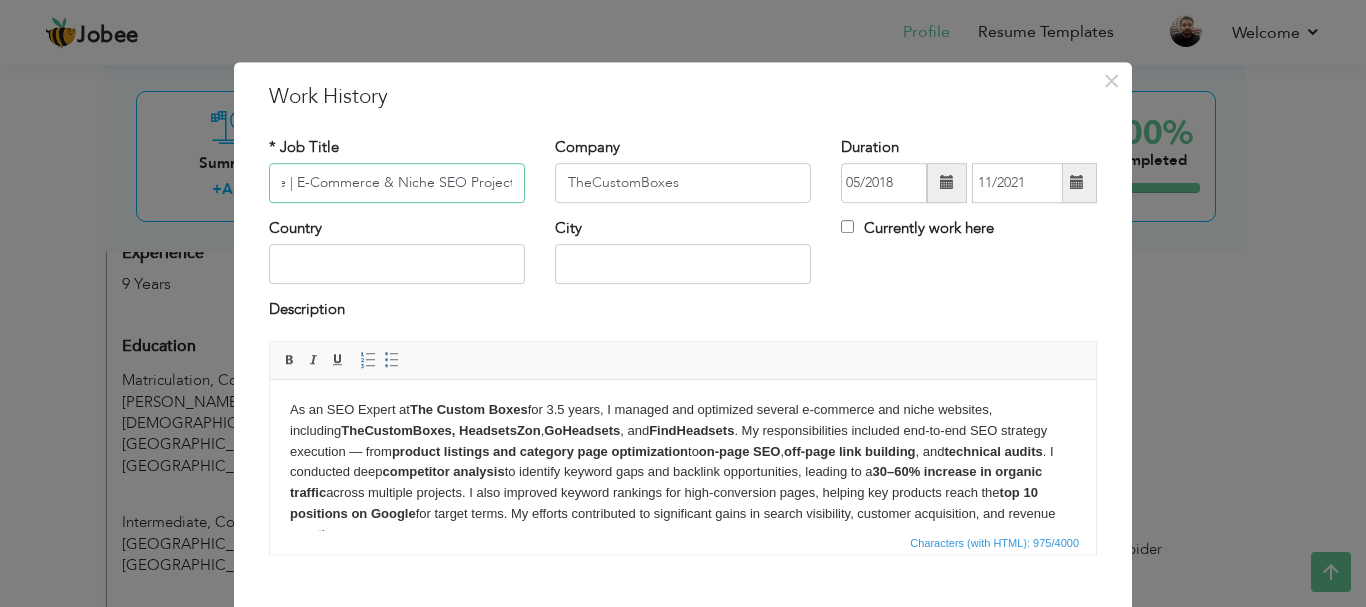 click on "SEO Specialist | 3.5 Years Experience | E-Commerce & Niche SEO Projects" at bounding box center [397, 183] 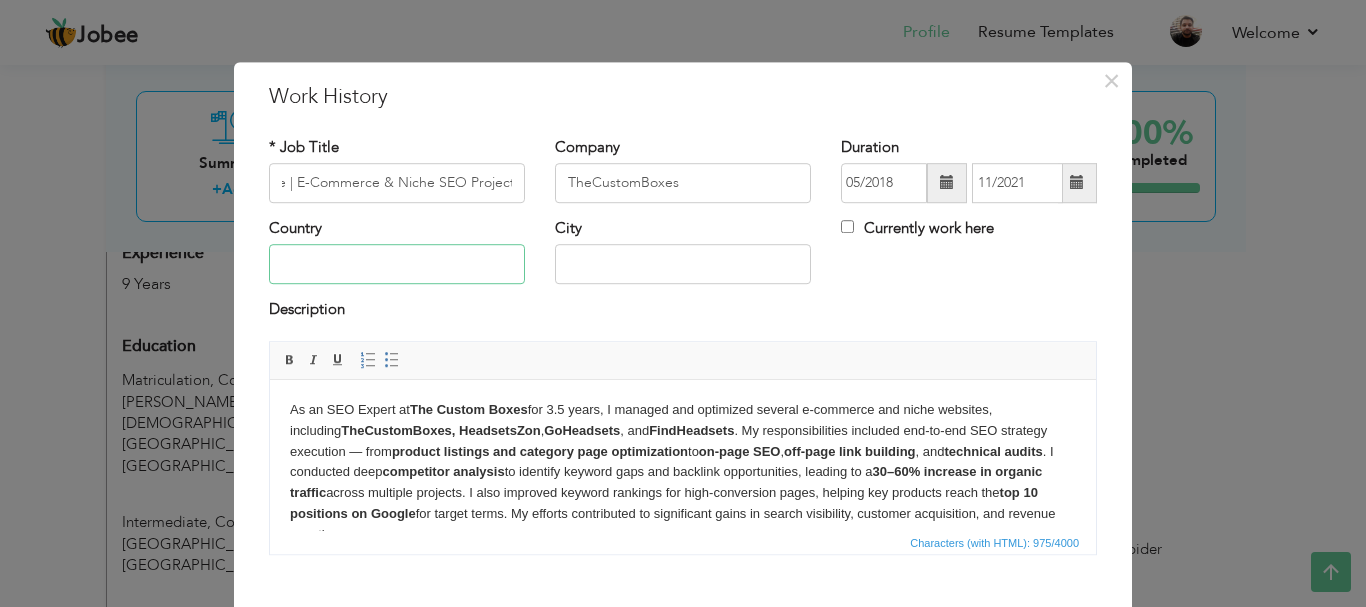 click at bounding box center (397, 265) 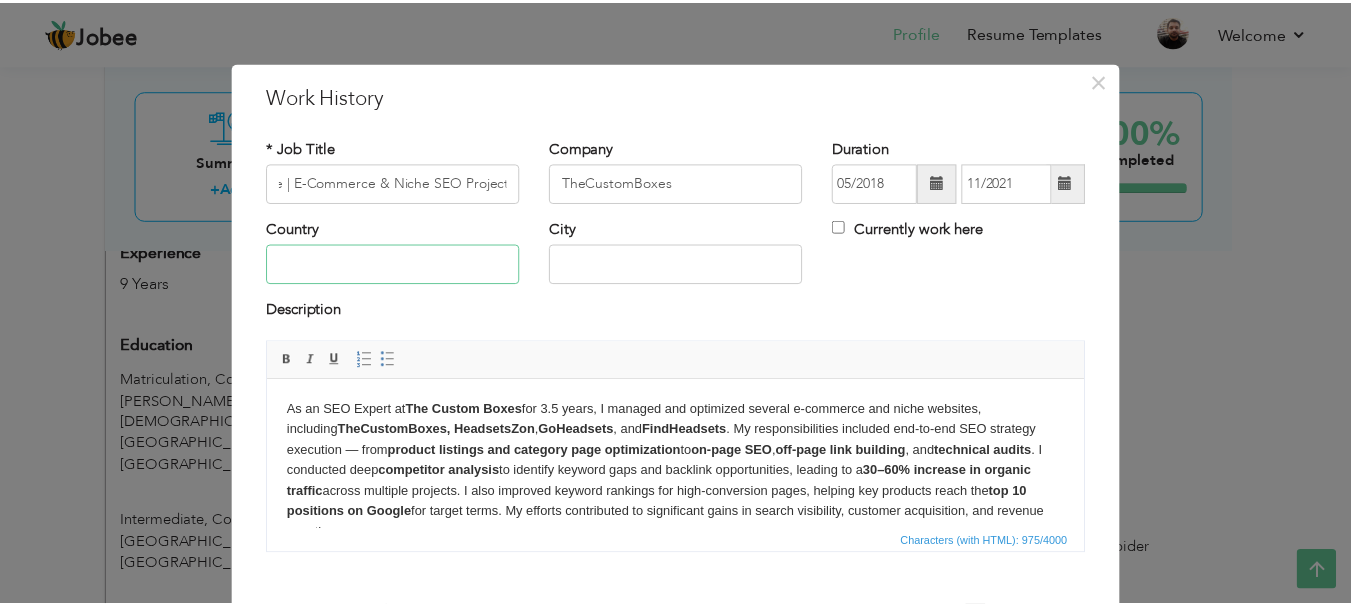 scroll, scrollTop: 0, scrollLeft: 0, axis: both 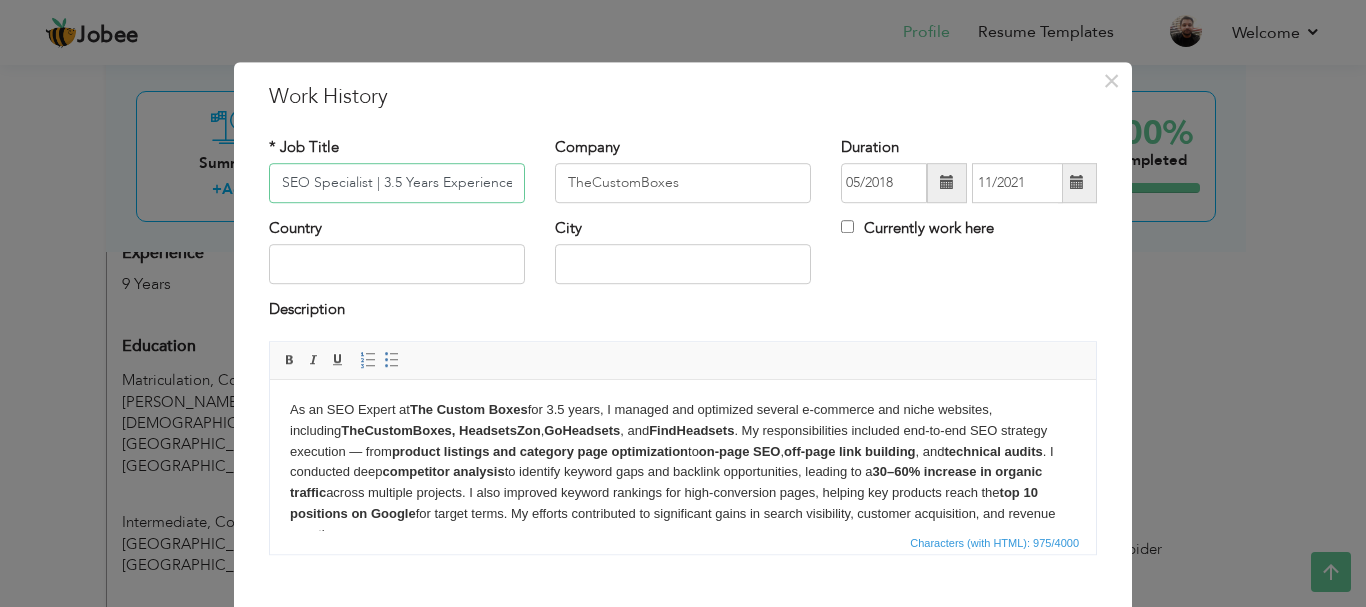 click on "SEO Specialist | 3.5 Years Experience | E-Commerce & Niche SEO Projects" at bounding box center [397, 183] 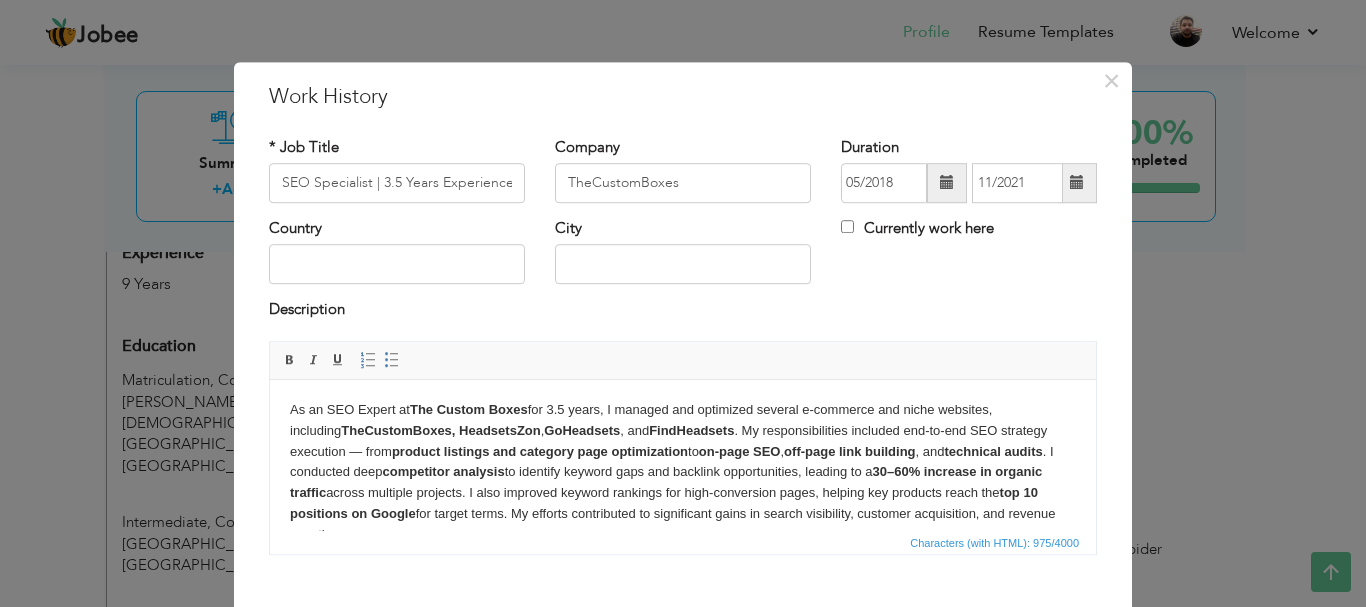 click on "Company
TheCustomBoxes" at bounding box center (683, 170) 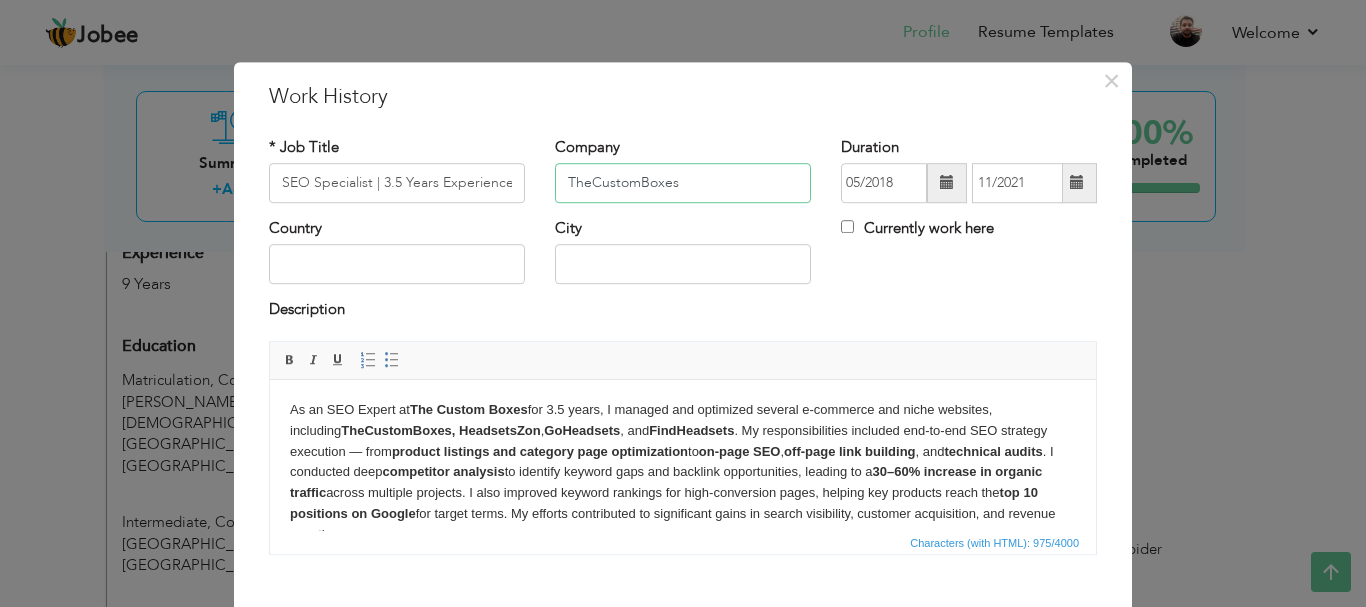 click on "TheCustomBoxes" at bounding box center [683, 183] 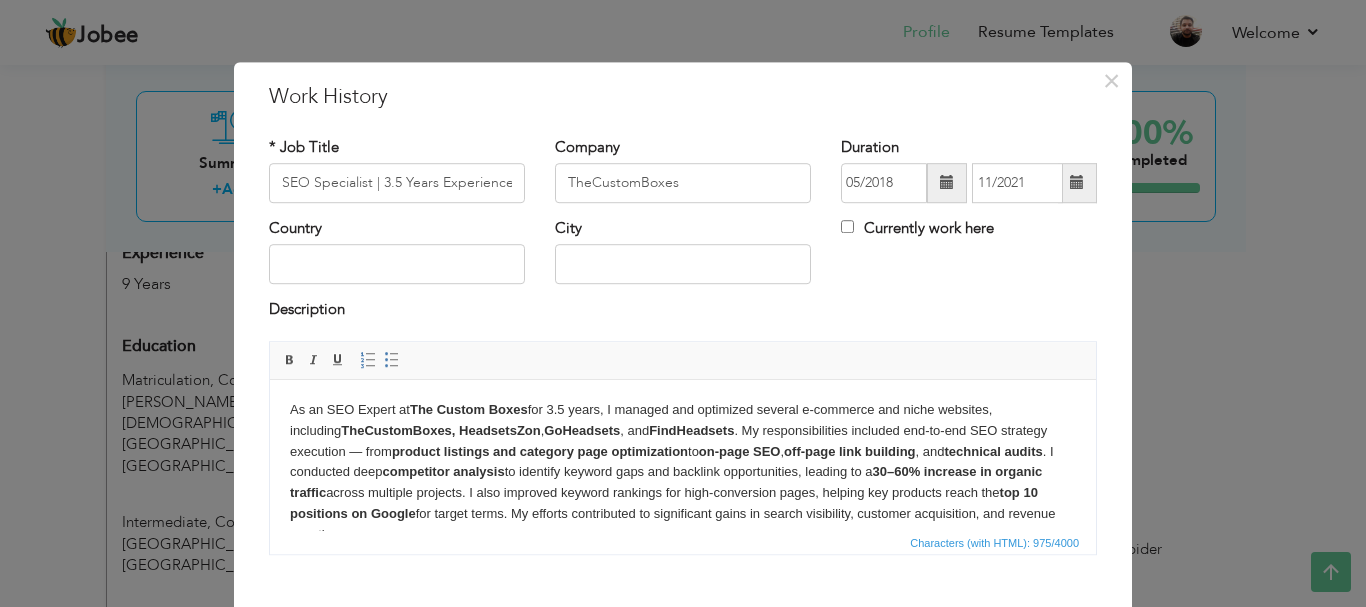 click on "FindHeadsets" at bounding box center (691, 429) 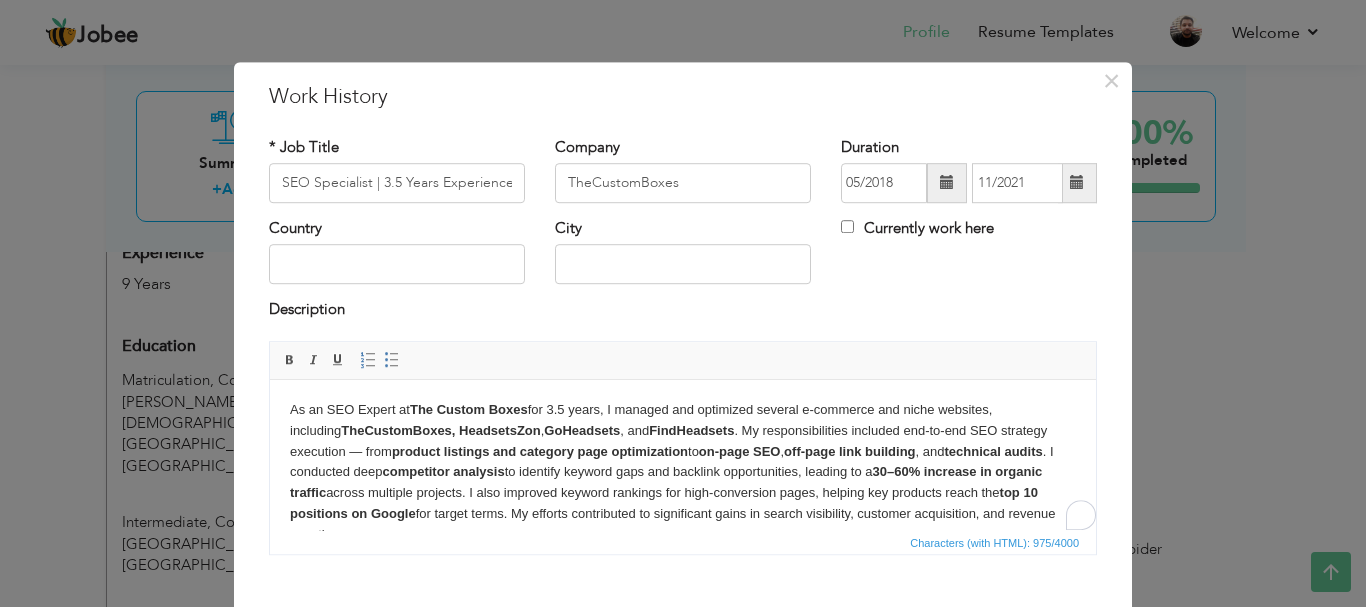 copy on "As an SEO Expert at  The Custom Boxes  for 3.5 years, I managed and optimized several e-commerce and niche websites, including  TheCustomBoxes, HeadsetsZon ,  GoHeadsets , and  FindHeadsets . My responsibilities included end-to-end SEO strategy execution — from  product listings and category page optimization  to  on-page SEO ,  off-page link building , and  technical audits . I conducted deep  competitor analysis  to identify keyword gaps and backlink opportunities, leading to a  30–60% increase in organic traffic  across multiple projects. I also improved keyword rankings for high-conversion pages, helping key products reach the  top 10 positions on Google  for target terms. My efforts contributed to significant gains in search visibility, customer acquisition, and revenue growth." 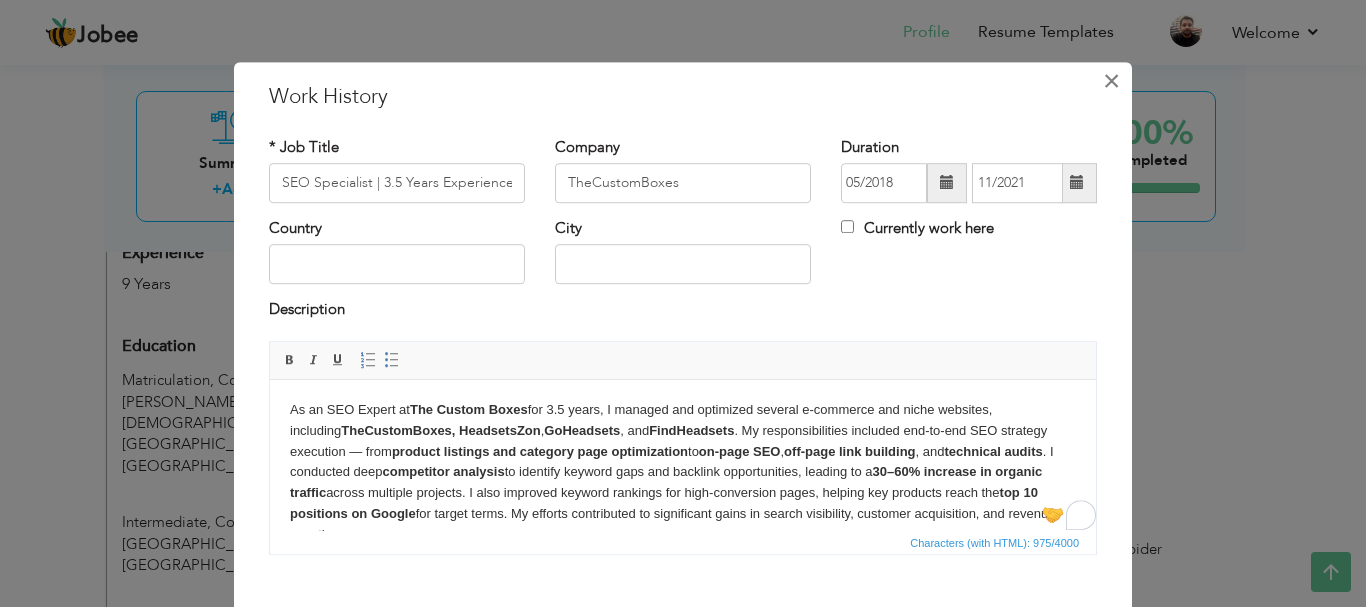 click on "×" at bounding box center (1111, 81) 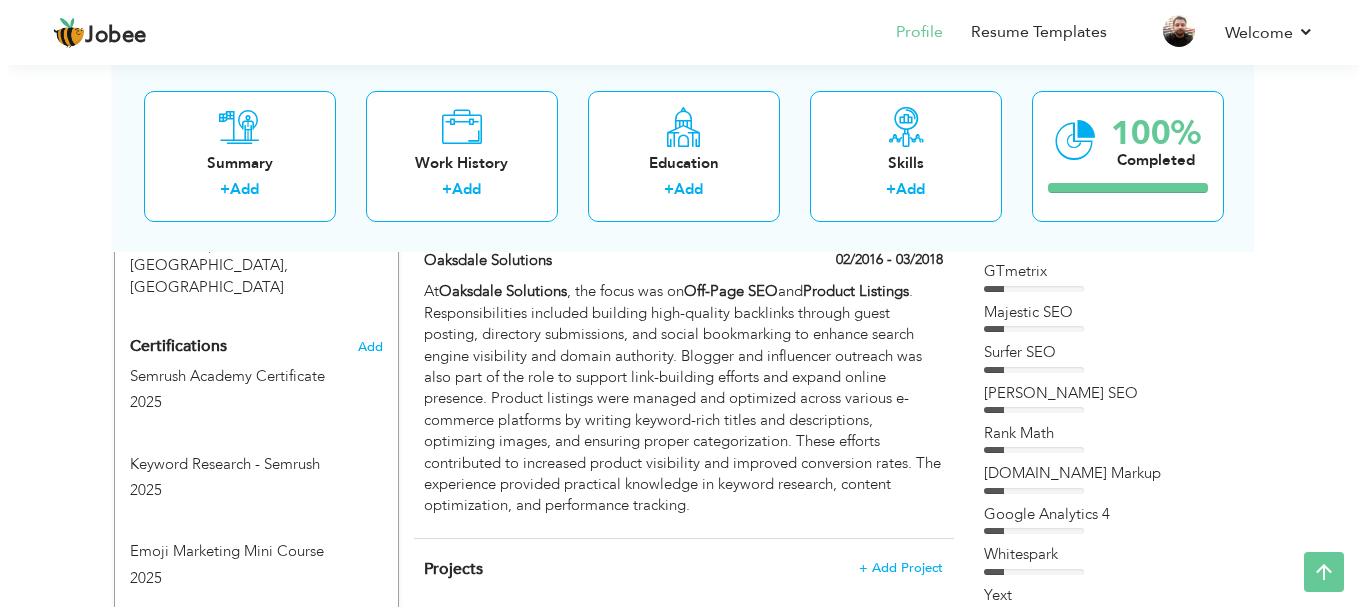 scroll, scrollTop: 1200, scrollLeft: 0, axis: vertical 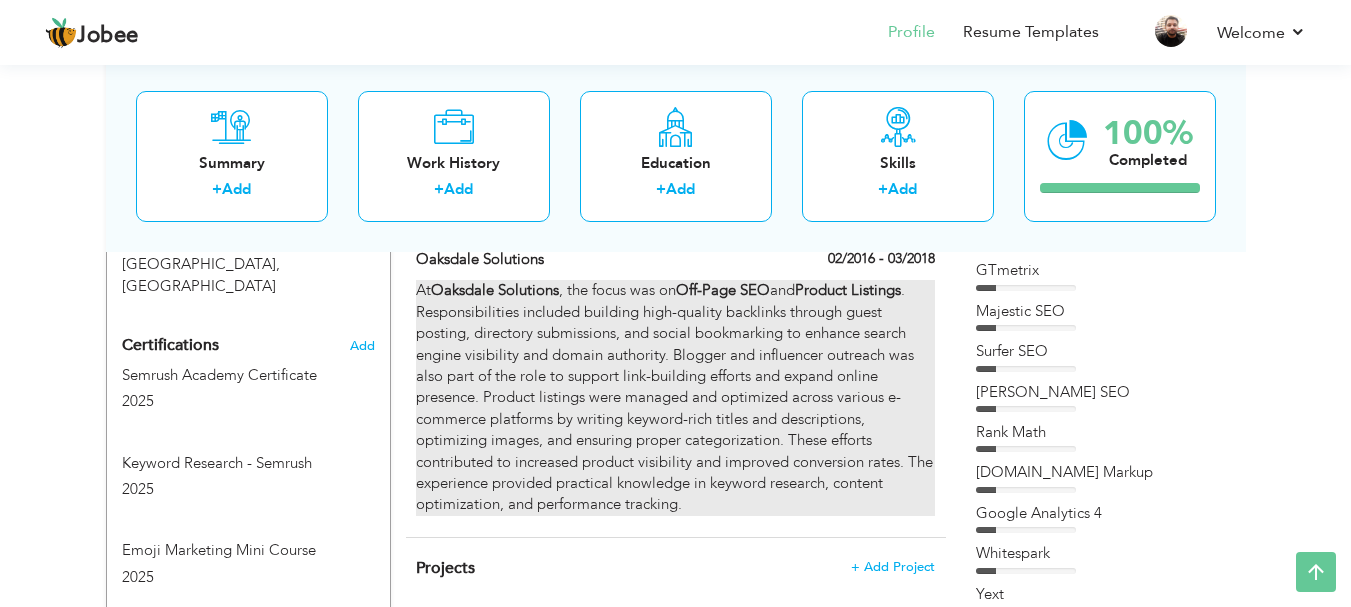 click on "At  [GEOGRAPHIC_DATA] Solutions , the focus was on  Off-Page SEO  and  Product Listings . Responsibilities included building high-quality backlinks through guest posting, directory submissions, and social bookmarking to enhance search engine visibility and domain authority. Blogger and influencer outreach was also part of the role to support link-building efforts and expand online presence. Product listings were managed and optimized across various e-commerce platforms by writing keyword-rich titles and descriptions, optimizing images, and ensuring proper categorization. These efforts contributed to increased product visibility and improved conversion rates. The experience provided practical knowledge in keyword research, content optimization, and performance tracking." at bounding box center [675, 398] 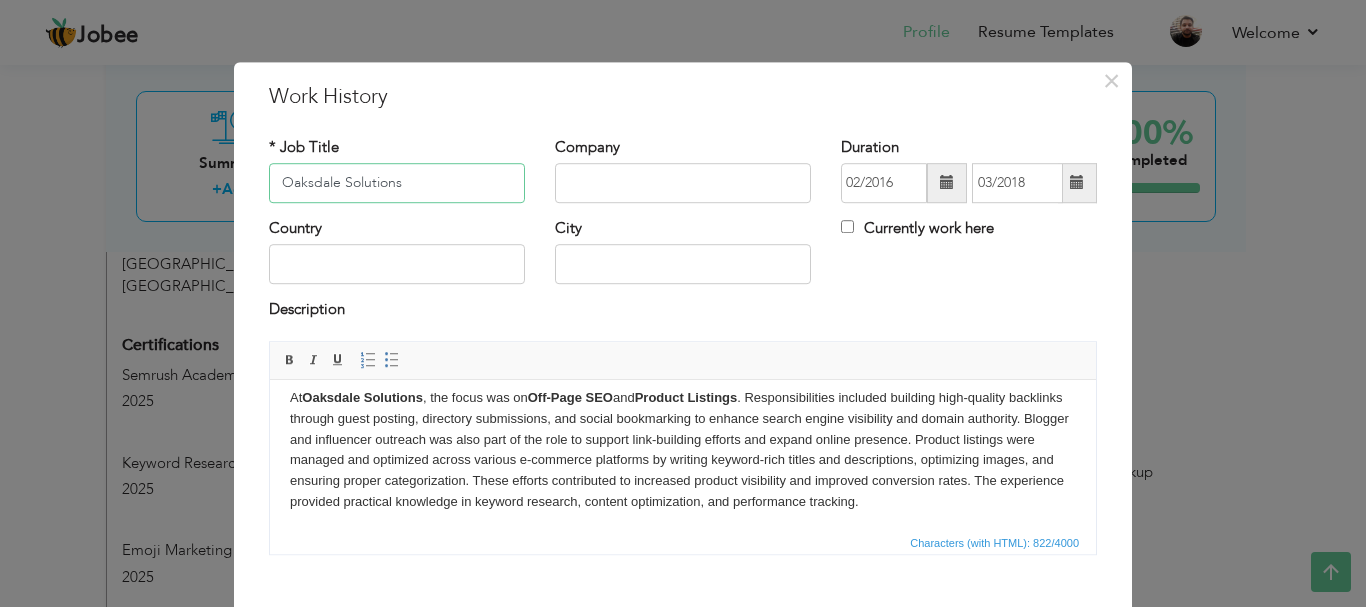 scroll, scrollTop: 15, scrollLeft: 0, axis: vertical 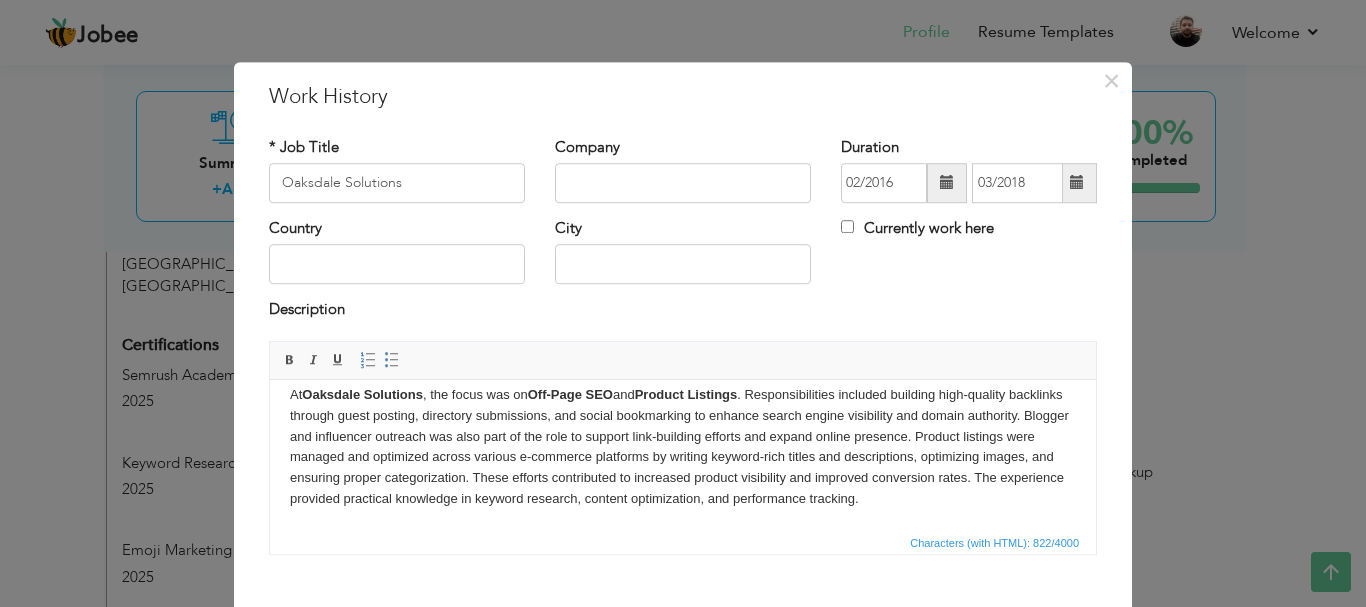 click on "At  [GEOGRAPHIC_DATA] Solutions , the focus was on  Off-Page SEO  and  Product Listings . Responsibilities included building high-quality backlinks through guest posting, directory submissions, and social bookmarking to enhance search engine visibility and domain authority. Blogger and influencer outreach was also part of the role to support link-building efforts and expand online presence. Product listings were managed and optimized across various e-commerce platforms by writing keyword-rich titles and descriptions, optimizing images, and ensuring proper categorization. These efforts contributed to increased product visibility and improved conversion rates. The experience provided practical knowledge in keyword research, content optimization, and performance tracking." at bounding box center (683, 446) 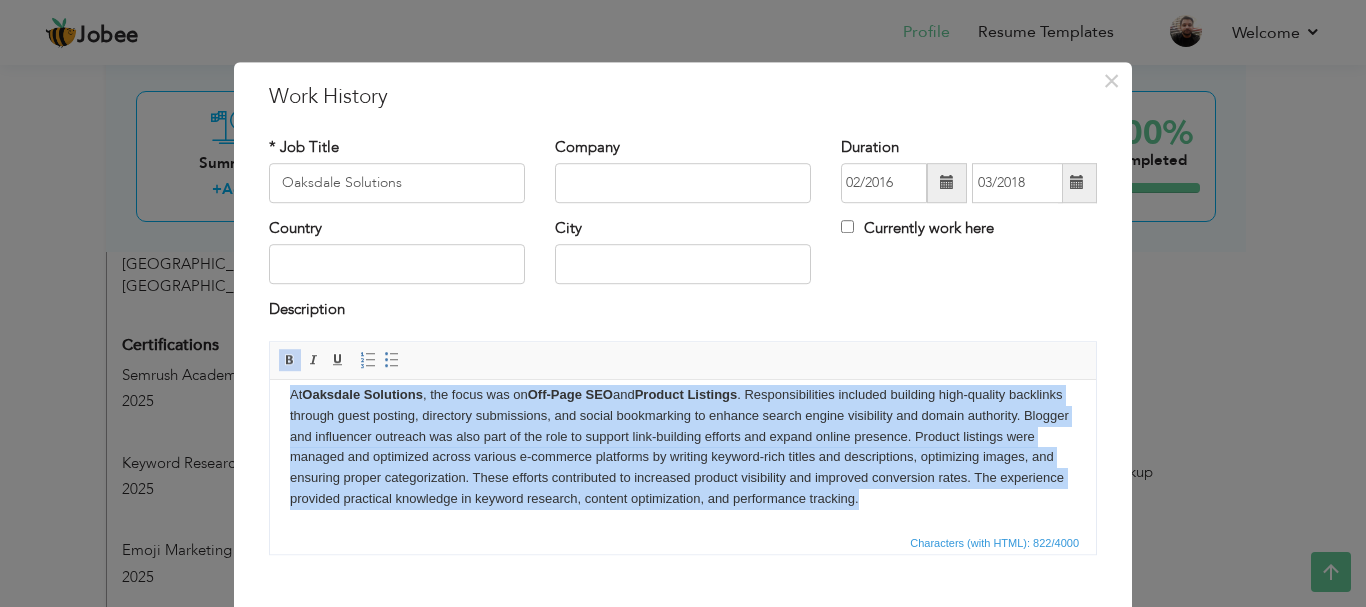 copy on "At  [GEOGRAPHIC_DATA] Solutions , the focus was on  Off-Page SEO  and  Product Listings . Responsibilities included building high-quality backlinks through guest posting, directory submissions, and social bookmarking to enhance search engine visibility and domain authority. Blogger and influencer outreach was also part of the role to support link-building efforts and expand online presence. Product listings were managed and optimized across various e-commerce platforms by writing keyword-rich titles and descriptions, optimizing images, and ensuring proper categorization. These efforts contributed to increased product visibility and improved conversion rates. The experience provided practical knowledge in keyword research, content optimization, and performance tracking." 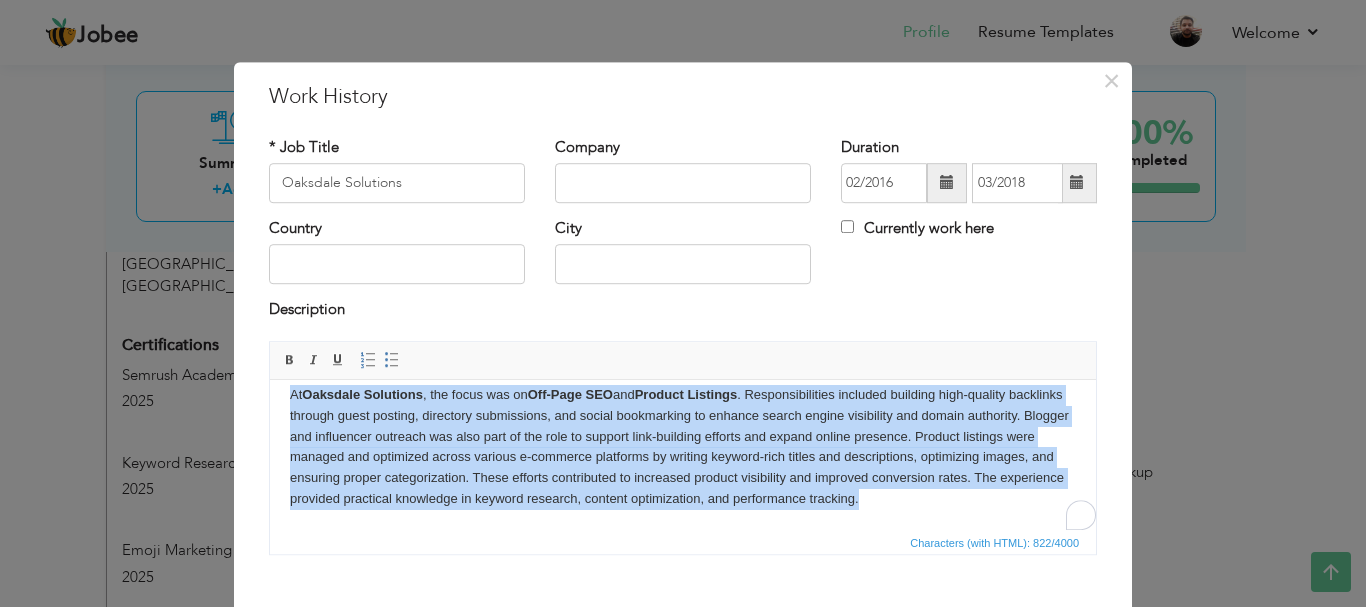 scroll, scrollTop: 15, scrollLeft: 0, axis: vertical 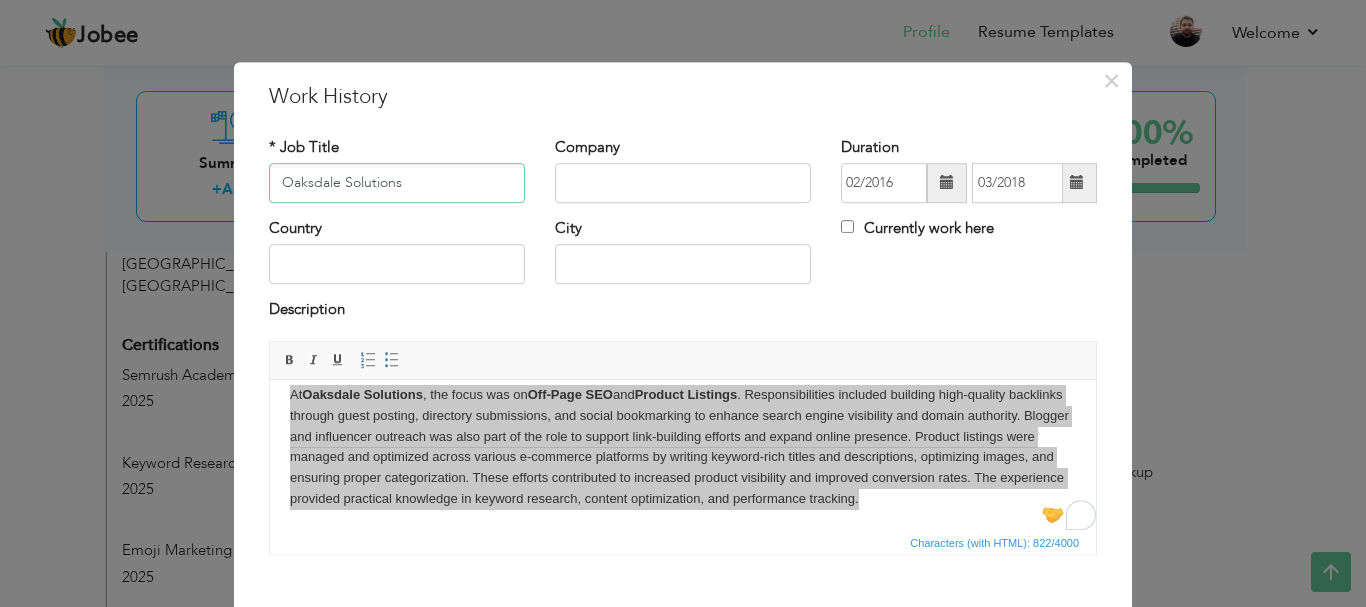 click on "Oaksdale Solutions" at bounding box center [397, 183] 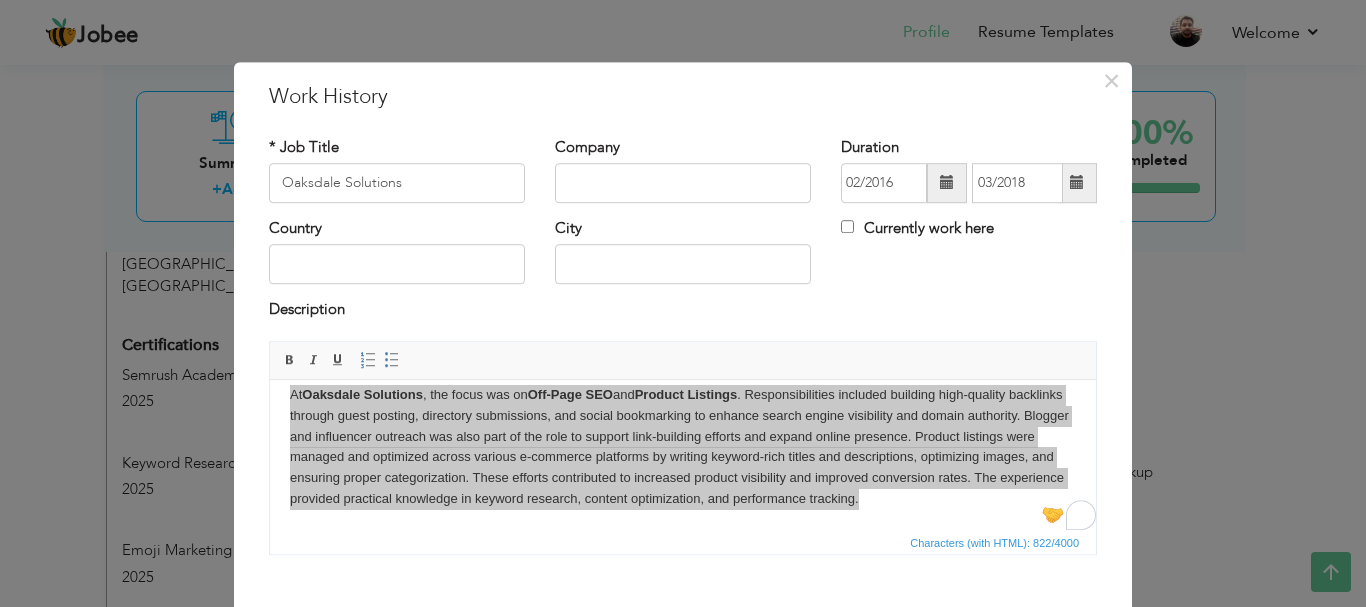 click on "×
Work History
* Job Title
Oaksdale Solutions
Company
Duration 02/2016" at bounding box center (683, 303) 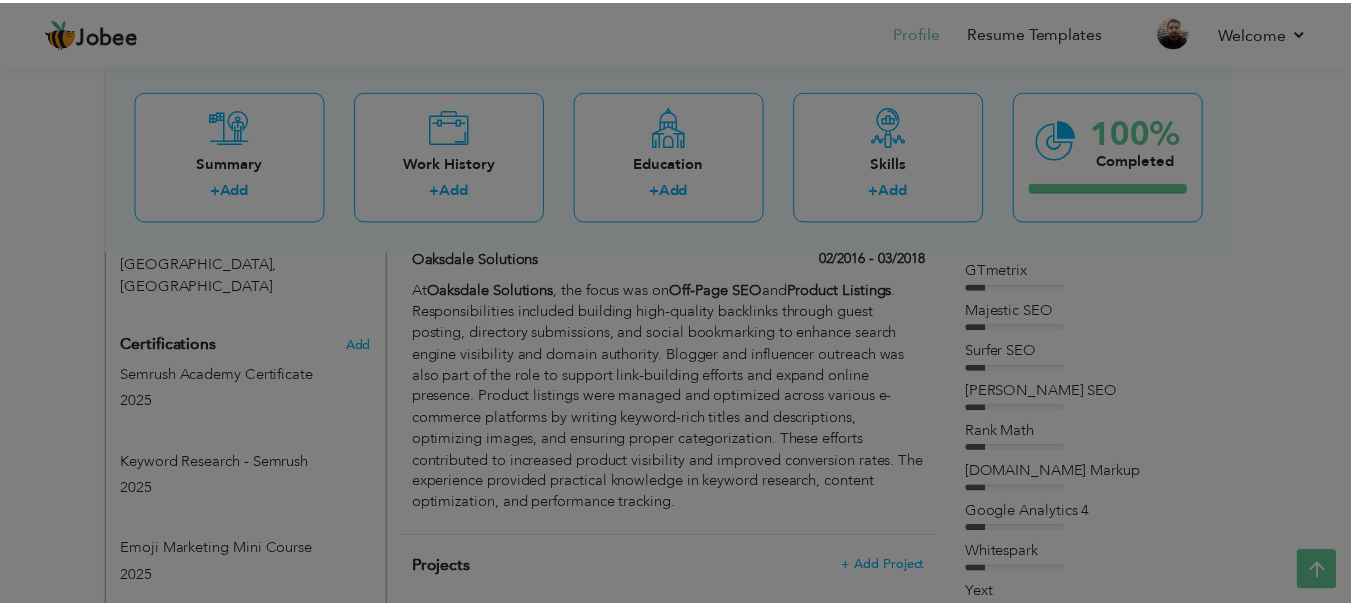 scroll, scrollTop: 0, scrollLeft: 0, axis: both 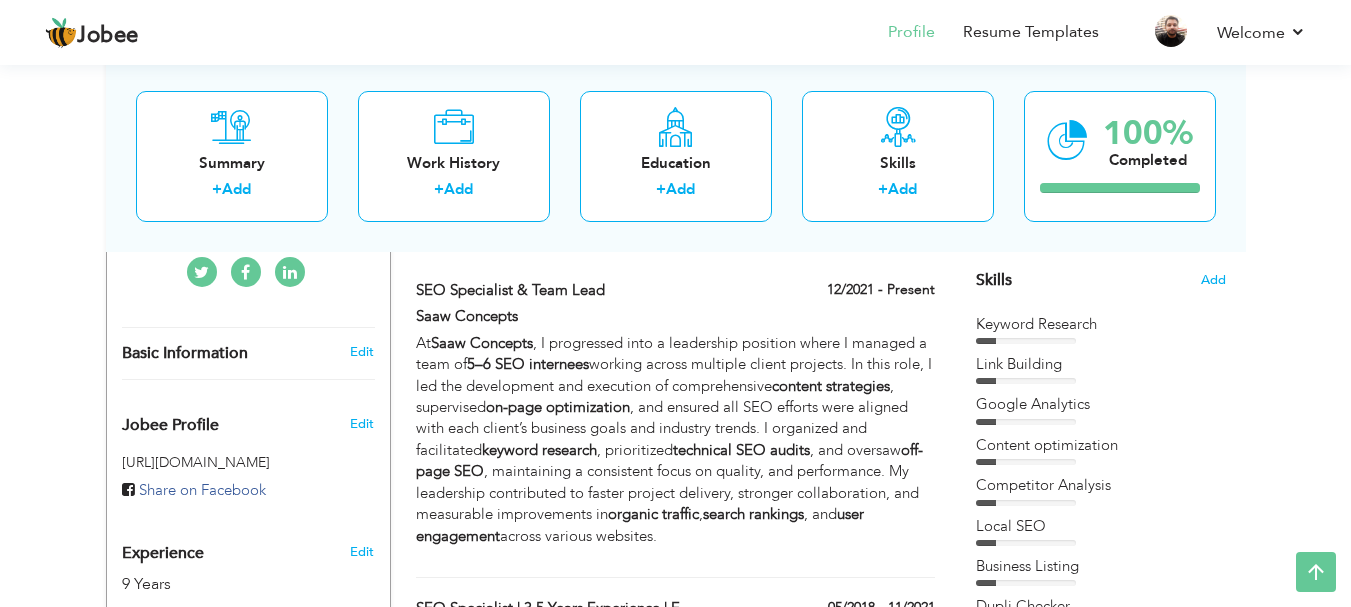 click on "Keyword Research" at bounding box center (1101, 324) 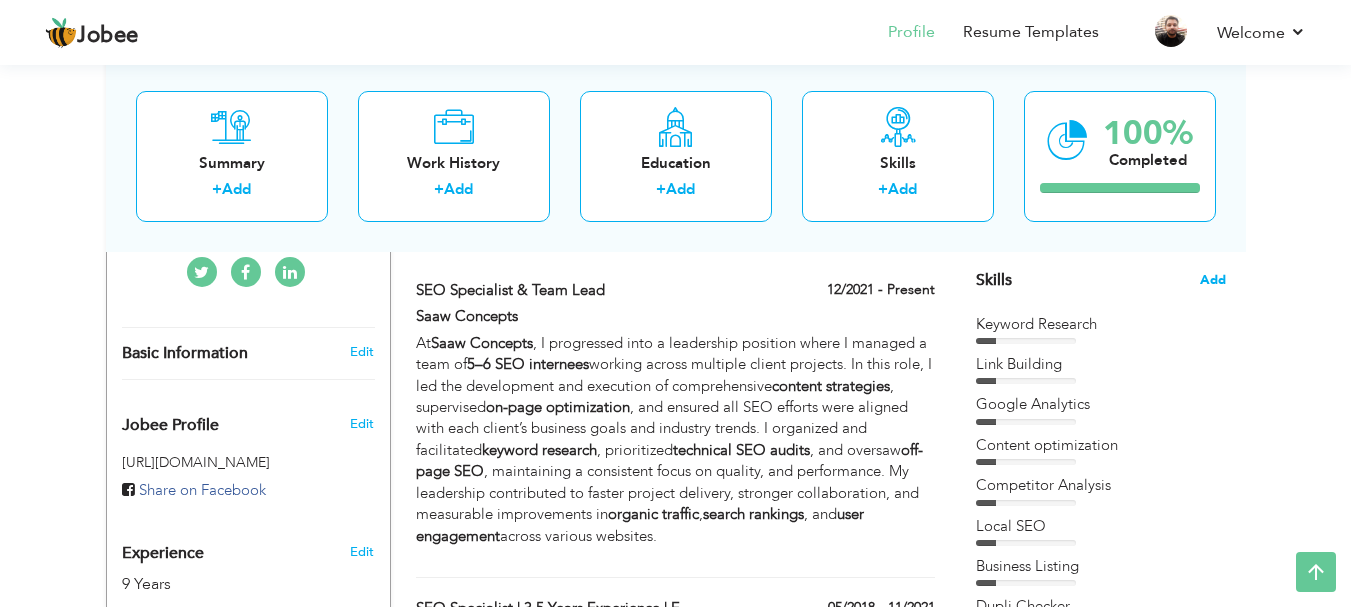 click on "Add" at bounding box center (1213, 280) 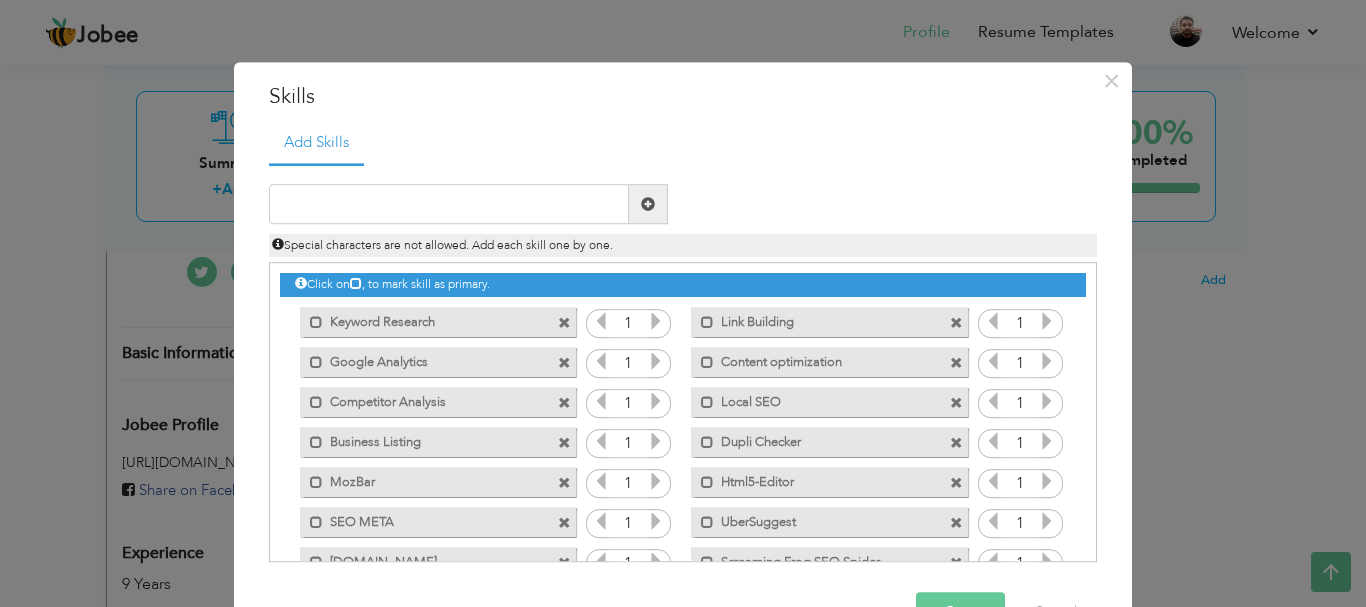 scroll, scrollTop: 0, scrollLeft: 0, axis: both 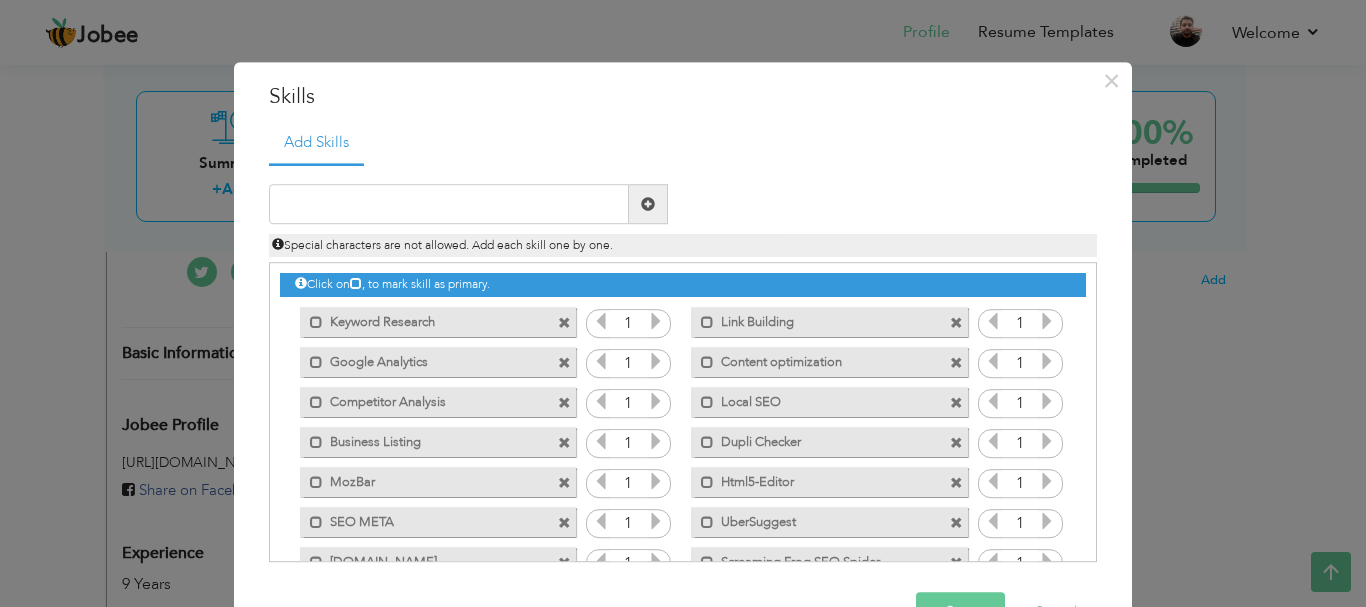 click at bounding box center [656, 322] 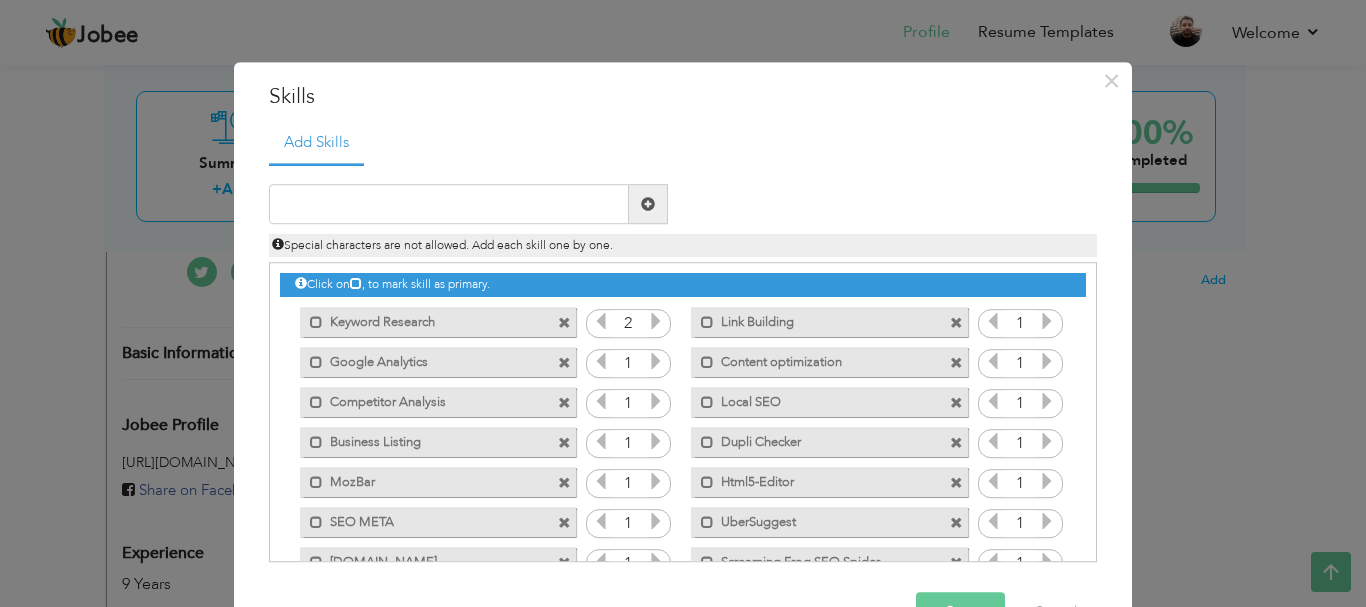 click at bounding box center [601, 322] 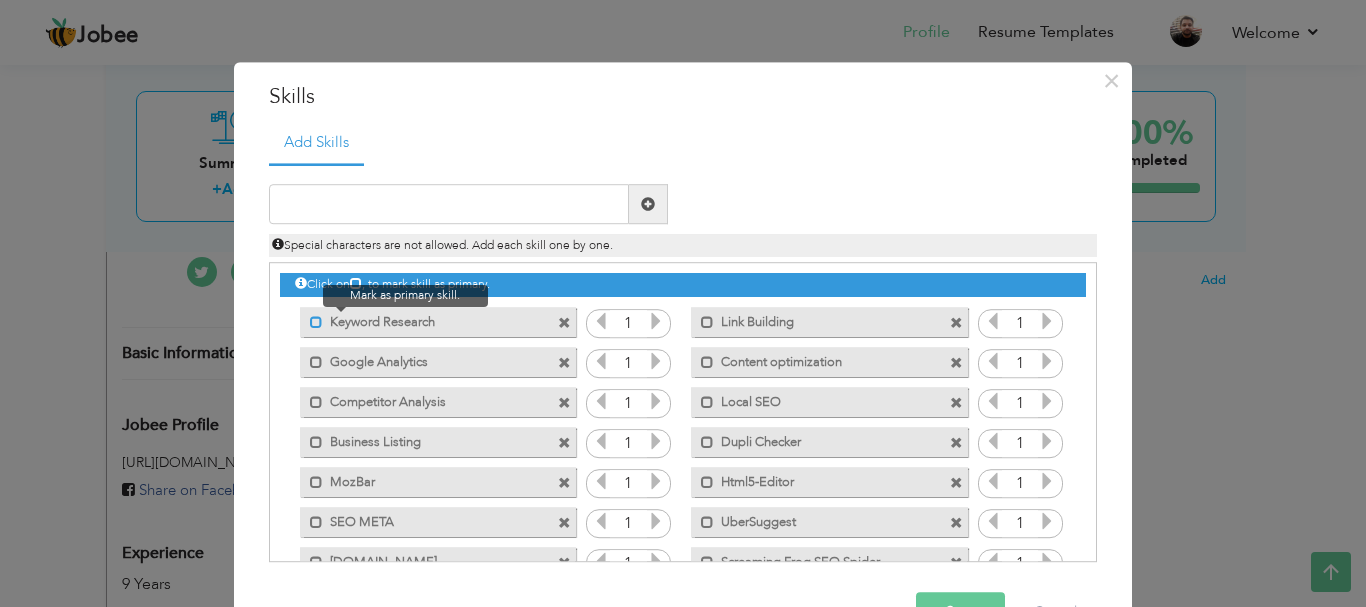 click at bounding box center [316, 322] 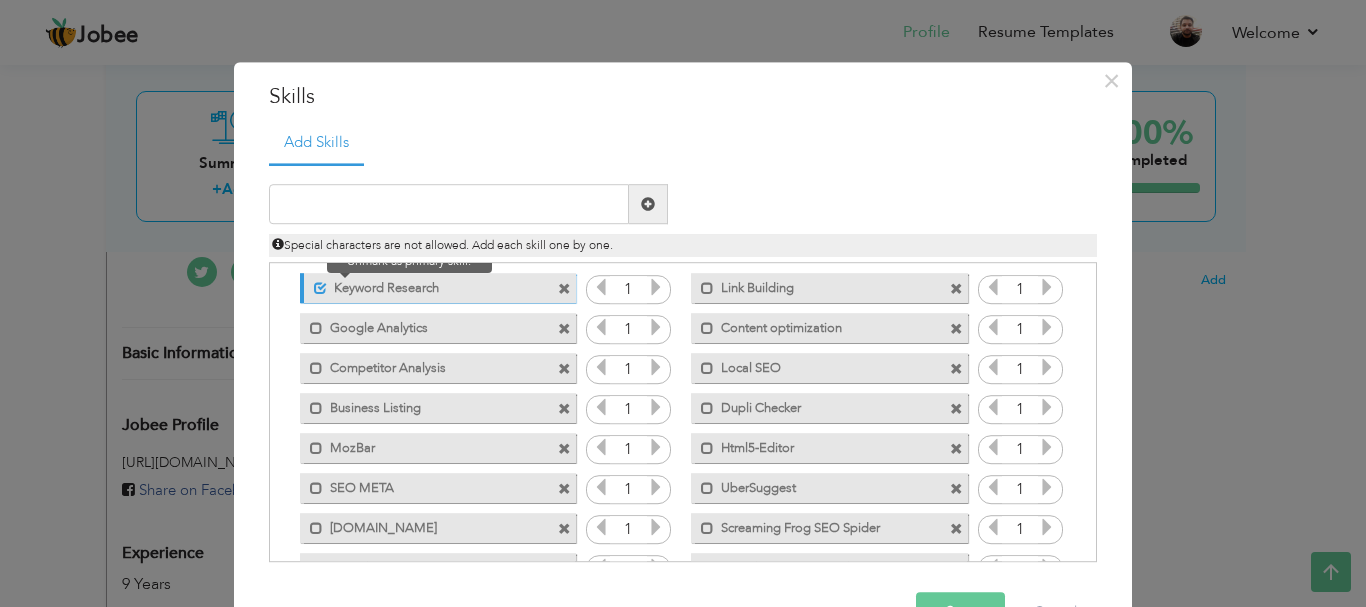 scroll, scrollTop: 0, scrollLeft: 0, axis: both 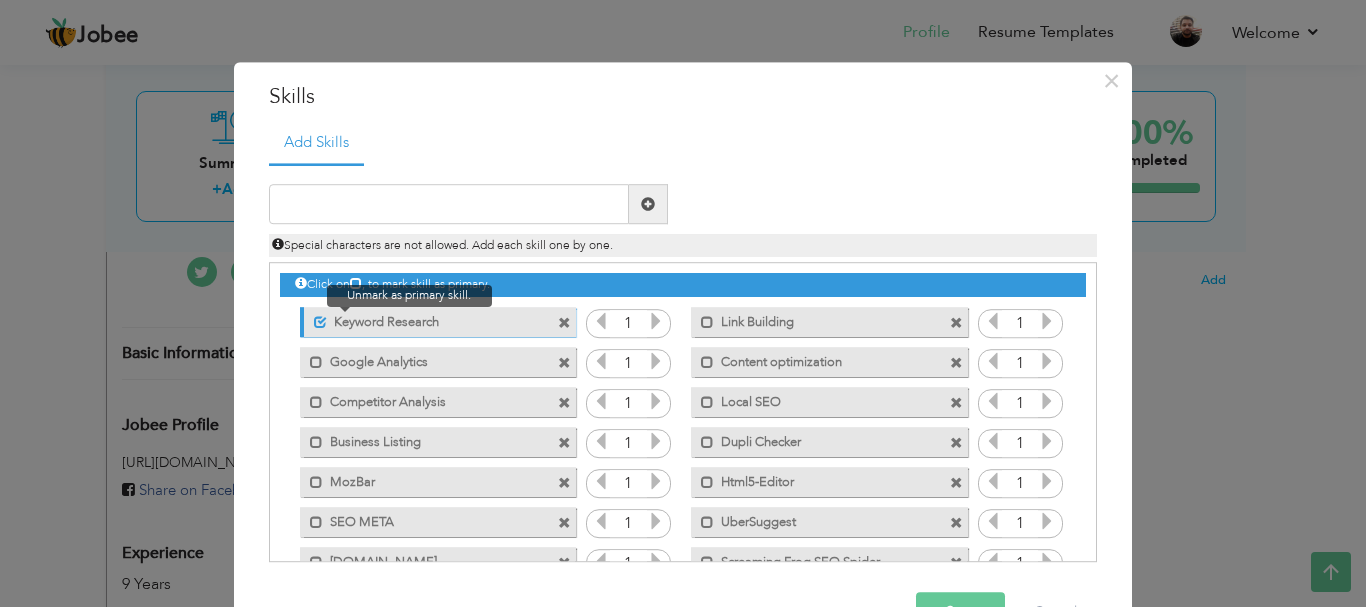 click at bounding box center (320, 322) 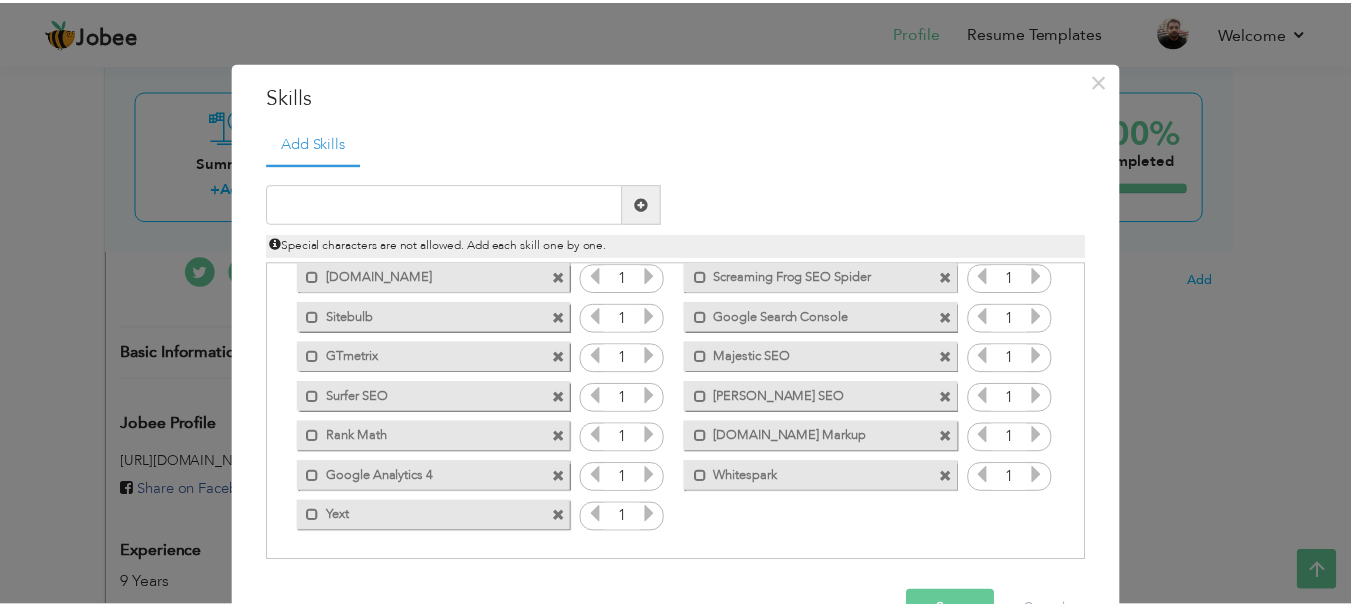 scroll, scrollTop: 0, scrollLeft: 0, axis: both 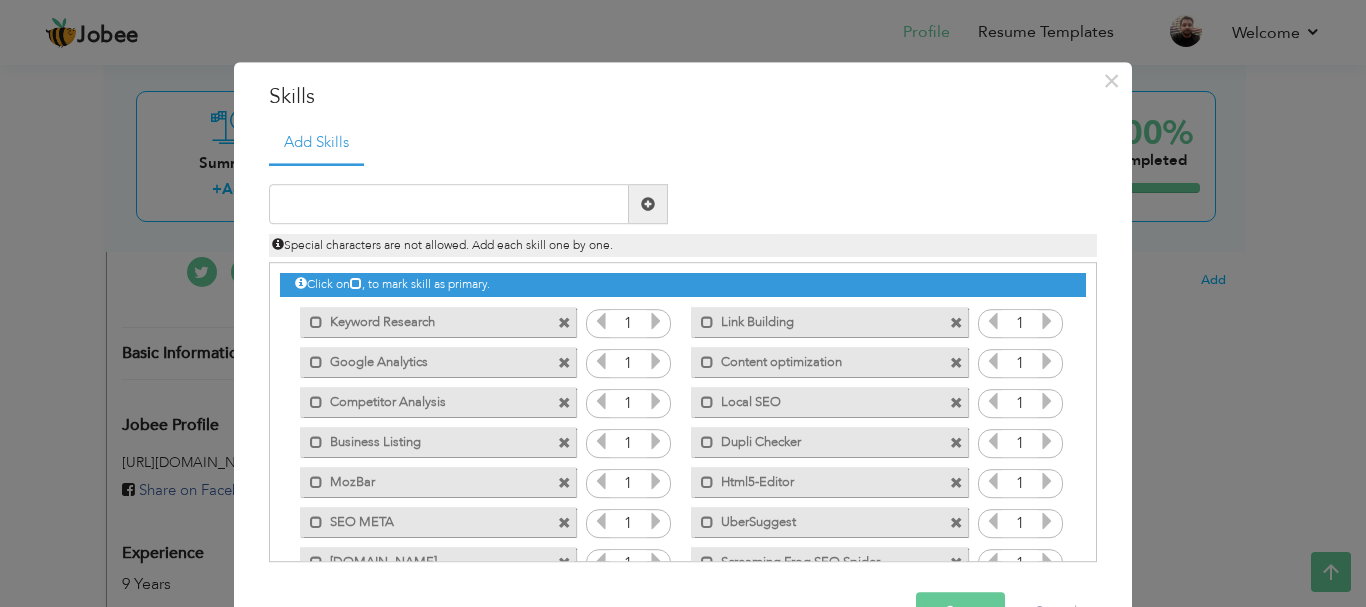 click on "×
Skills
Add Skills
Duplicate entry Mark as primary skill. 1 1 1" at bounding box center (683, 303) 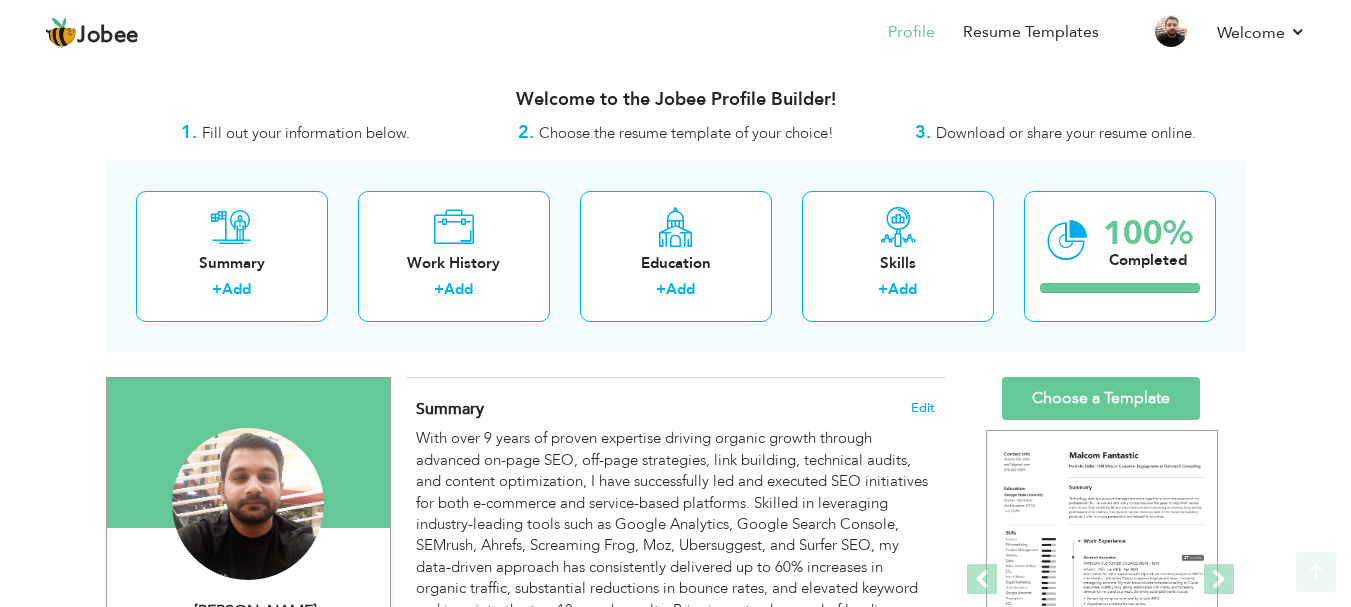 scroll, scrollTop: 100, scrollLeft: 0, axis: vertical 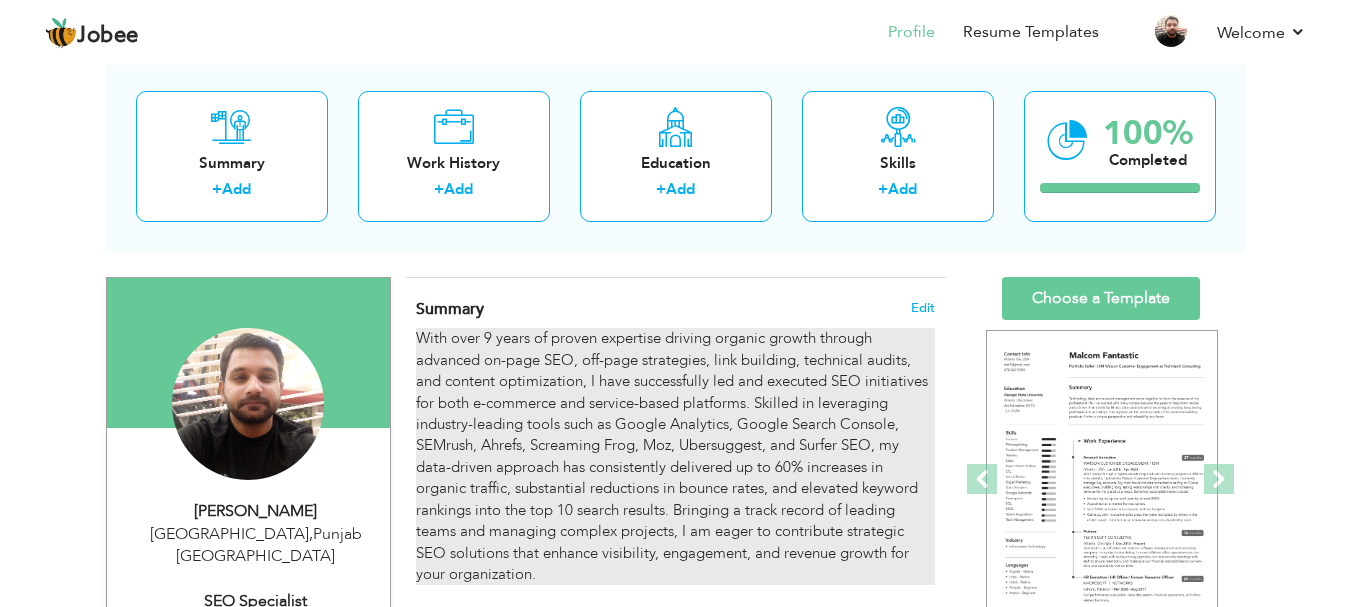 click on "With over 9 years of proven expertise driving organic growth through advanced on-page SEO, off-page strategies, link building, technical audits, and content optimization, I have successfully led and executed SEO initiatives for both e-commerce and service-based platforms. Skilled in leveraging industry-leading tools such as Google Analytics, Google Search Console, SEMrush, Ahrefs, Screaming Frog, Moz, Ubersuggest, and Surfer SEO, my data-driven approach has consistently delivered up to 60% increases in organic traffic, substantial reductions in bounce rates, and elevated keyword rankings into the top 10 search results. Bringing a track record of leading teams and managing complex projects, I am eager to contribute strategic SEO solutions that enhance visibility, engagement, and revenue growth for your organization." at bounding box center [675, 456] 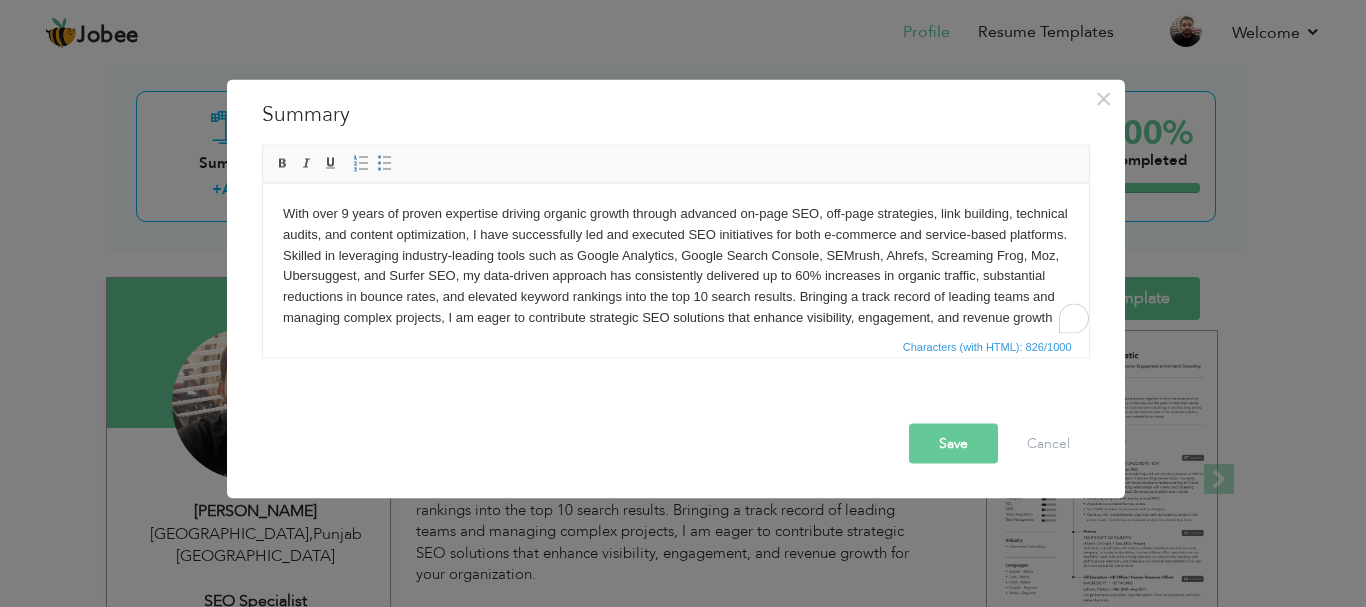 click on "With over 9 years of proven expertise driving organic growth through advanced on-page SEO, off-page strategies, link building, technical audits, and content optimization, I have successfully led and executed SEO initiatives for both e-commerce and service-based platforms. Skilled in leveraging industry-leading tools such as Google Analytics, Google Search Console, SEMrush, Ahrefs, Screaming Frog, Moz, Ubersuggest, and Surfer SEO, my data-driven approach has consistently delivered up to 60% increases in organic traffic, substantial reductions in bounce rates, and elevated keyword rankings into the top 10 search results. Bringing a track record of leading teams and managing complex projects, I am eager to contribute strategic SEO solutions that enhance visibility, engagement, and revenue growth for your organization." at bounding box center [675, 276] 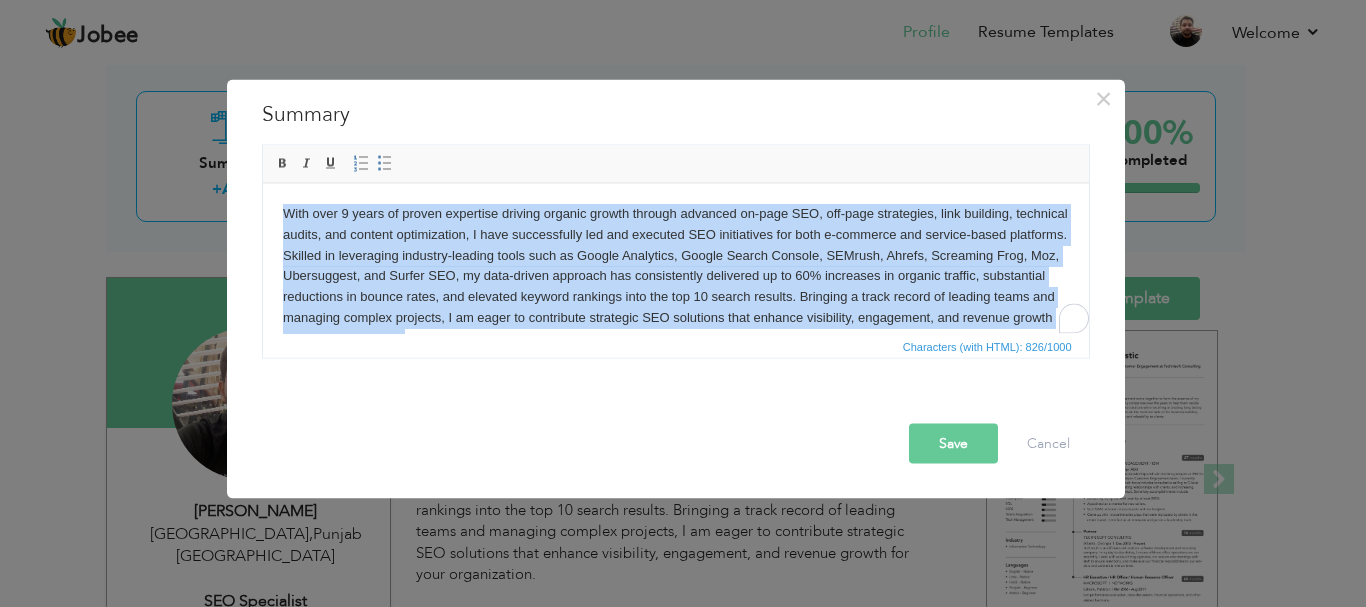 copy on "With over 9 years of proven expertise driving organic growth through advanced on-page SEO, off-page strategies, link building, technical audits, and content optimization, I have successfully led and executed SEO initiatives for both e-commerce and service-based platforms. Skilled in leveraging industry-leading tools such as Google Analytics, Google Search Console, SEMrush, Ahrefs, Screaming Frog, Moz, Ubersuggest, and Surfer SEO, my data-driven approach has consistently delivered up to 60% increases in organic traffic, substantial reductions in bounce rates, and elevated keyword rankings into the top 10 search results. Bringing a track record of leading teams and managing complex projects, I am eager to contribute strategic SEO solutions that enhance visibility, engagement, and revenue growth for your organization." 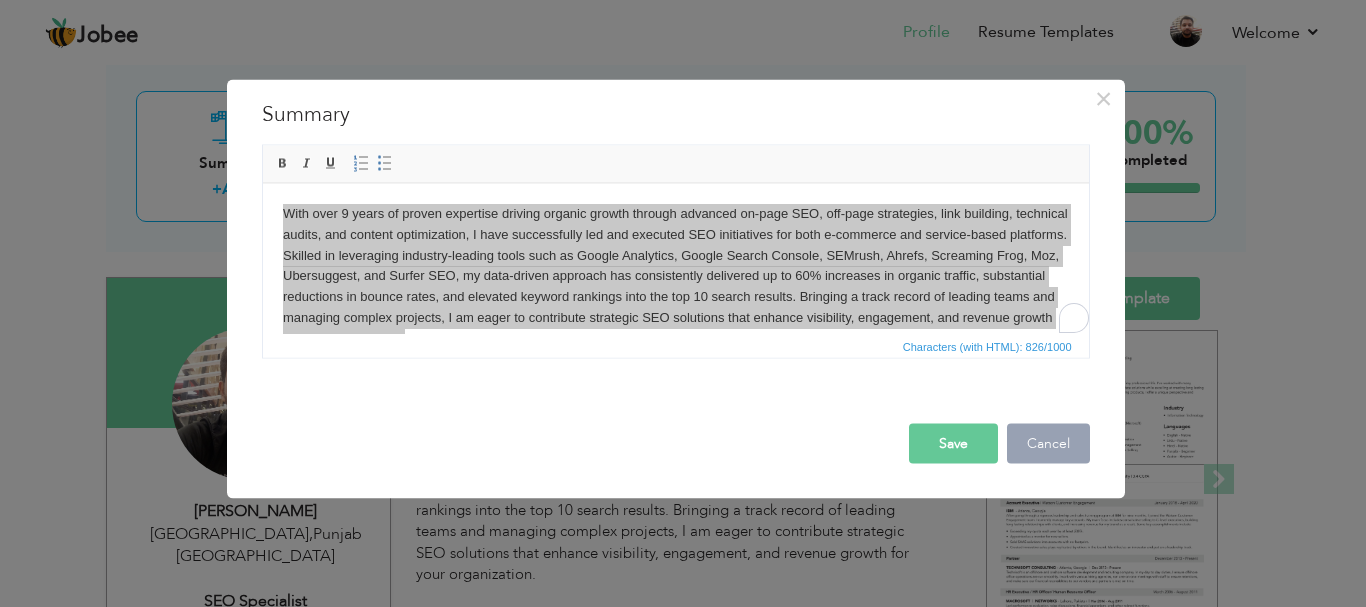 click on "Cancel" at bounding box center (1048, 443) 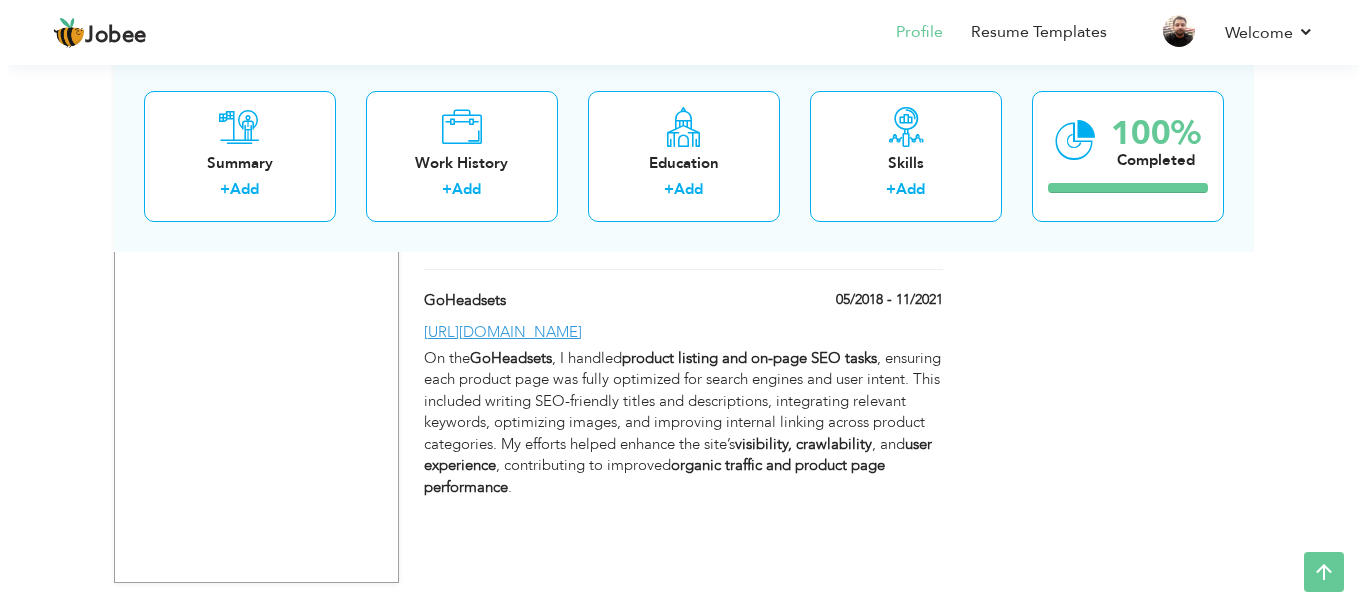 scroll, scrollTop: 3888, scrollLeft: 0, axis: vertical 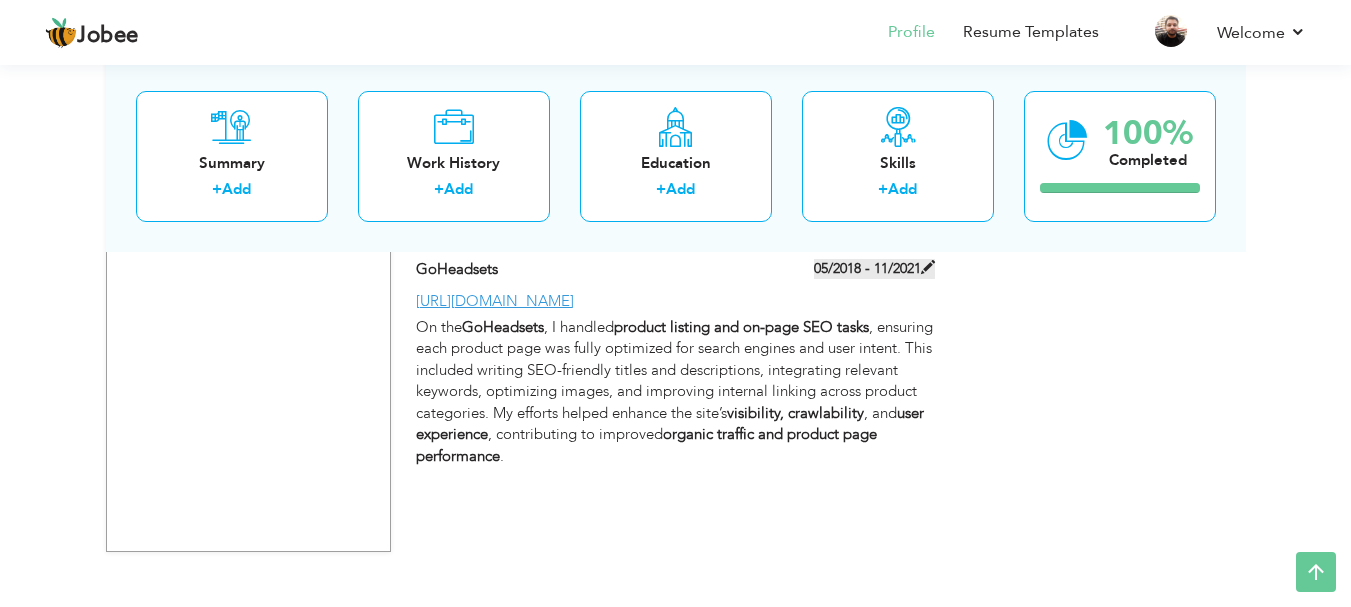 click on "05/2018 -  11/2021" at bounding box center [874, 269] 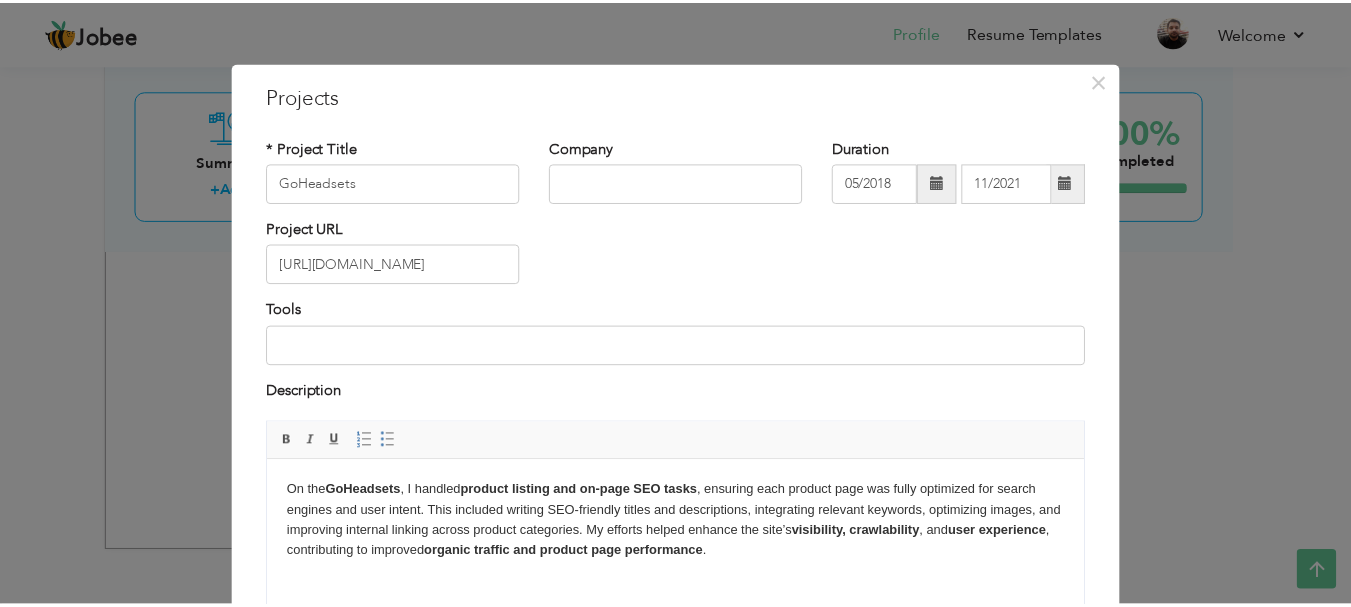 scroll, scrollTop: 0, scrollLeft: 0, axis: both 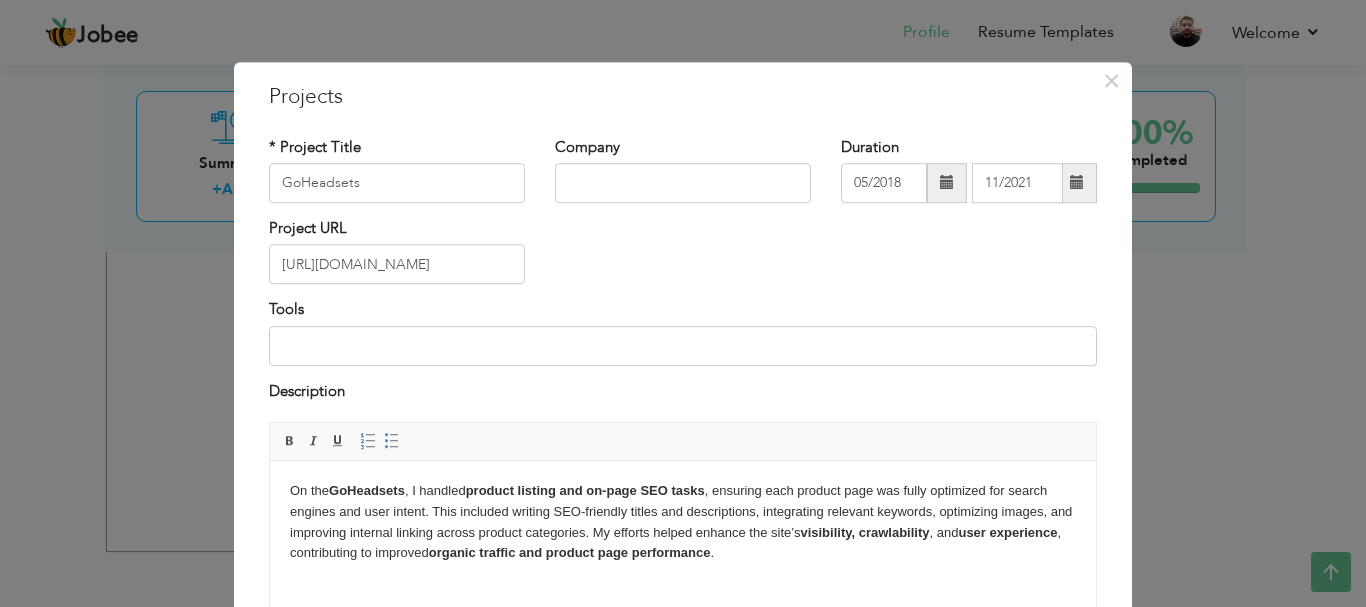 click on "On the  GoHeadsets , I handled  product listing and on-page SEO tasks , ensuring each product page was fully optimized for search engines and user intent. This included writing SEO-friendly titles and descriptions, integrating relevant keywords, optimizing images, and improving internal linking across product categories. My efforts helped enhance the site’s  visibility, crawlability , and  user experience , contributing to improved  organic traffic and product page performance ." at bounding box center (683, 522) 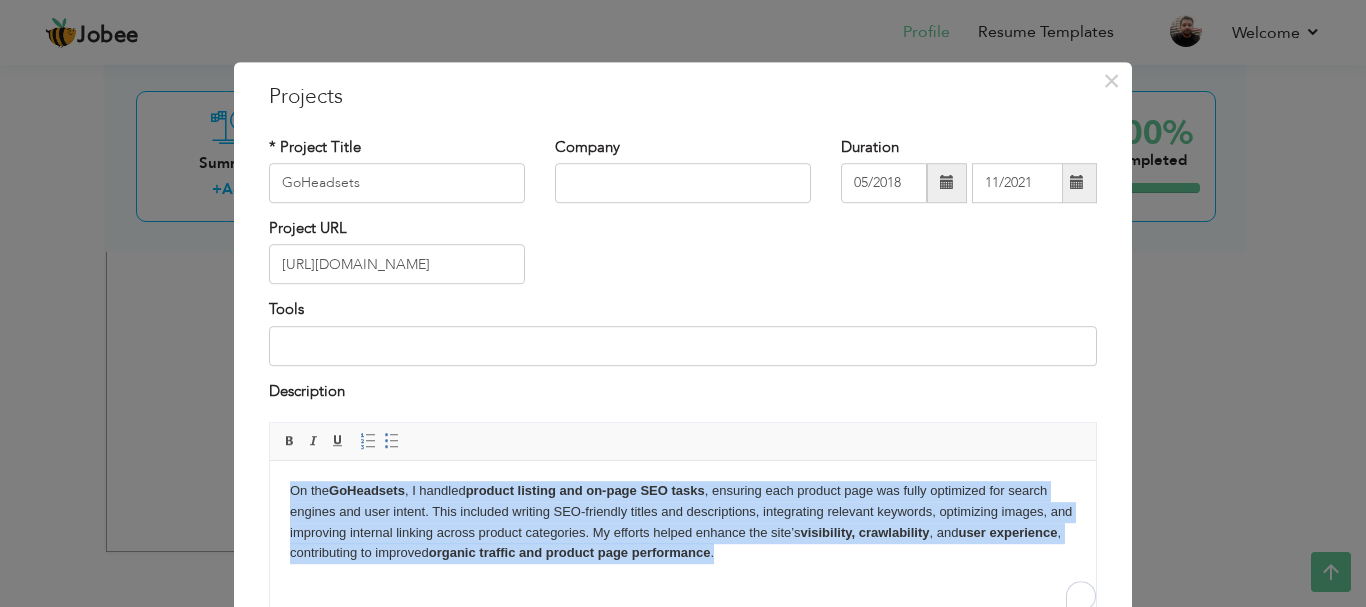 copy on "On the  GoHeadsets , I handled  product listing and on-page SEO tasks , ensuring each product page was fully optimized for search engines and user intent. This included writing SEO-friendly titles and descriptions, integrating relevant keywords, optimizing images, and improving internal linking across product categories. My efforts helped enhance the site’s  visibility, crawlability , and  user experience , contributing to improved  organic traffic and product page performance ." 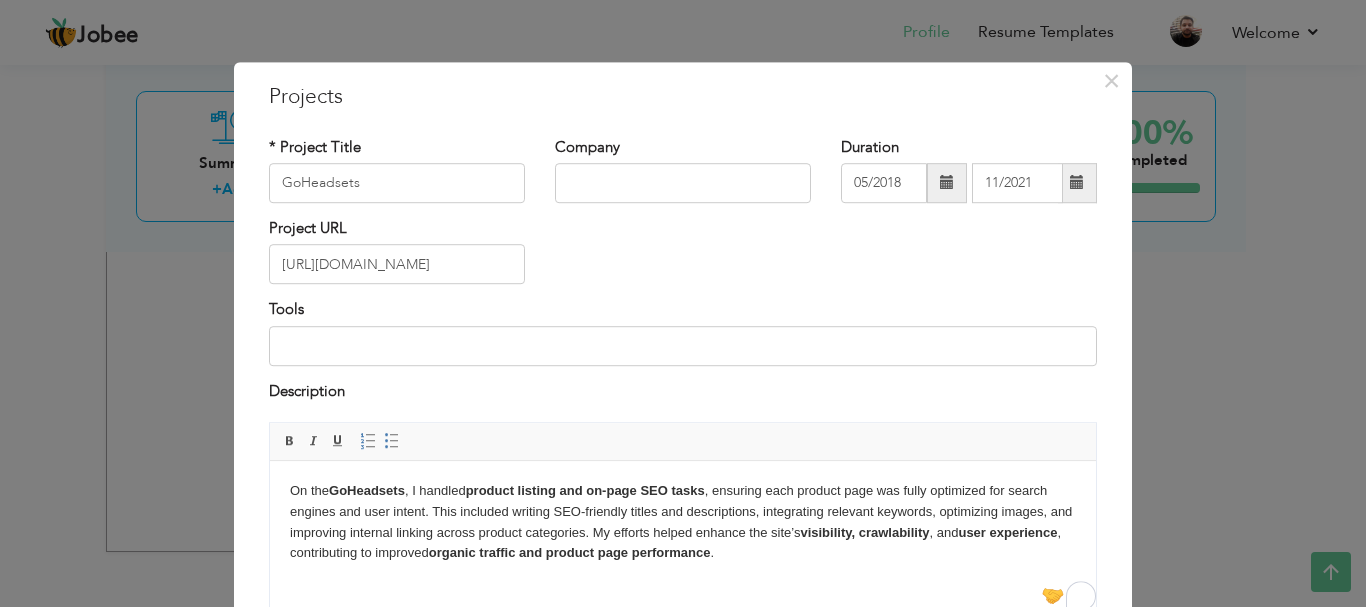 click on "×
Projects
* Project Title
GoHeadsets
Company
Duration 05/2018 11/2021 ." at bounding box center (683, 303) 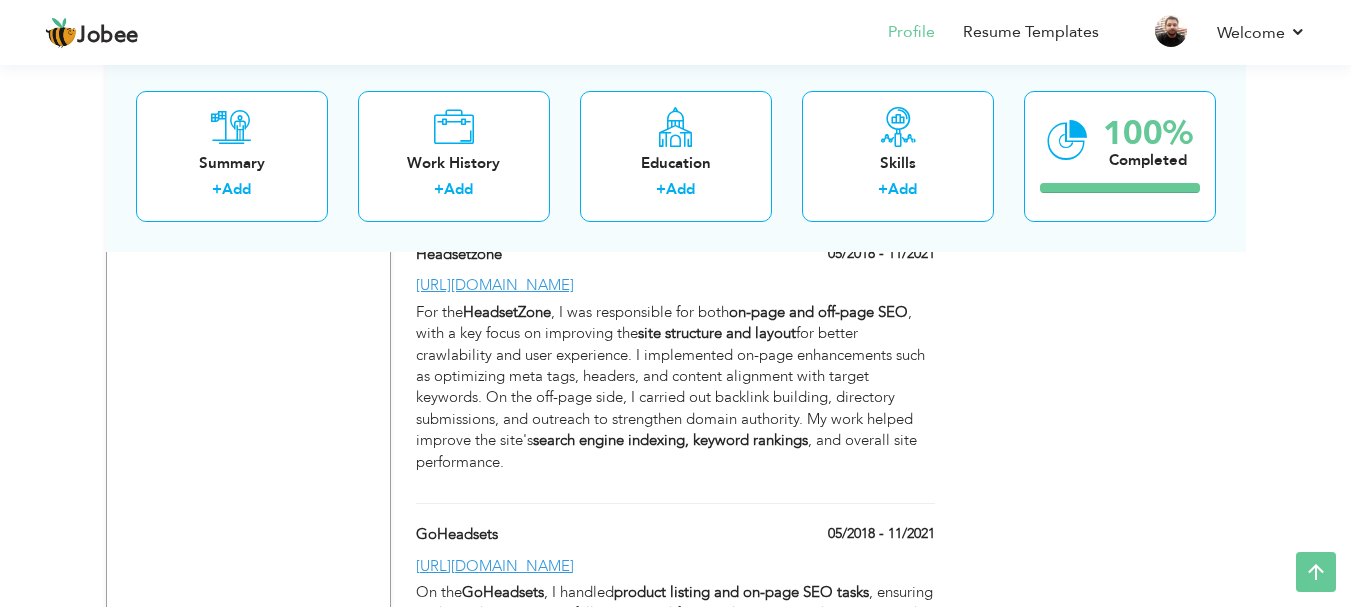 scroll, scrollTop: 3588, scrollLeft: 0, axis: vertical 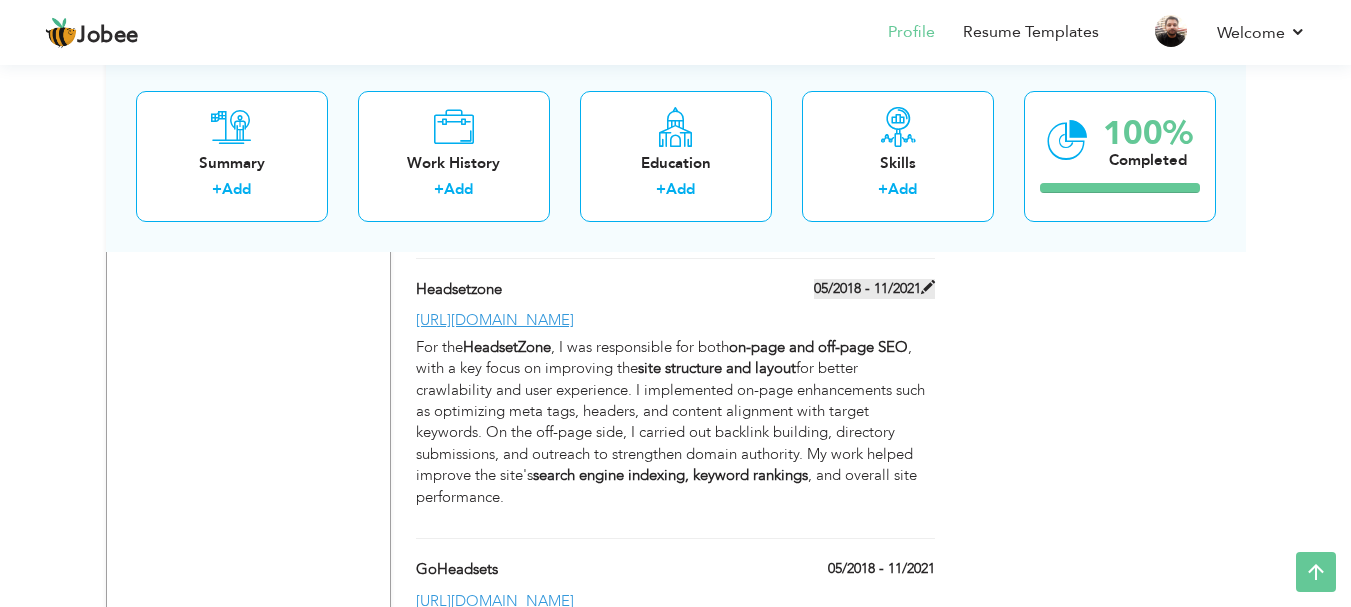 click on "05/2018 -  11/2021" at bounding box center [874, 289] 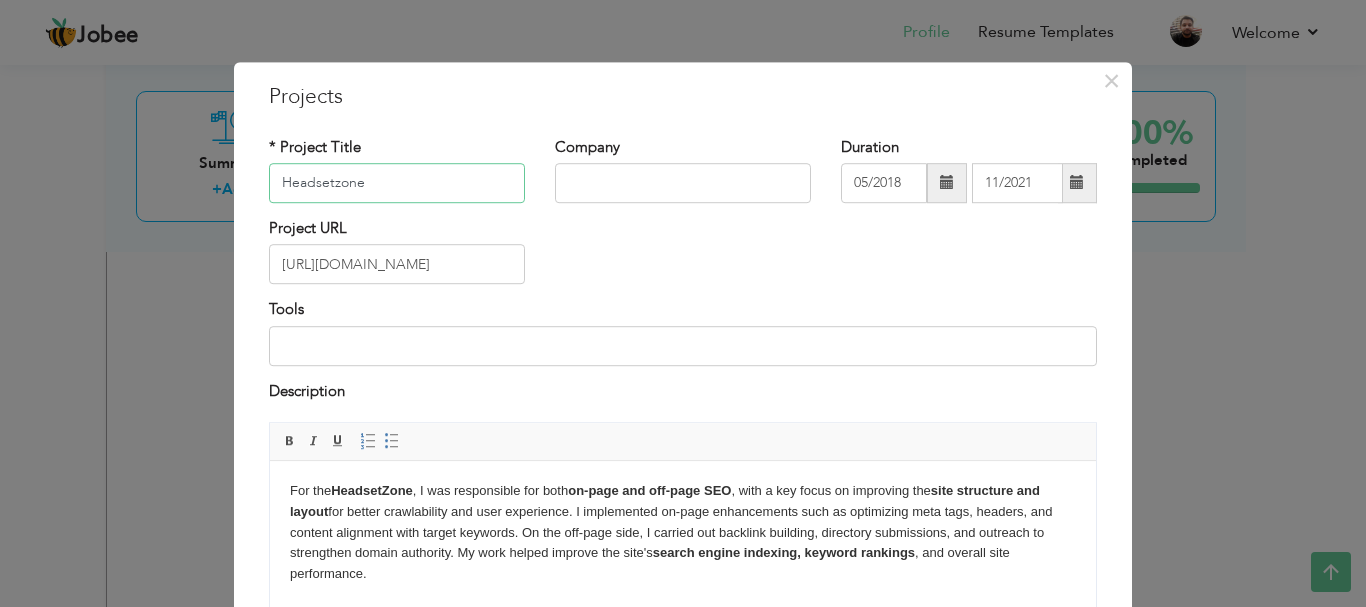 click on "Headsetzone" at bounding box center (397, 183) 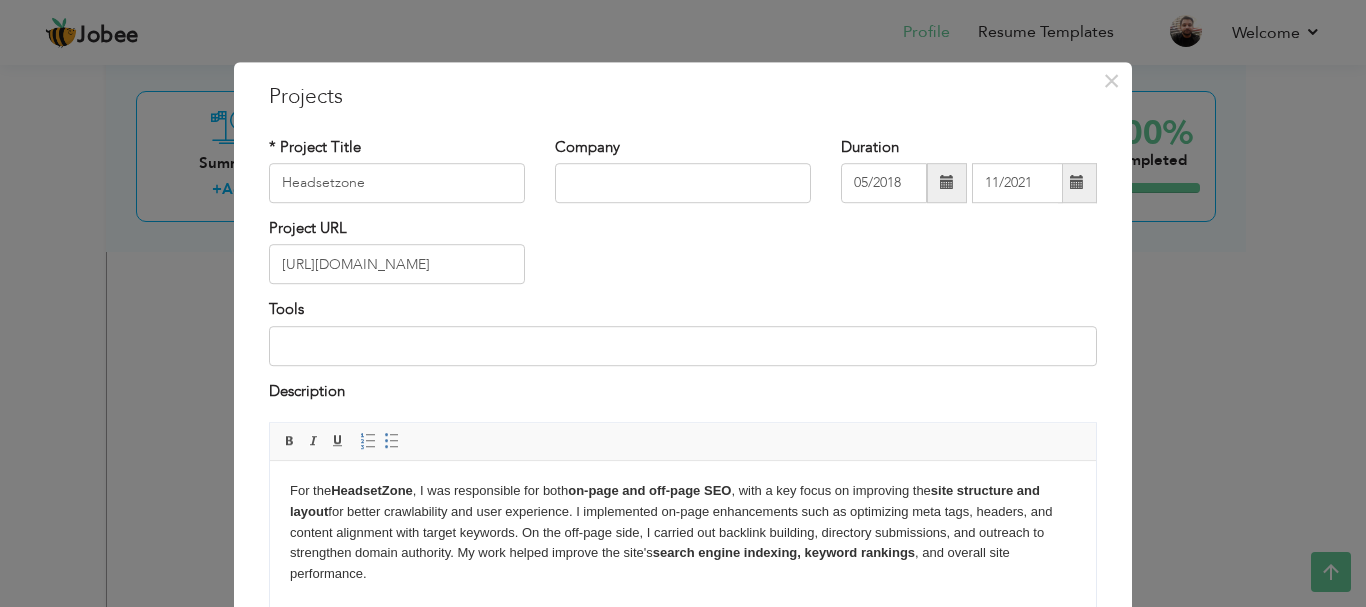 click on "For the  HeadsetZone , I was responsible for both  on-page and off-page SEO , with a key focus on improving the  site structure and layout  for better crawlability and user experience. I implemented on-page enhancements such as optimizing meta tags, headers, and content alignment with target keywords. On the off-page side, I carried out backlink building, directory submissions, and outreach to strengthen domain authority. My work helped improve the site's  search engine indexing, keyword rankings , and overall site performance." at bounding box center (683, 533) 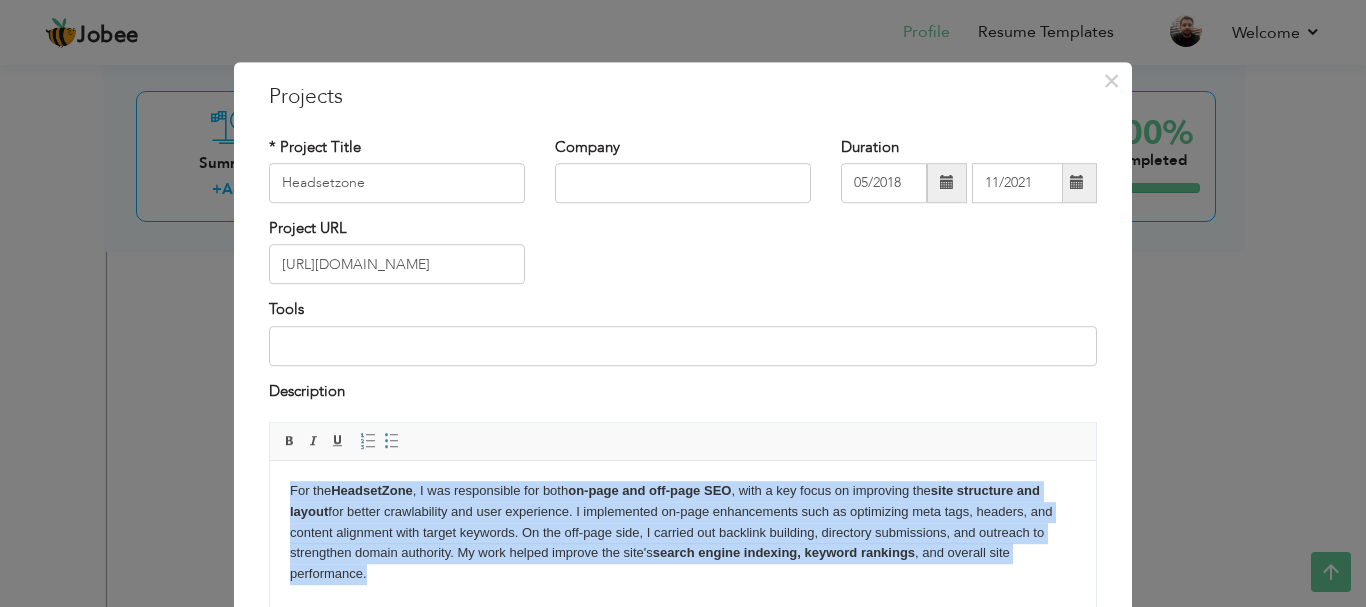 copy on "For the  HeadsetZone , I was responsible for both  on-page and off-page SEO , with a key focus on improving the  site structure and layout  for better crawlability and user experience. I implemented on-page enhancements such as optimizing meta tags, headers, and content alignment with target keywords. On the off-page side, I carried out backlink building, directory submissions, and outreach to strengthen domain authority. My work helped improve the site's  search engine indexing, keyword rankings , and overall site performance." 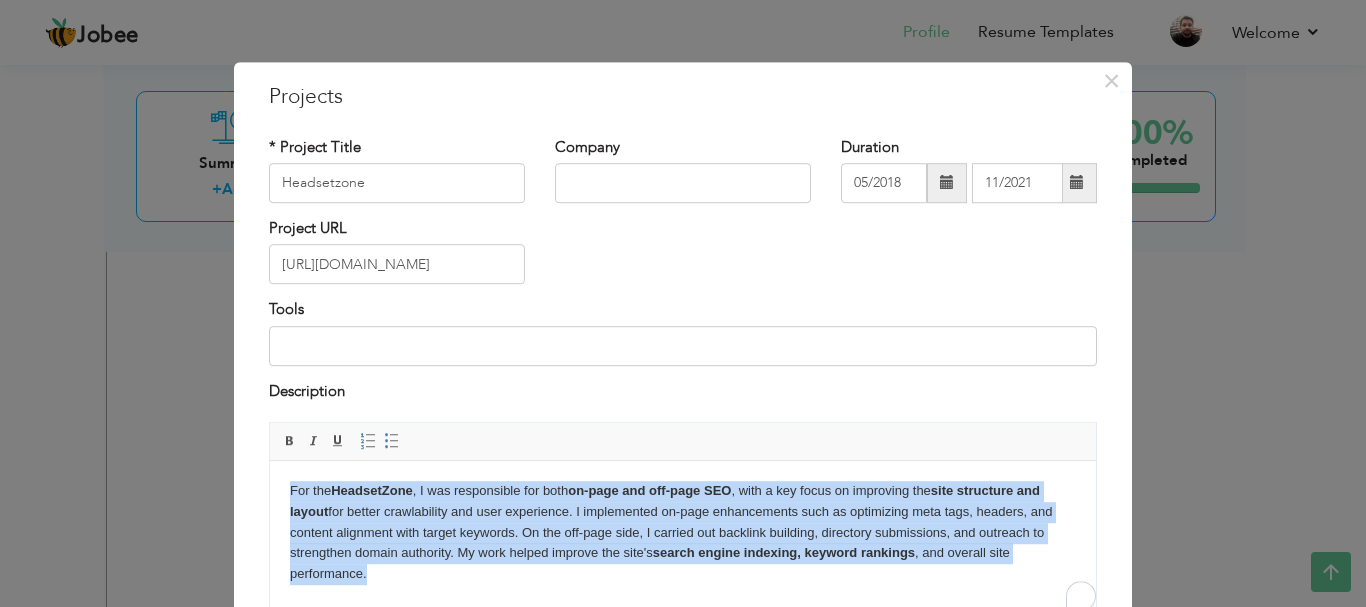 click on "For the  HeadsetZone , I was responsible for both  on-page and off-page SEO , with a key focus on improving the  site structure and layout  for better crawlability and user experience. I implemented on-page enhancements such as optimizing meta tags, headers, and content alignment with target keywords. On the off-page side, I carried out backlink building, directory submissions, and outreach to strengthen domain authority. My work helped improve the site's  search engine indexing, keyword rankings , and overall site performance." at bounding box center (683, 533) 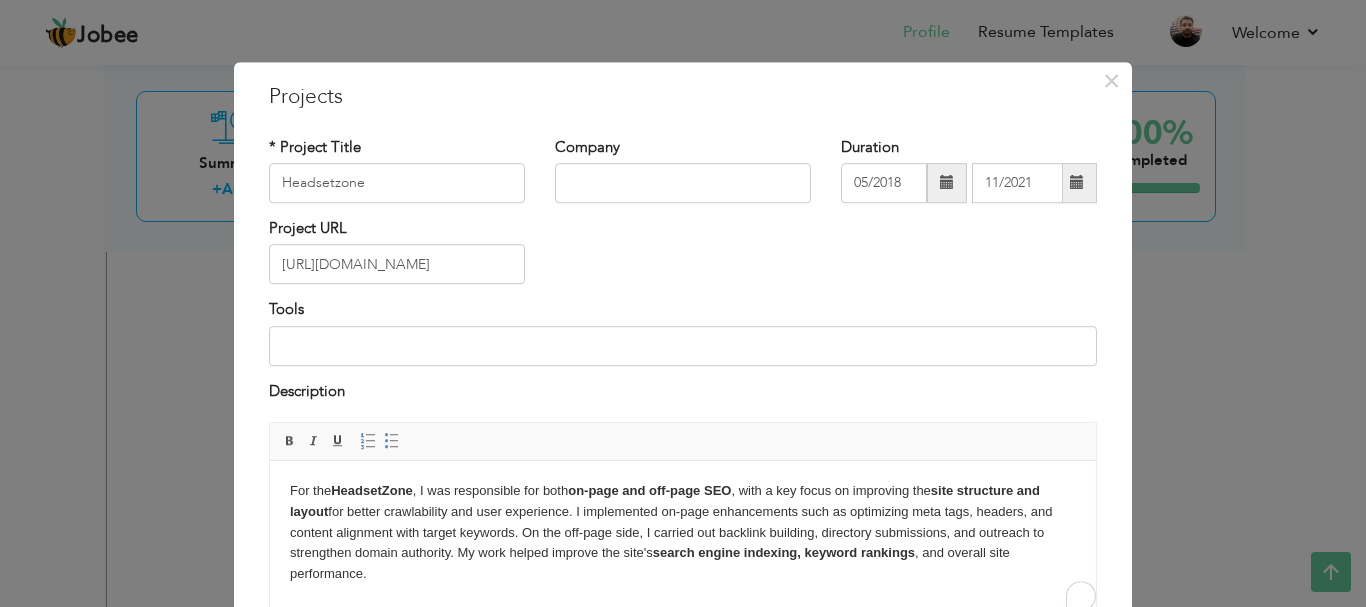 click on "For the  HeadsetZone , I was responsible for both  on-page and off-page SEO , with a key focus on improving the  site structure and layout  for better crawlability and user experience. I implemented on-page enhancements such as optimizing meta tags, headers, and content alignment with target keywords. On the off-page side, I carried out backlink building, directory submissions, and outreach to strengthen domain authority. My work helped improve the site's  search engine indexing, keyword rankings , and overall site performance." at bounding box center [683, 533] 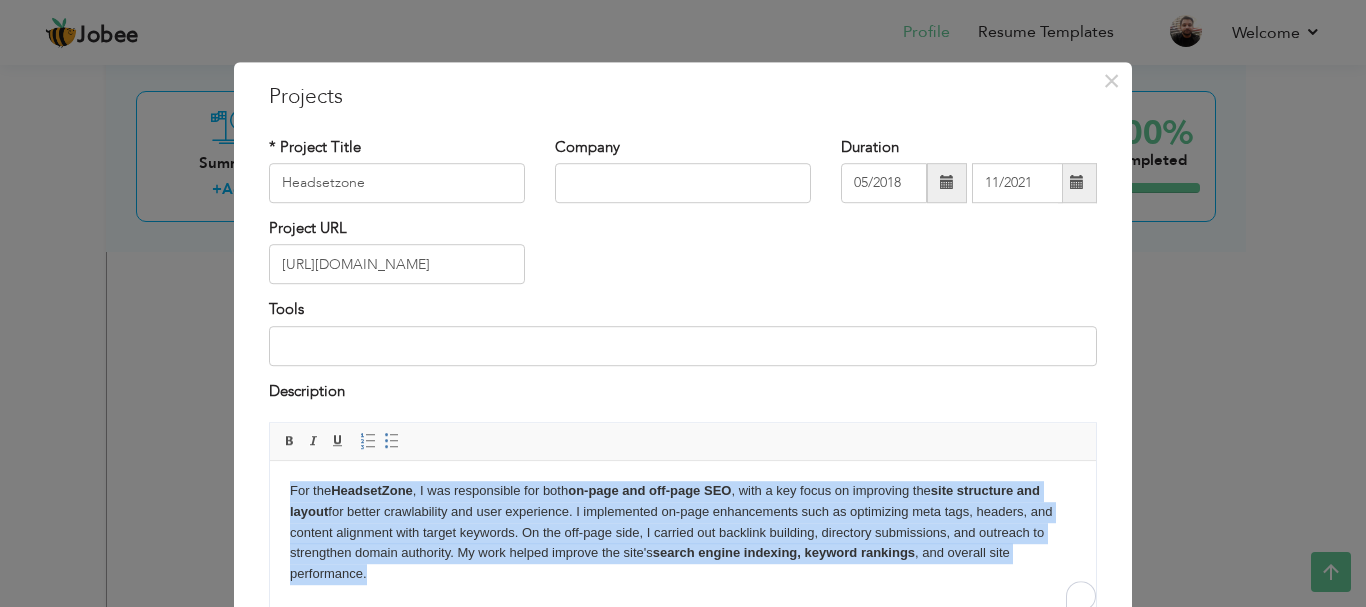 copy on "For the  HeadsetZone , I was responsible for both  on-page and off-page SEO , with a key focus on improving the  site structure and layout  for better crawlability and user experience. I implemented on-page enhancements such as optimizing meta tags, headers, and content alignment with target keywords. On the off-page side, I carried out backlink building, directory submissions, and outreach to strengthen domain authority. My work helped improve the site's  search engine indexing, keyword rankings , and overall site performance." 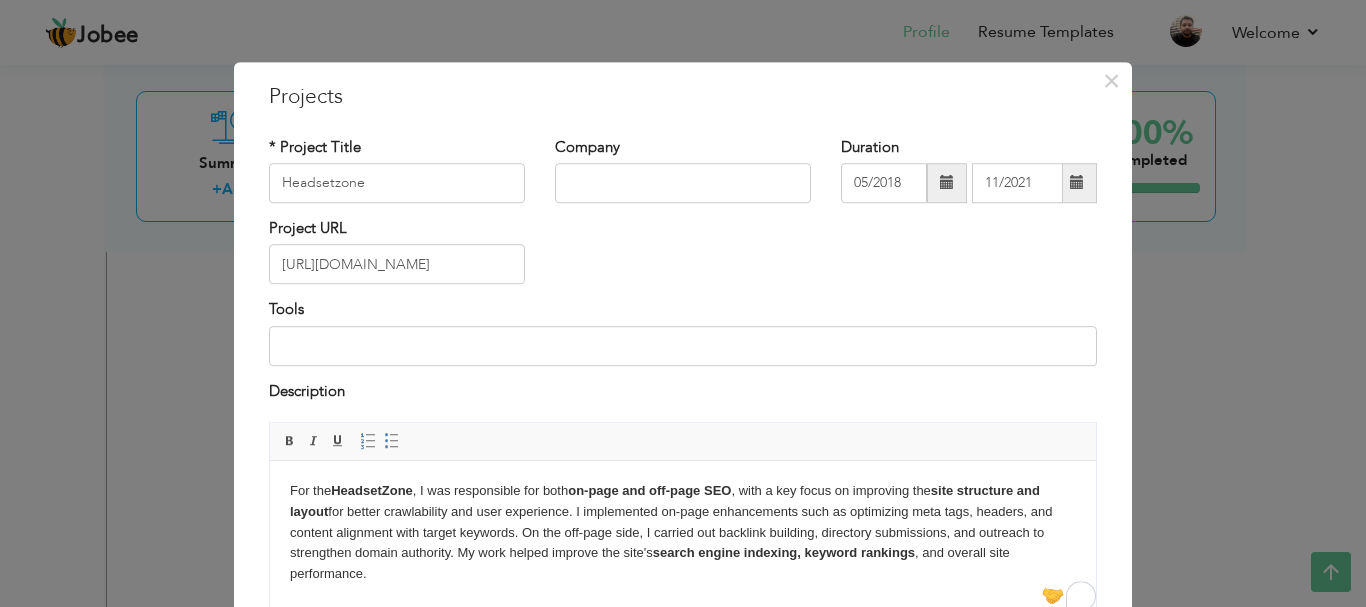 click on "×
Projects
* Project Title
Headsetzone
Company
Duration 05/2018 11/2021" at bounding box center [683, 303] 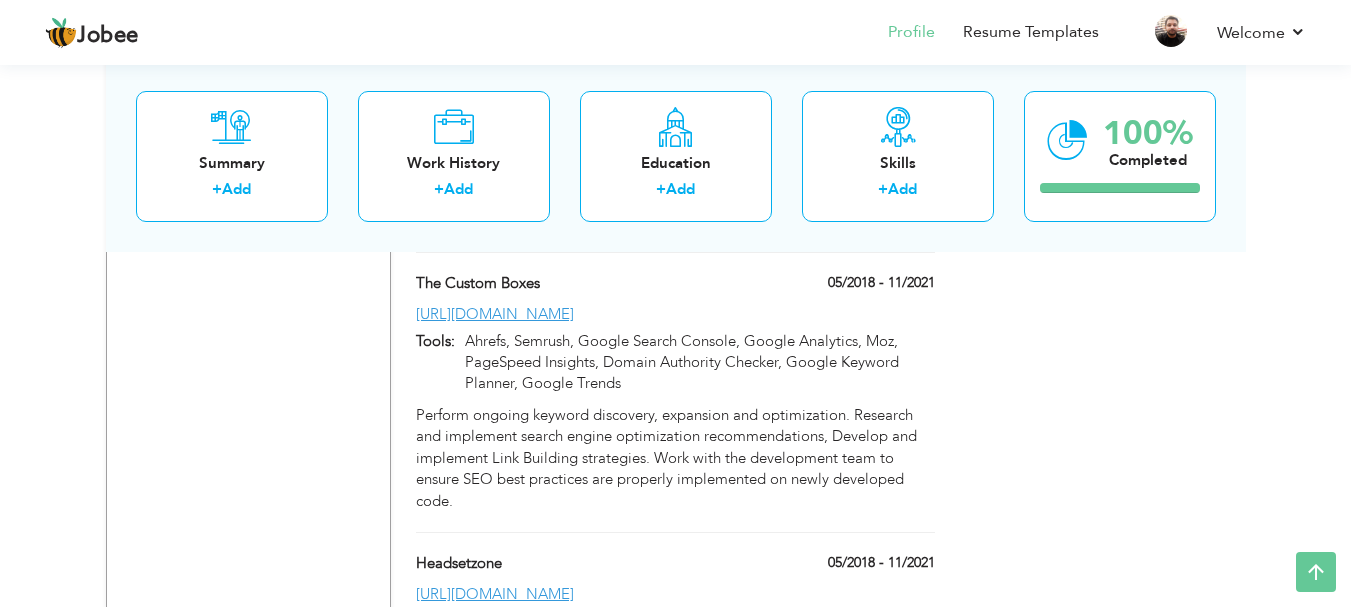 scroll, scrollTop: 3288, scrollLeft: 0, axis: vertical 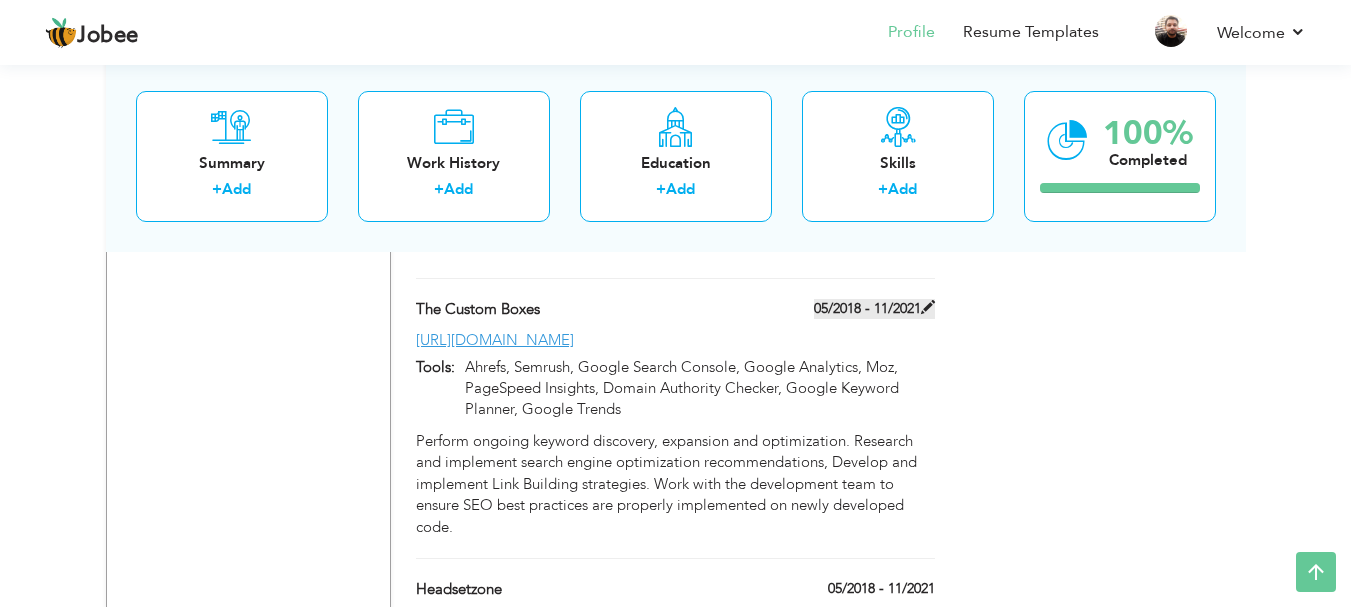 click on "05/2018 -  11/2021" at bounding box center (874, 309) 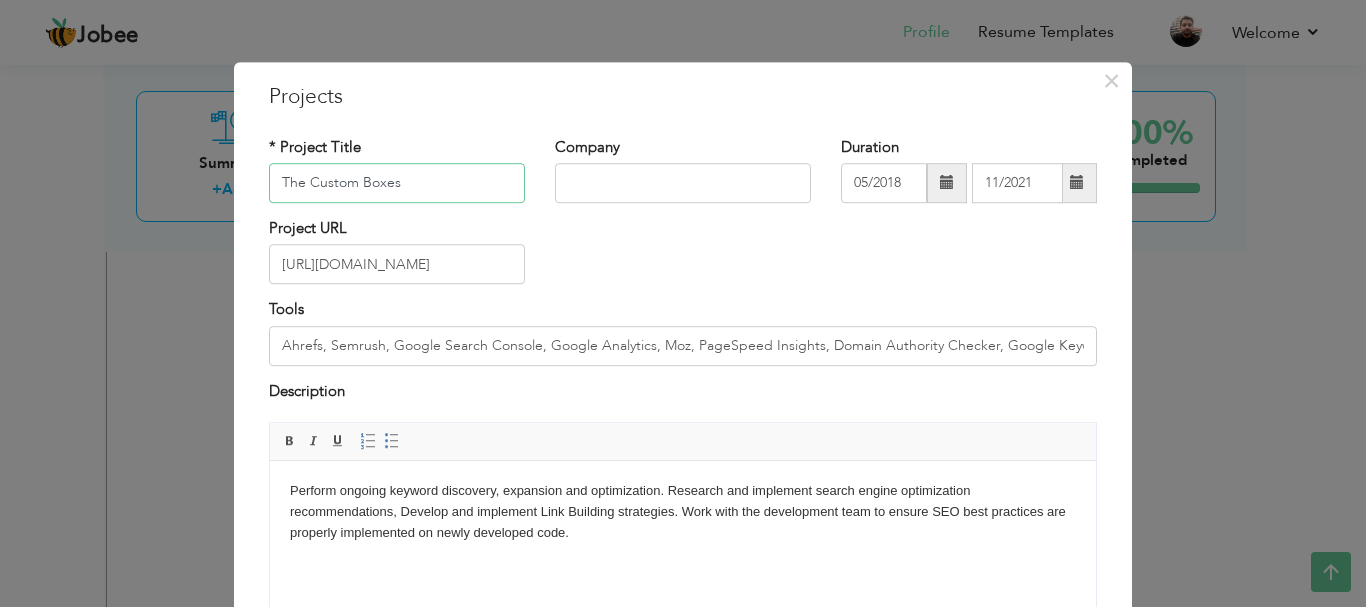 click on "The Custom Boxes" at bounding box center (397, 183) 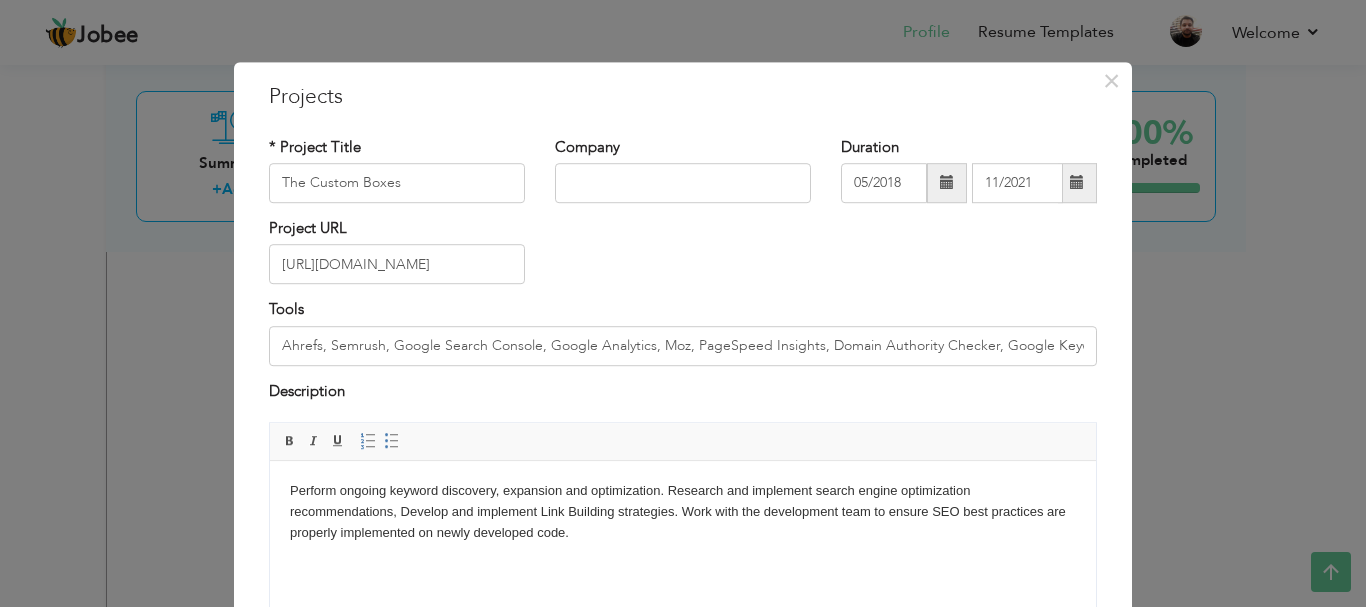 click on "Perform ongoing keyword discovery, expansion and optimization. Research and implement search engine optimization recommendations, Develop and implement Link Building strategies. Work with the development team to ensure SEO best practices are properly implemented on newly developed code." at bounding box center (683, 512) 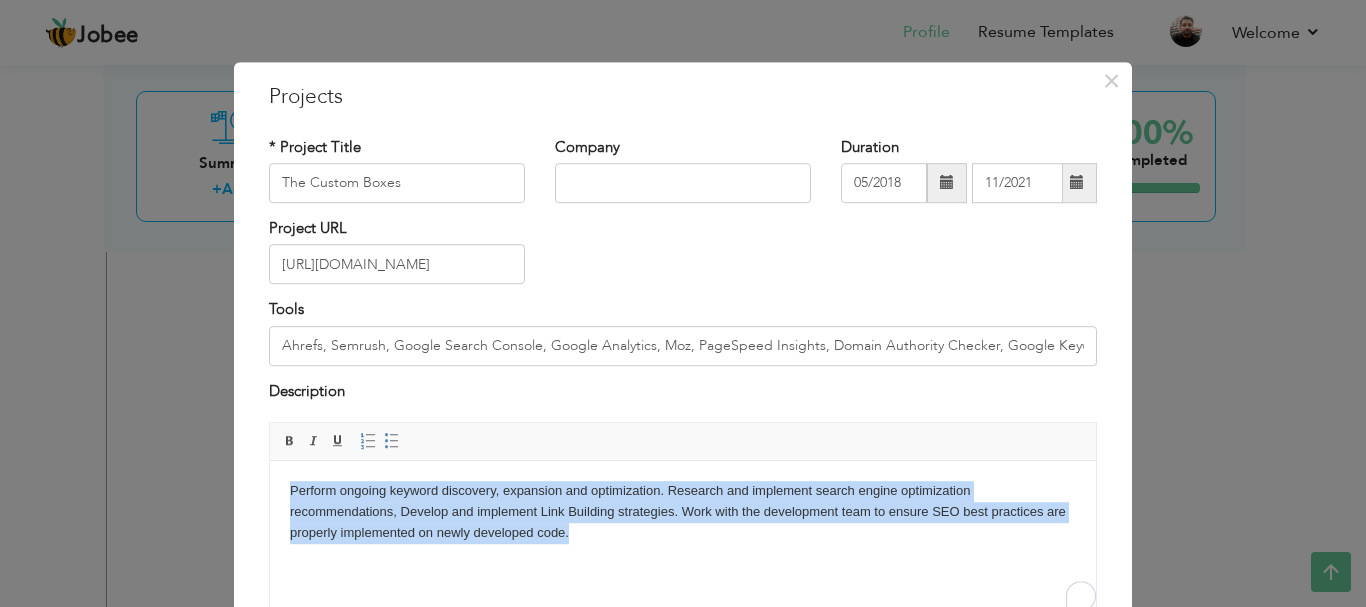 copy on "Perform ongoing keyword discovery, expansion and optimization. Research and implement search engine optimization recommendations, Develop and implement Link Building strategies. Work with the development team to ensure SEO best practices are properly implemented on newly developed code." 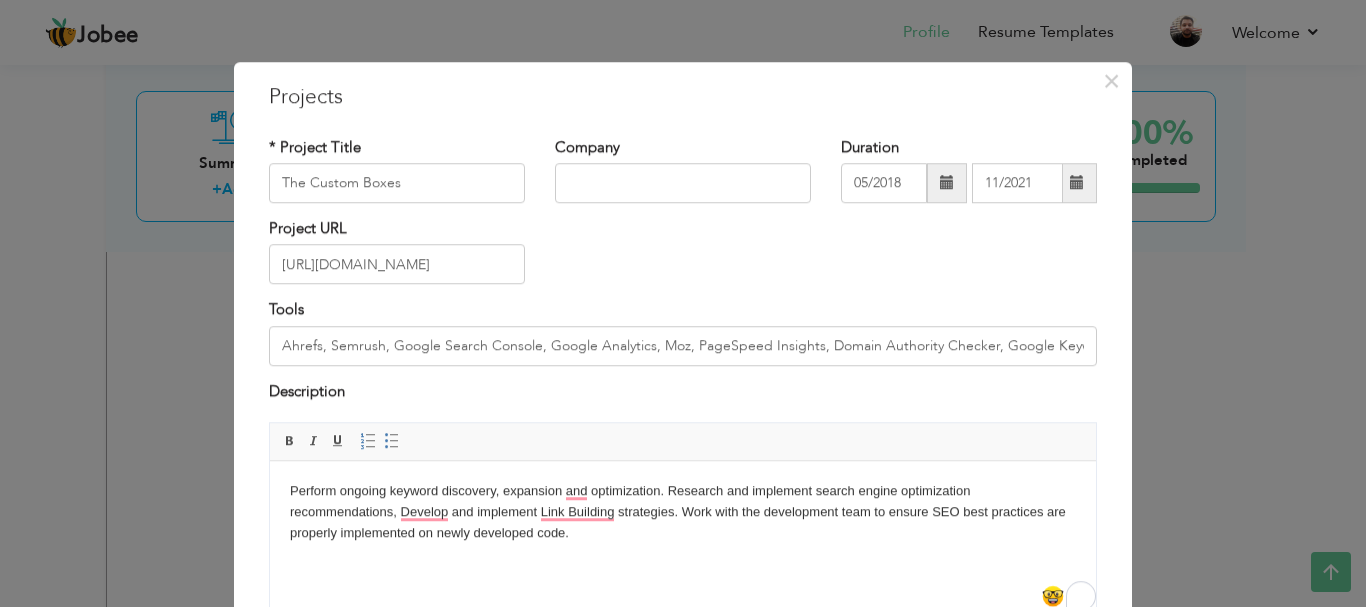 click on "×
Projects
* Project Title
The Custom Boxes
Company
Duration 05/2018" at bounding box center [683, 303] 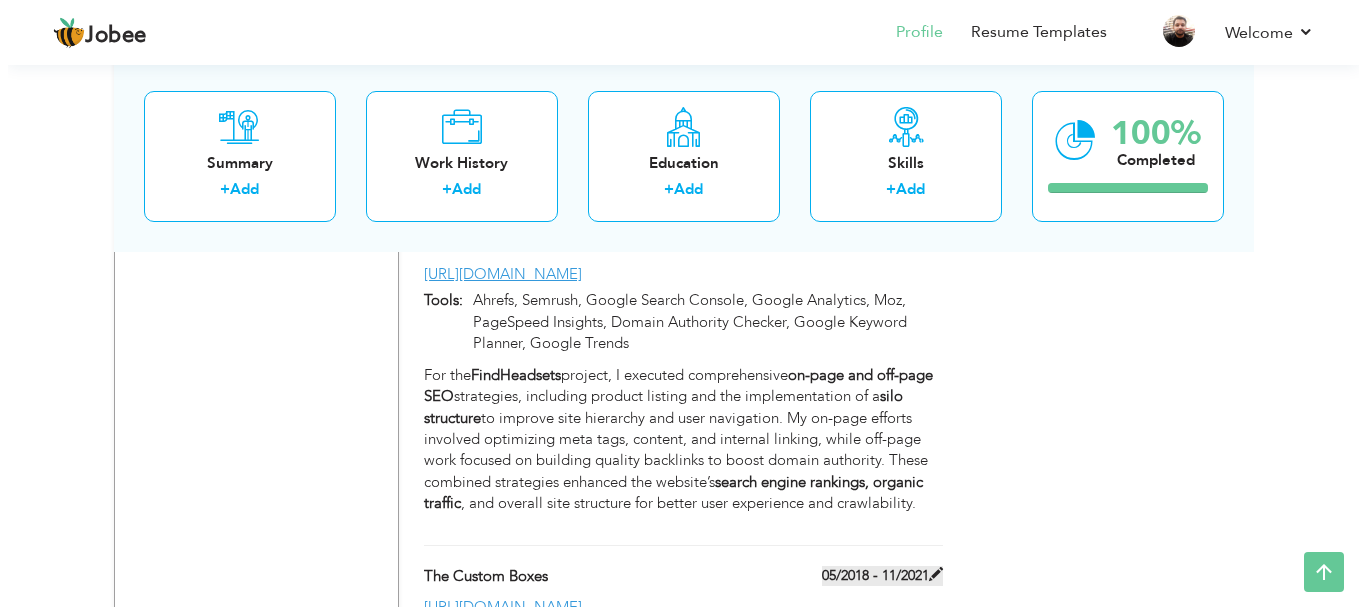 scroll, scrollTop: 2988, scrollLeft: 0, axis: vertical 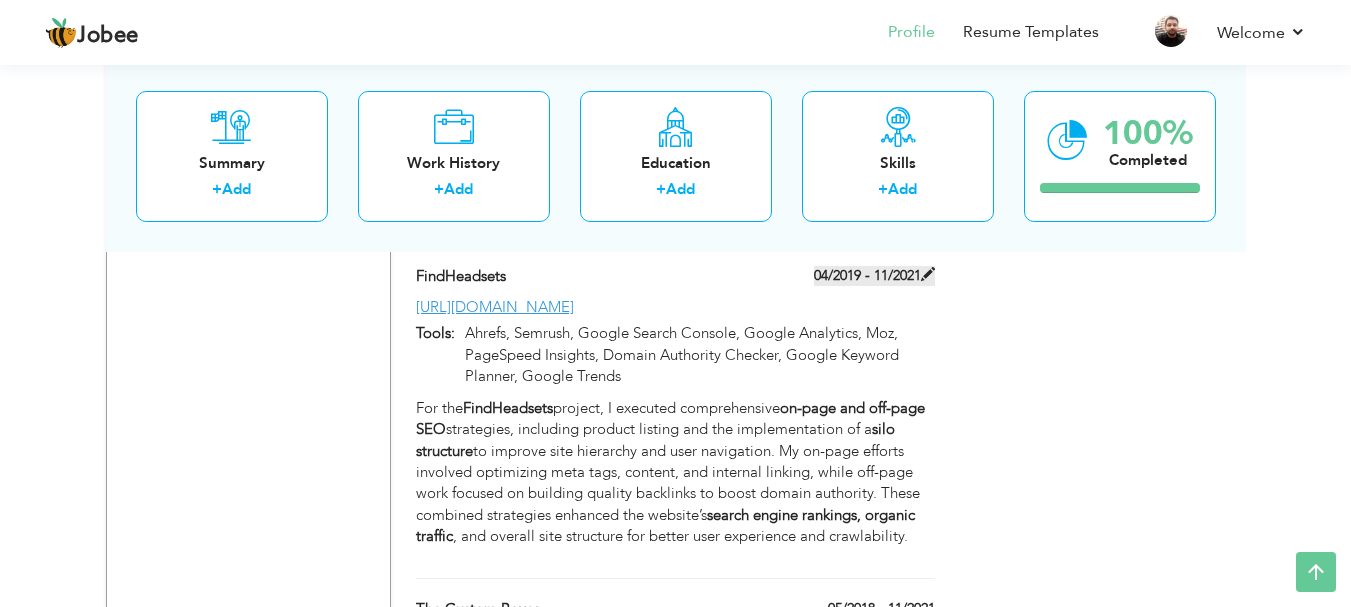 click on "04/2019 -  11/2021" at bounding box center [874, 276] 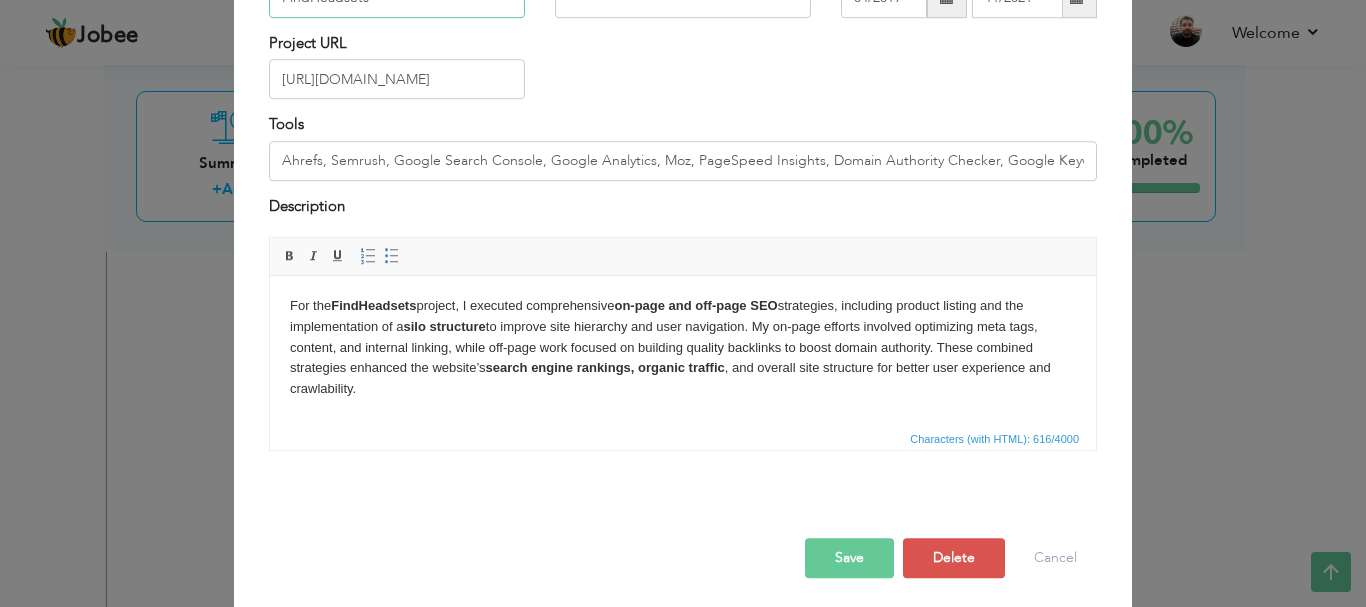 scroll, scrollTop: 191, scrollLeft: 0, axis: vertical 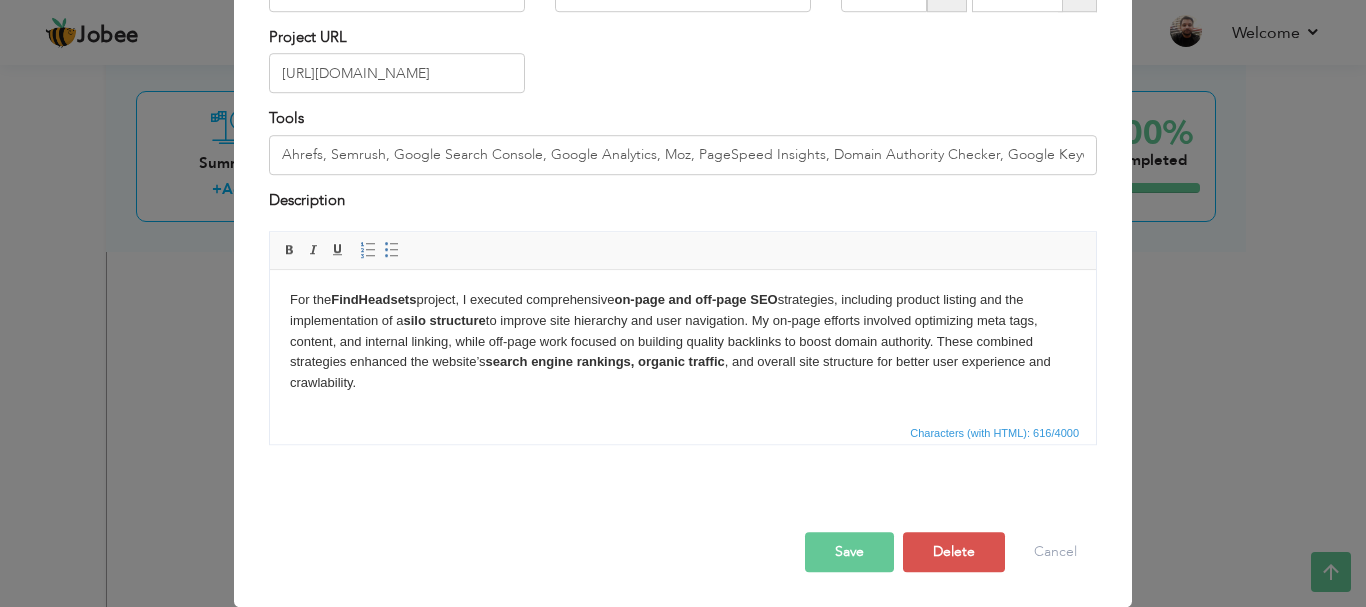 click on "search engine rankings, organic traffic" at bounding box center (605, 361) 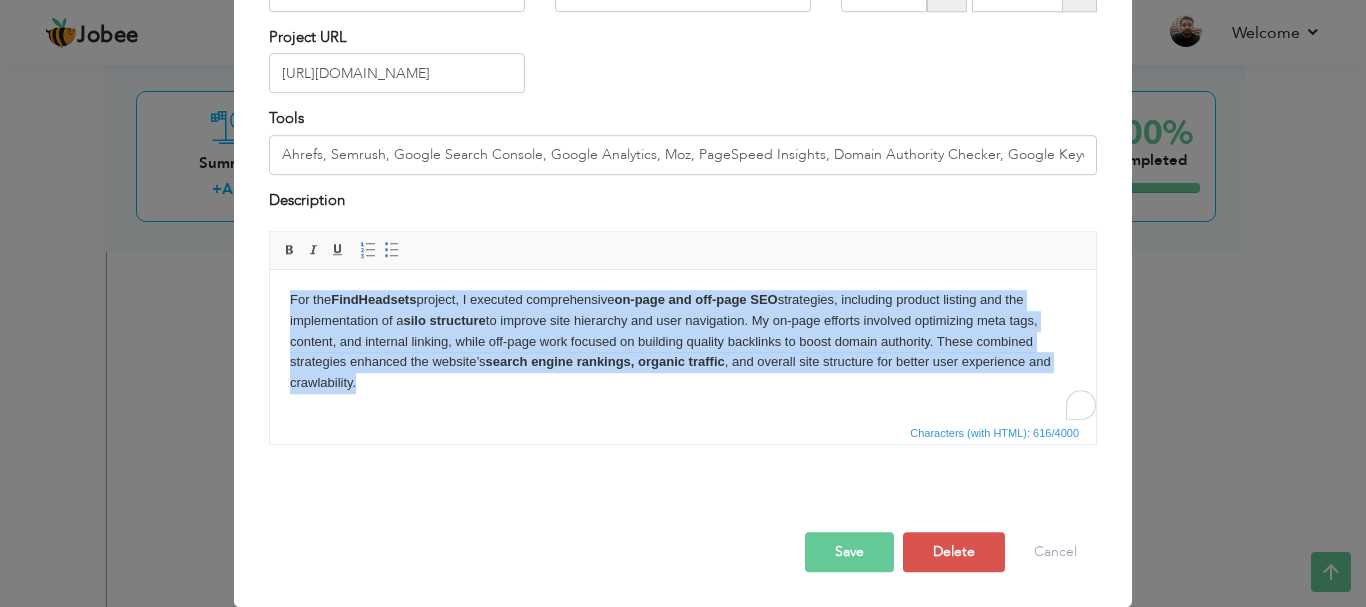 copy on "For the  FindHeadsets  project, I executed comprehensive  on-page and off-page SEO  strategies, including product listing and the implementation of a  silo structure  to improve site hierarchy and user navigation. My on-page efforts involved optimizing meta tags, content, and internal linking, while off-page work focused on building quality backlinks to boost domain authority. These combined strategies enhanced the website’s  search engine rankings, organic traffic , and overall site structure for better user experience and crawlability." 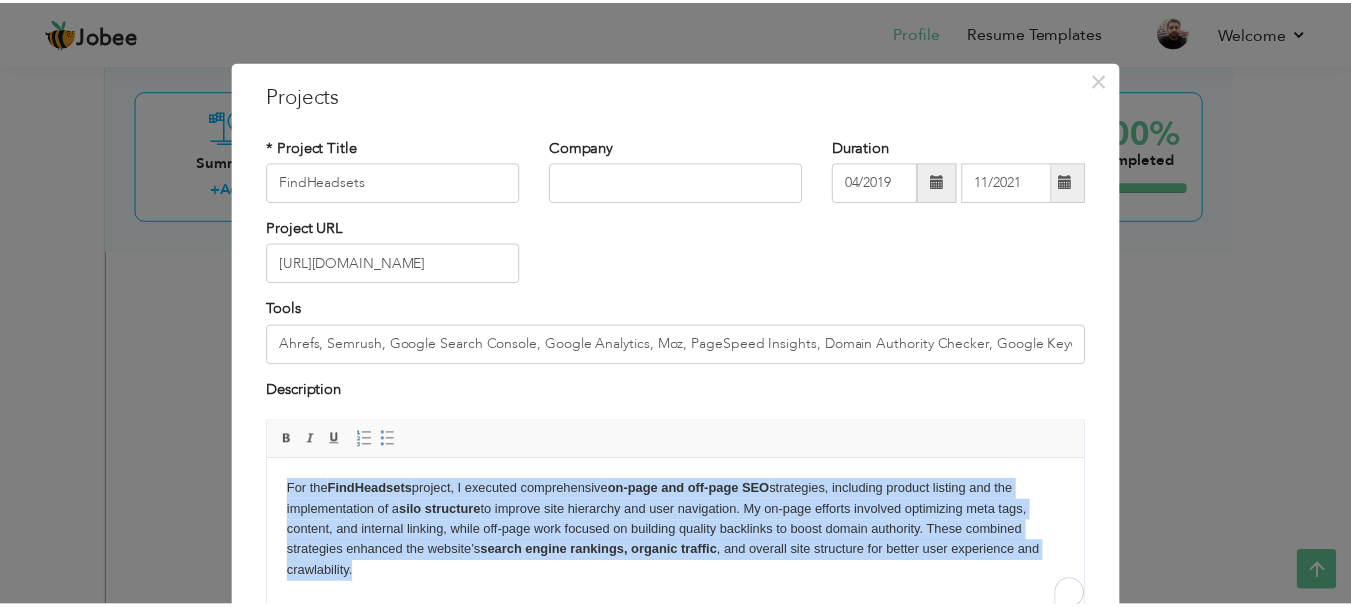 scroll, scrollTop: 0, scrollLeft: 0, axis: both 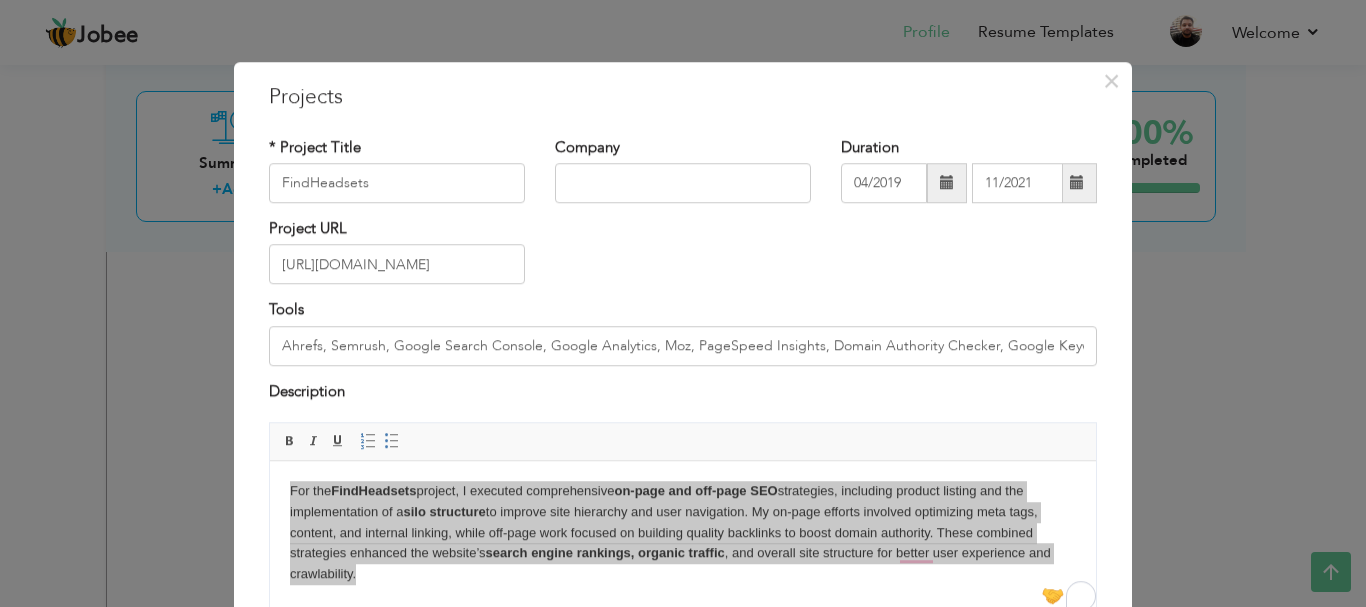 click on "×
Projects
* Project Title
FindHeadsets
Company
Duration 04/2019 11/2021" at bounding box center [683, 303] 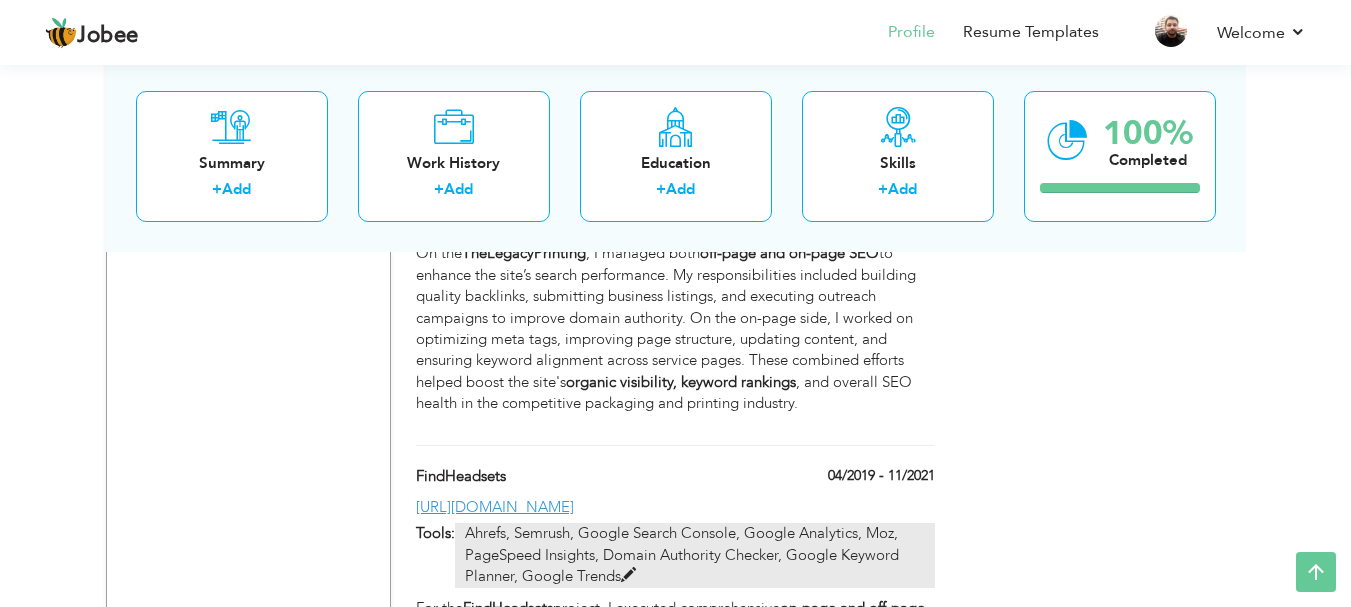 scroll, scrollTop: 2688, scrollLeft: 0, axis: vertical 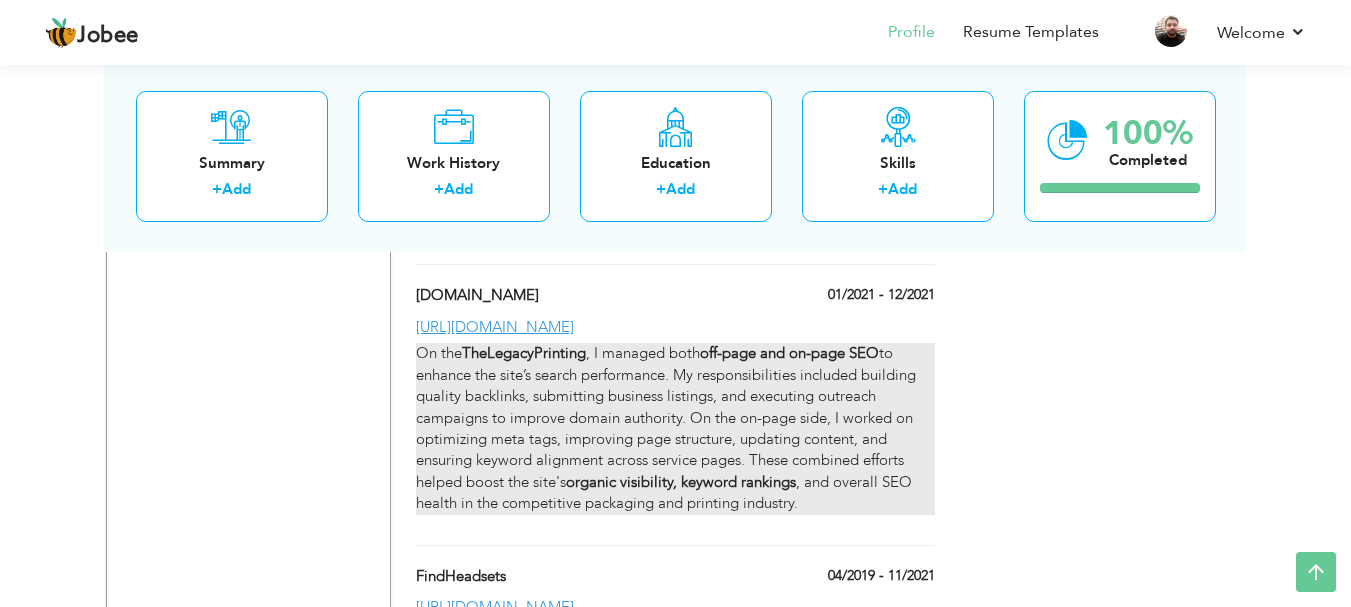 click on "On the  TheLegacyPrinting , I managed both  off-page and on-page SEO  to enhance the site’s search performance. My responsibilities included building quality backlinks, submitting business listings, and executing outreach campaigns to improve domain authority. On the on-page side, I worked on optimizing meta tags, improving page structure, updating content, and ensuring keyword alignment across service pages. These combined efforts helped boost the site's  organic visibility, keyword rankings , and overall SEO health in the competitive packaging and printing industry." at bounding box center [675, 428] 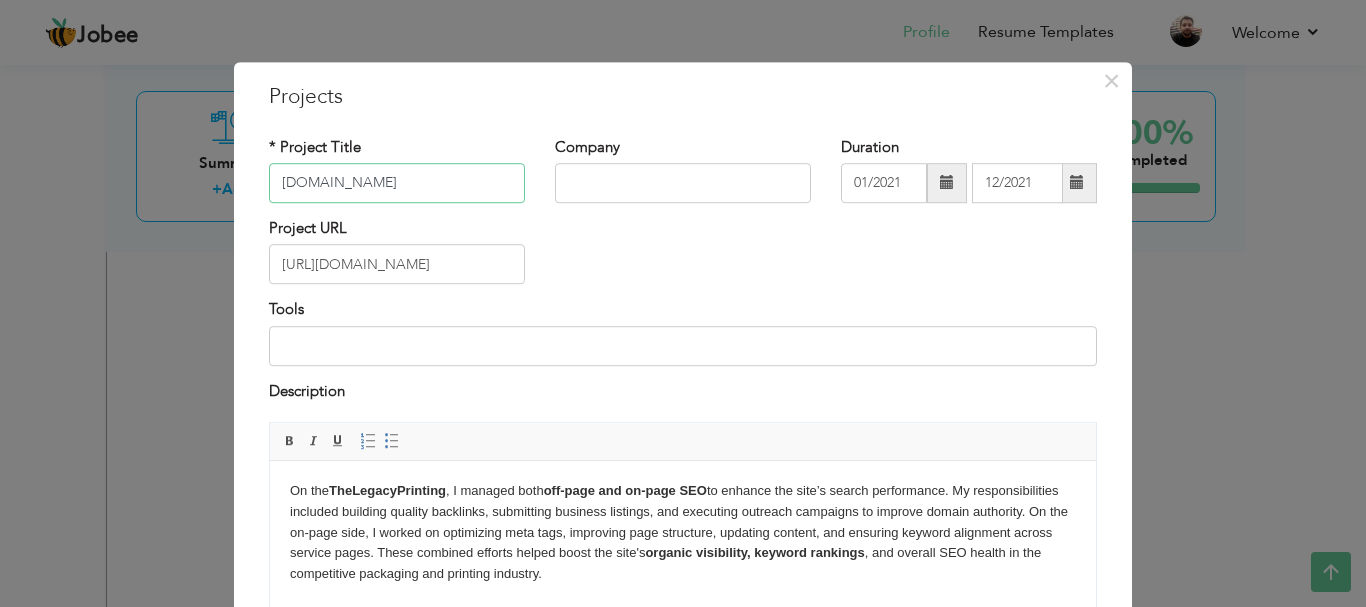click on "[DOMAIN_NAME]" at bounding box center [397, 183] 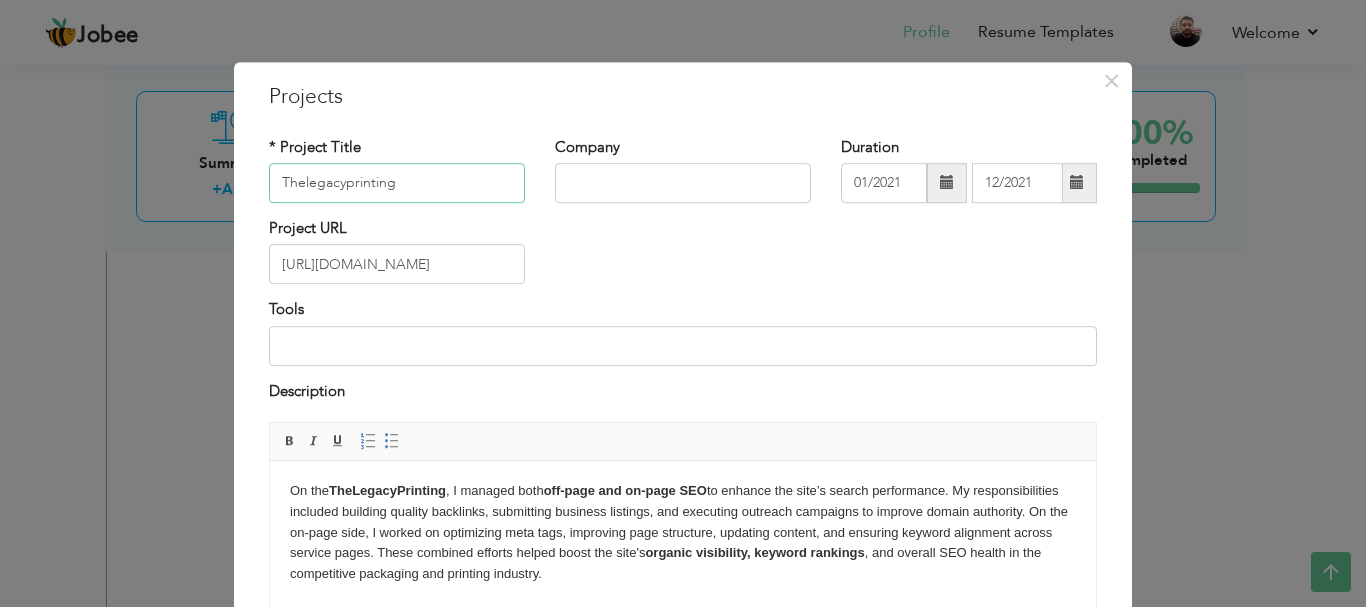 click on "Thelegacyprinting" at bounding box center [397, 183] 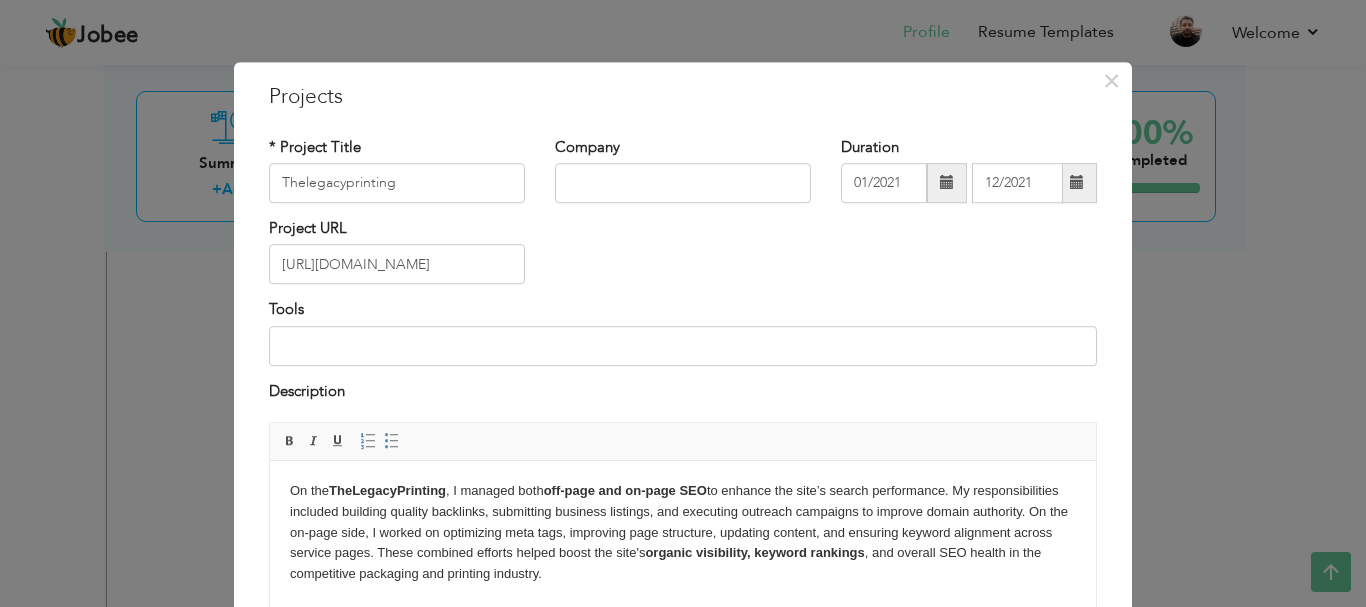 click on "On the  TheLegacyPrinting , I managed both  off-page and on-page SEO  to enhance the site’s search performance. My responsibilities included building quality backlinks, submitting business listings, and executing outreach campaigns to improve domain authority. On the on-page side, I worked on optimizing meta tags, improving page structure, updating content, and ensuring keyword alignment across service pages. These combined efforts helped boost the site's  organic visibility, keyword rankings , and overall SEO health in the competitive packaging and printing industry." at bounding box center [683, 533] 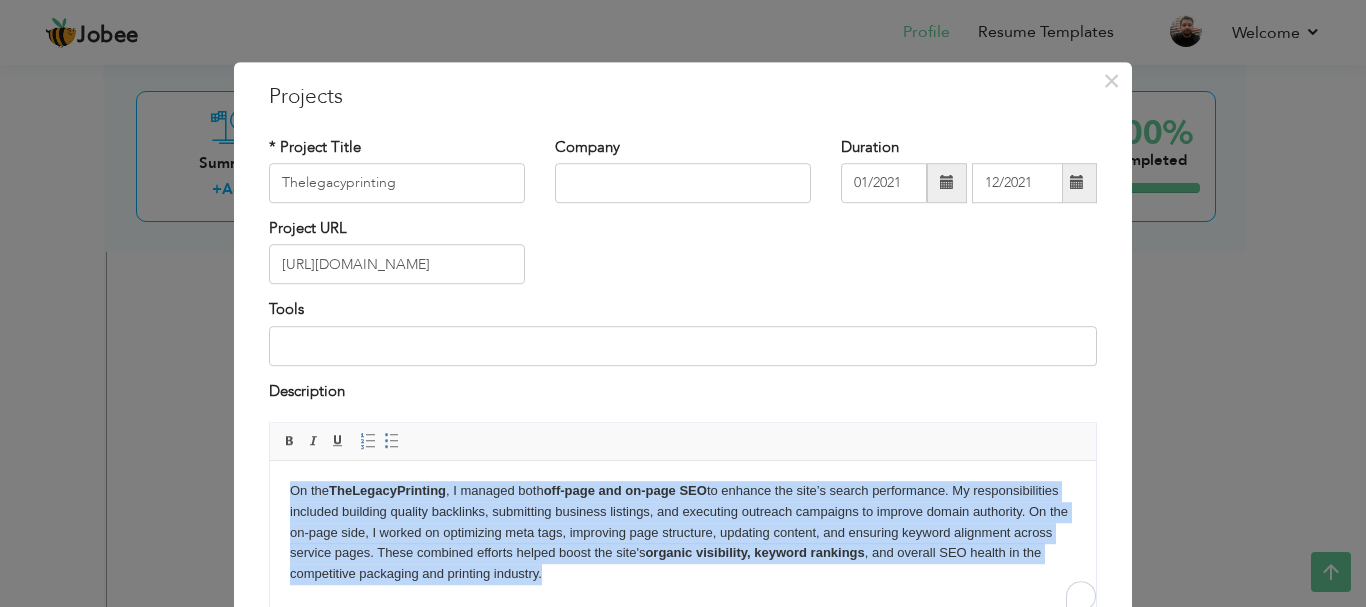 click on "On the  TheLegacyPrinting , I managed both  off-page and on-page SEO  to enhance the site’s search performance. My responsibilities included building quality backlinks, submitting business listings, and executing outreach campaigns to improve domain authority. On the on-page side, I worked on optimizing meta tags, improving page structure, updating content, and ensuring keyword alignment across service pages. These combined efforts helped boost the site's  organic visibility, keyword rankings , and overall SEO health in the competitive packaging and printing industry." at bounding box center [683, 533] 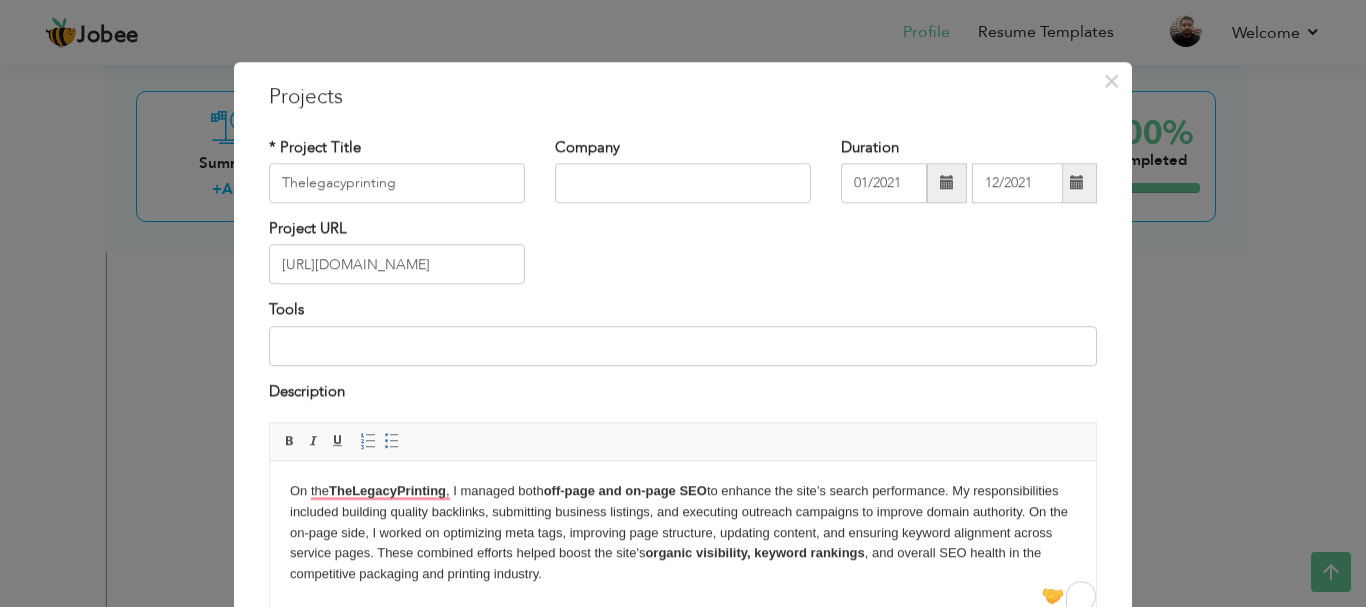 click on "×
Projects
* Project Title
Thelegacyprinting
Company
Duration 01/2021" at bounding box center [683, 303] 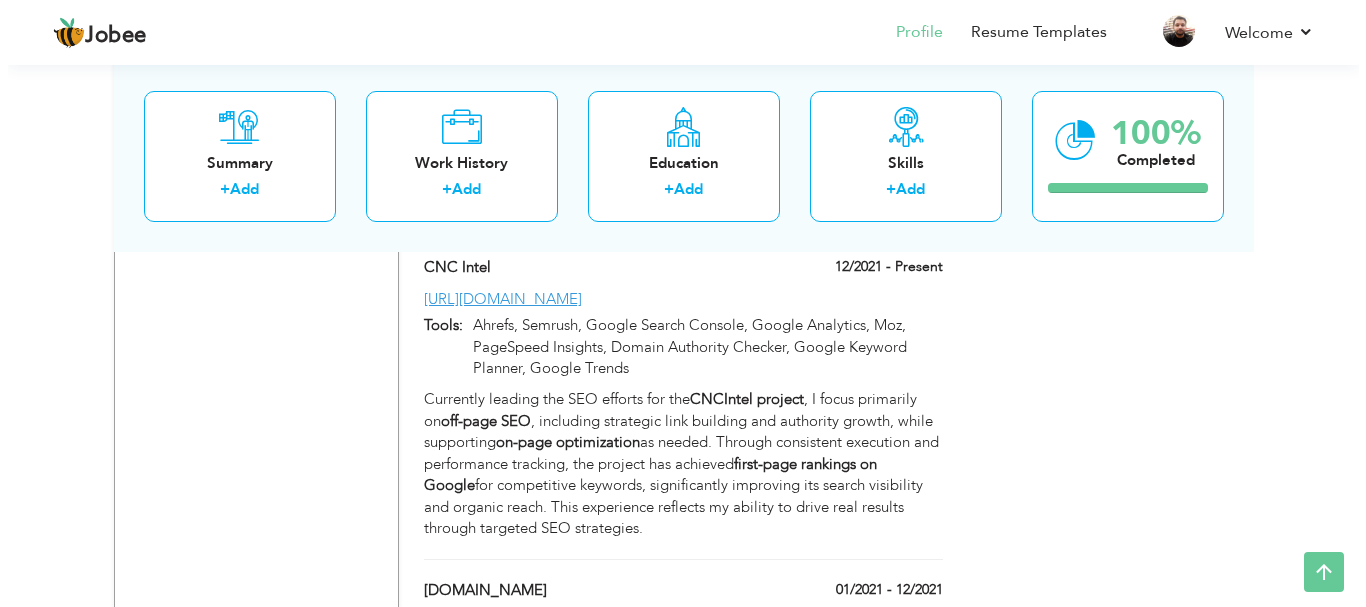 scroll, scrollTop: 2388, scrollLeft: 0, axis: vertical 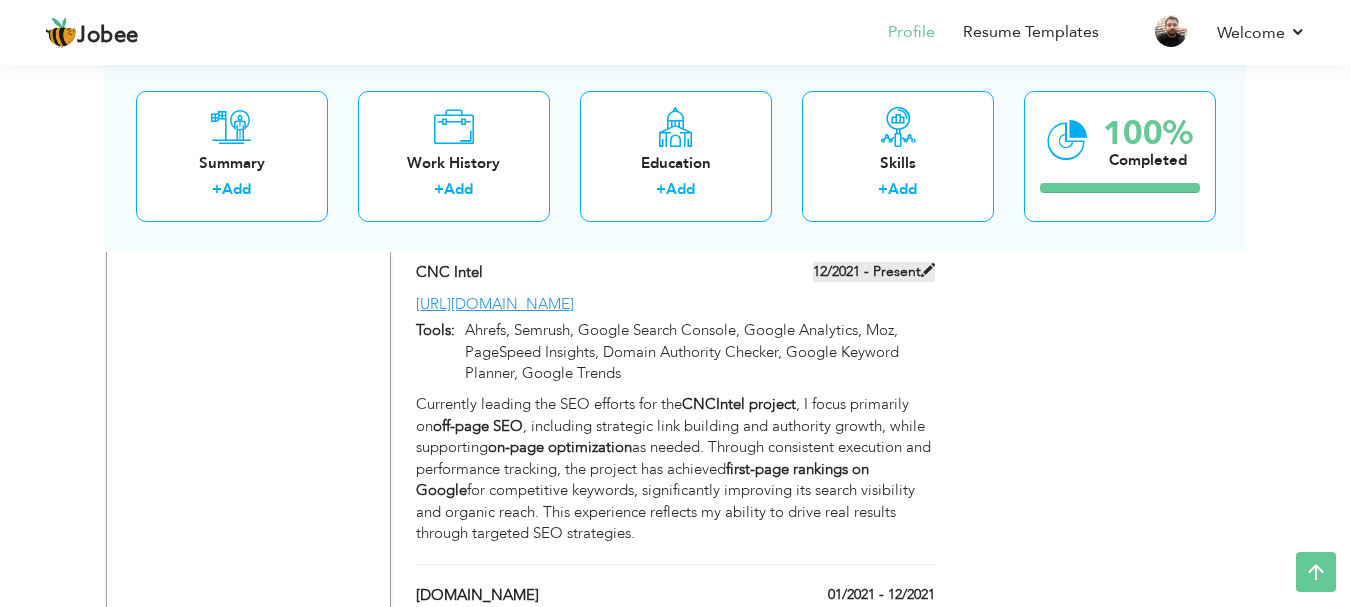 click on "12/2021 -  Present" at bounding box center (874, 272) 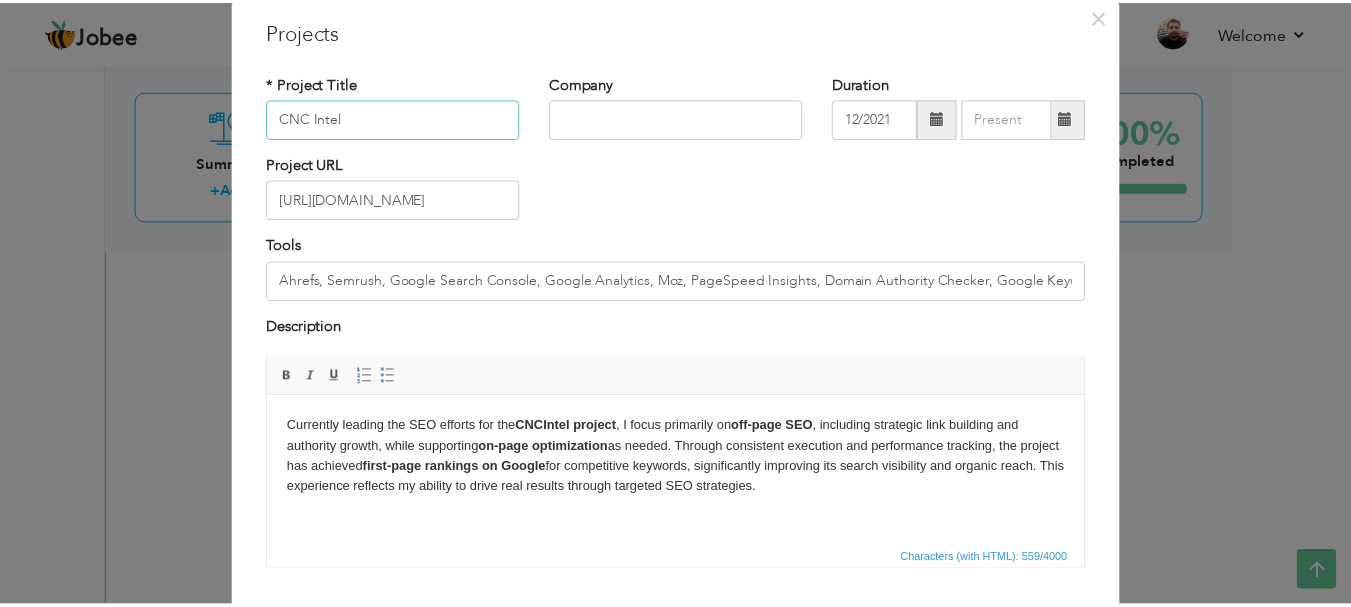 scroll, scrollTop: 100, scrollLeft: 0, axis: vertical 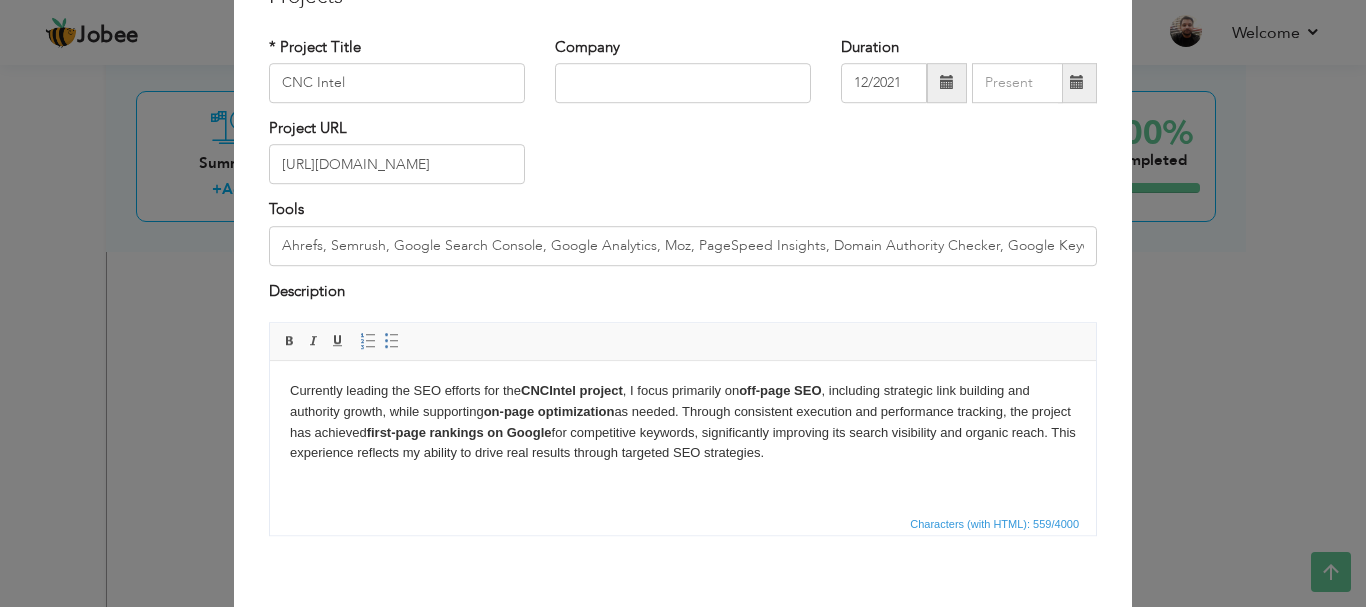 click on "Currently leading the SEO efforts for the  CNCIntel project , I focus primarily on  off-page SEO , including strategic link building and authority growth, while supporting  on-page optimization  as needed. Through consistent execution and performance tracking, the project has achieved  first-page rankings on Google  for competitive keywords, significantly improving its search visibility and organic reach. This experience reflects my ability to drive real results through targeted SEO strategies." at bounding box center (683, 422) 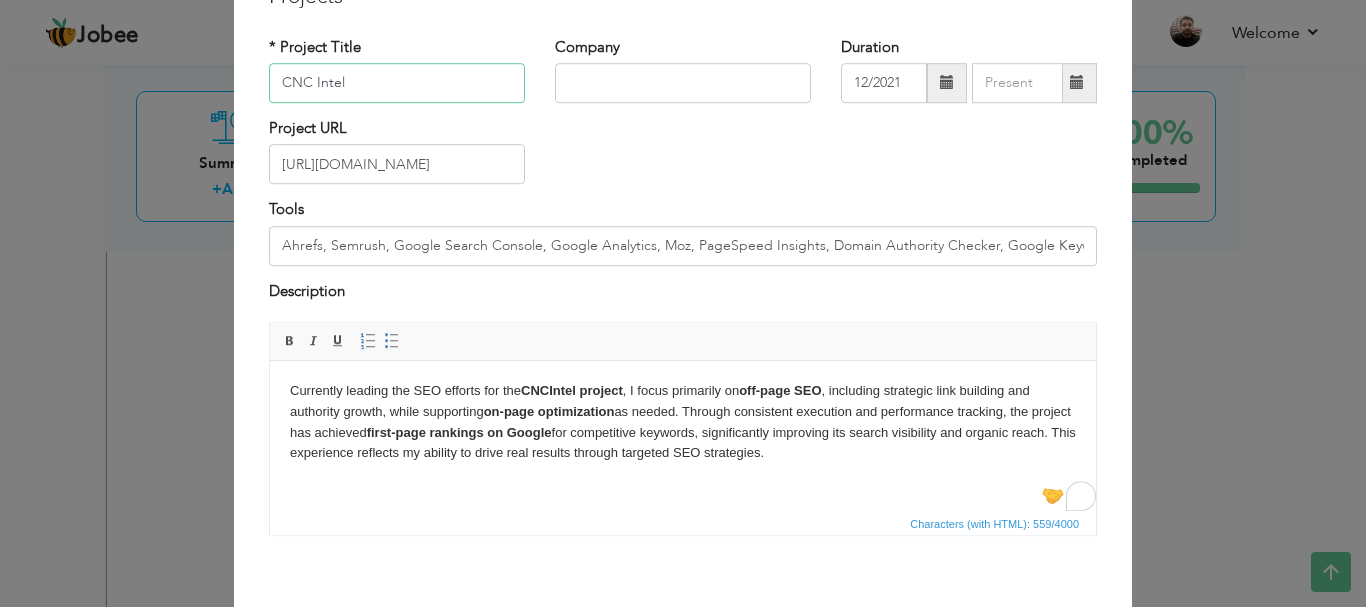 click on "CNC Intel" at bounding box center [397, 83] 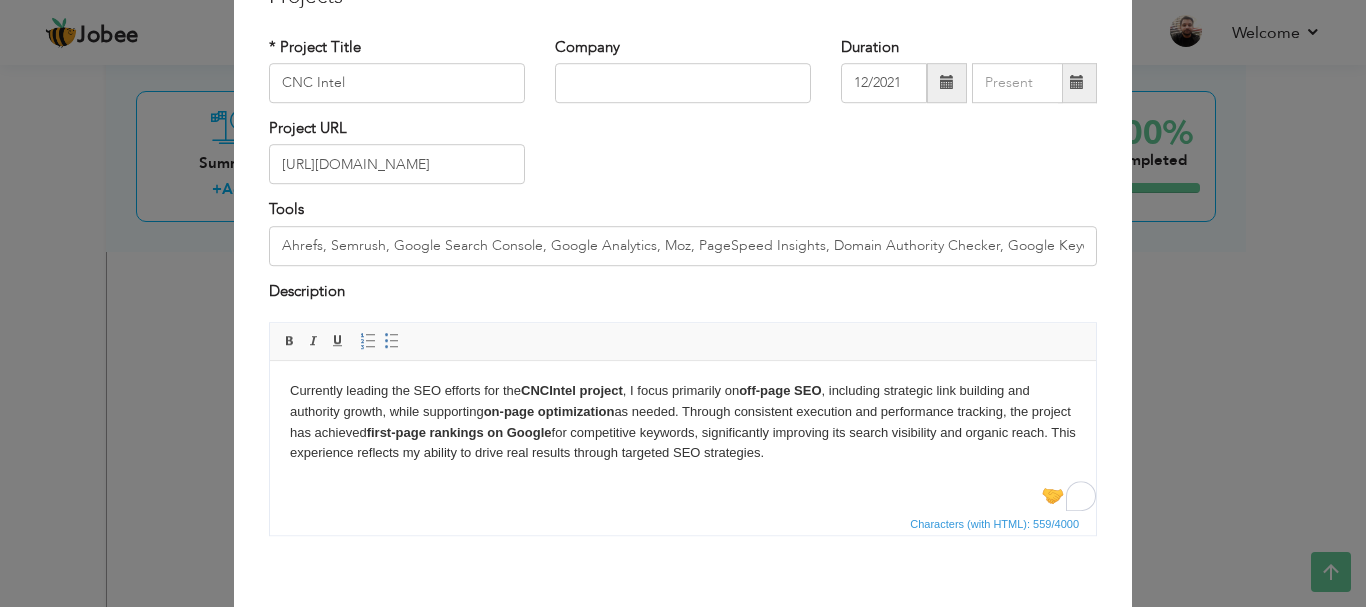 click on "Currently leading the SEO efforts for the  CNCIntel project , I focus primarily on  off-page SEO , including strategic link building and authority growth, while supporting  on-page optimization  as needed. Through consistent execution and performance tracking, the project has achieved  first-page rankings on Google  for competitive keywords, significantly improving its search visibility and organic reach. This experience reflects my ability to drive real results through targeted SEO strategies." at bounding box center [683, 422] 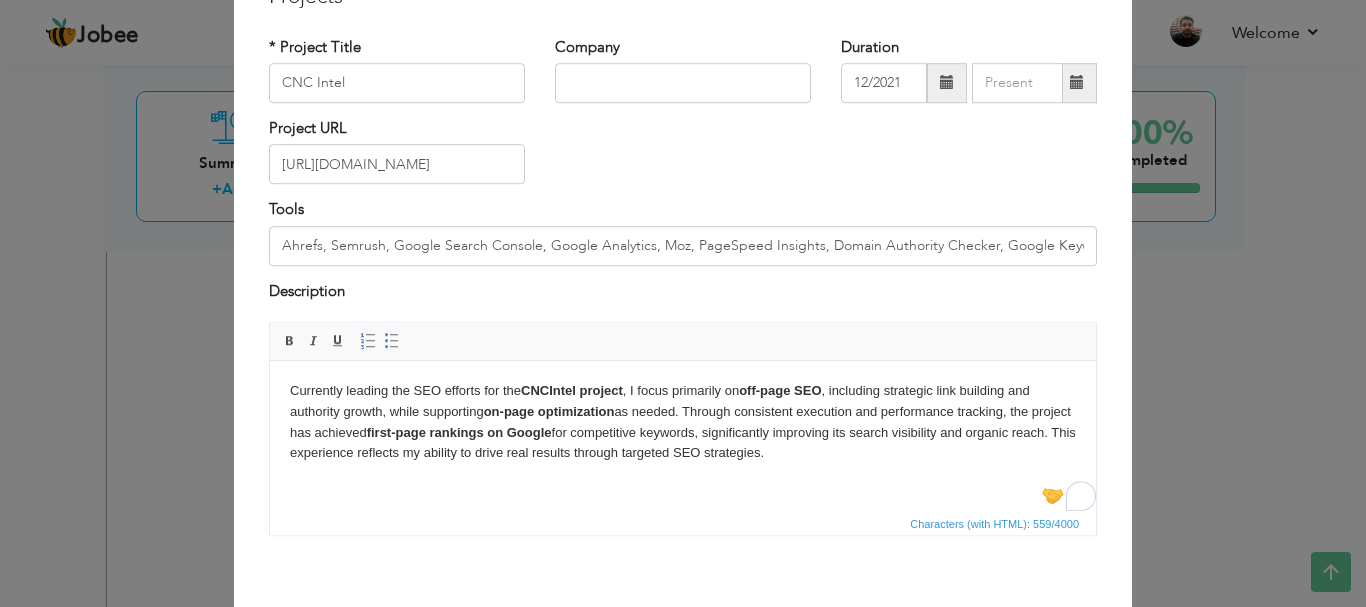 click on "×
Projects
* Project Title
CNC Intel
Company
Duration 12/2021 Project URL" at bounding box center [683, 303] 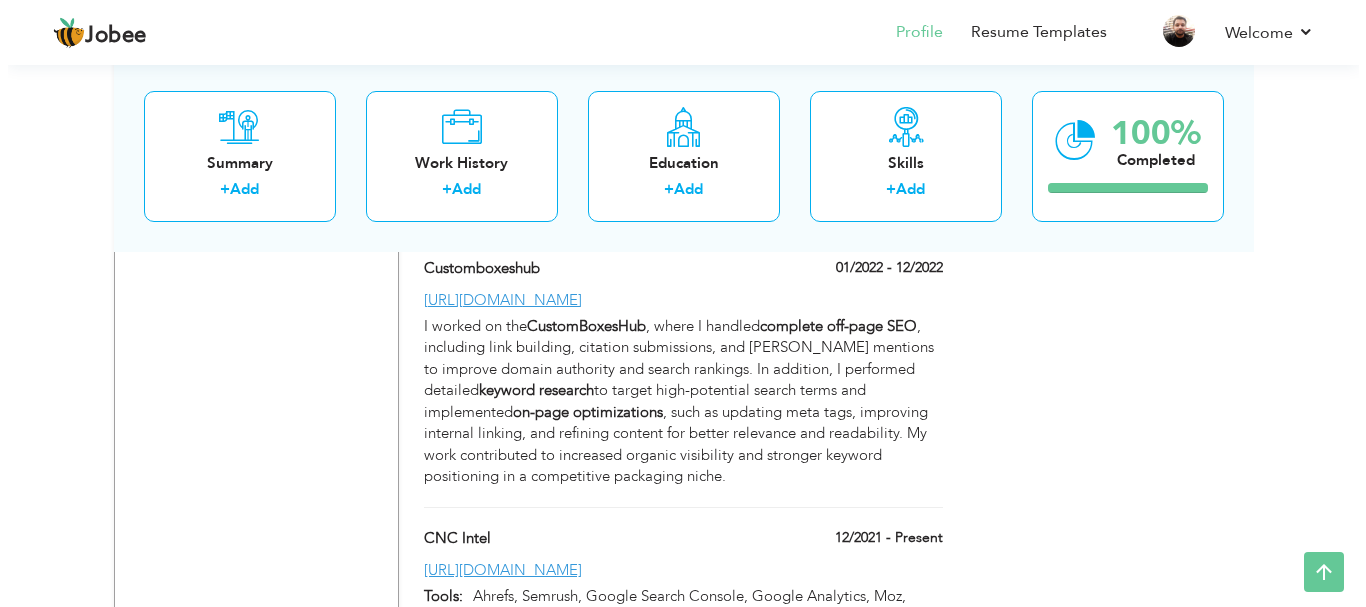 scroll, scrollTop: 2088, scrollLeft: 0, axis: vertical 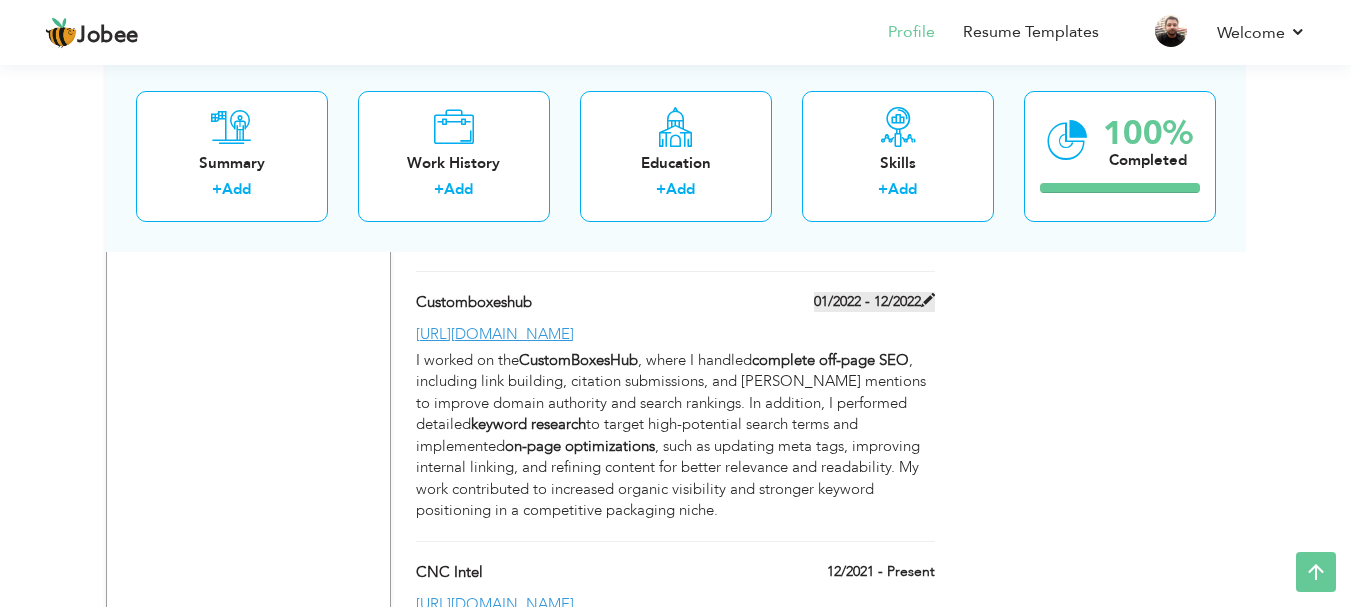 click on "01/2022 -  12/2022" at bounding box center [874, 302] 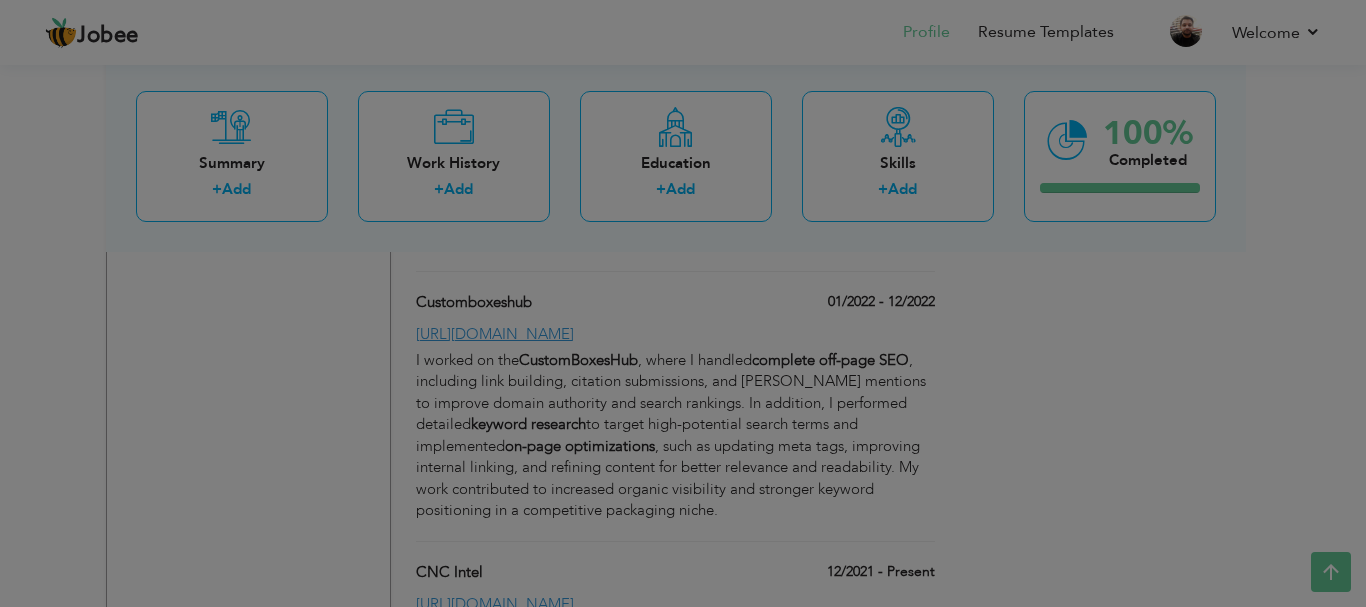 scroll, scrollTop: 0, scrollLeft: 0, axis: both 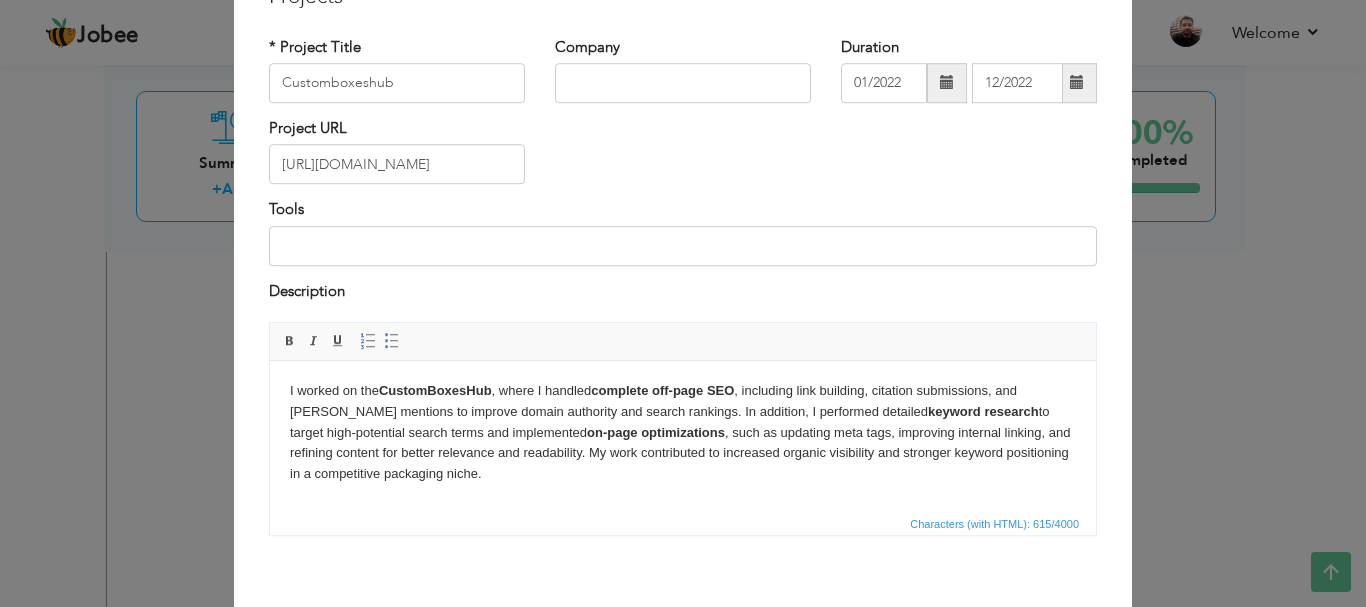 click on "I worked on the  CustomBoxesHub , where I handled  complete off-page SEO , including link building, citation submissions, and brand mentions to improve domain authority and search rankings. In addition, I performed detailed  keyword research  to target high-potential search terms and implemented  on-page optimizations , such as updating meta tags, improving internal linking, and refining content for better relevance and readability. My work contributed to increased organic visibility and stronger keyword positioning in a competitive packaging niche." at bounding box center [683, 433] 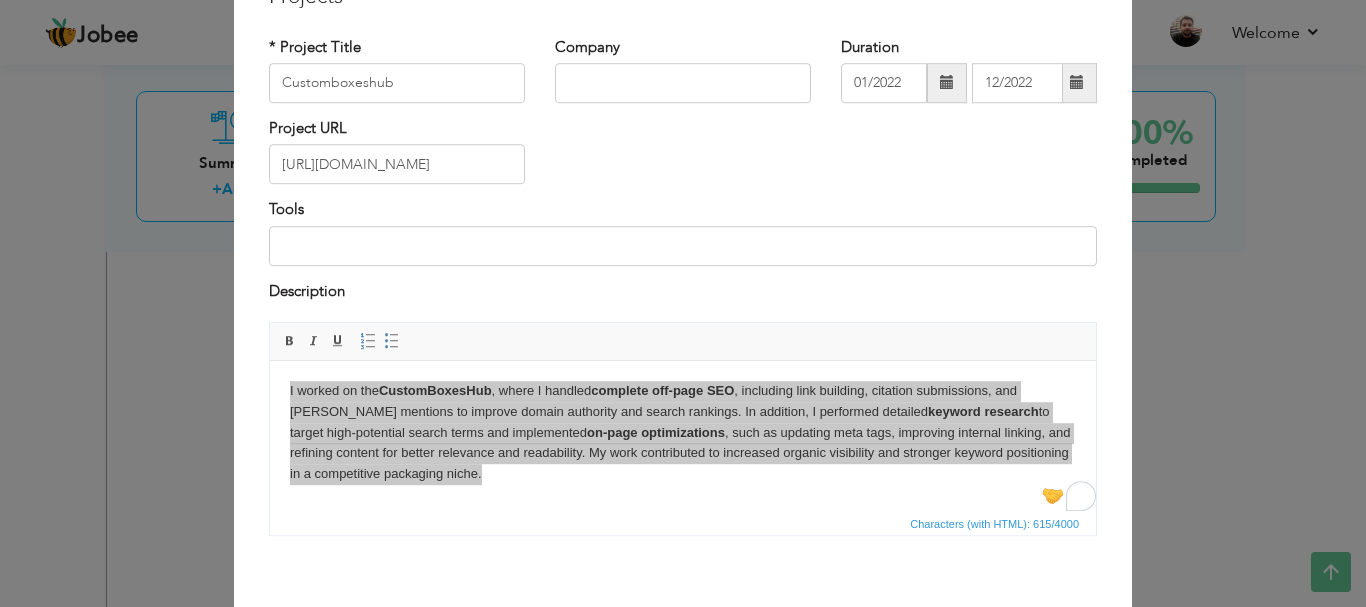 click on "×
Projects
* Project Title
Customboxeshub
Company
Duration 01/2022 Tools" at bounding box center (683, 303) 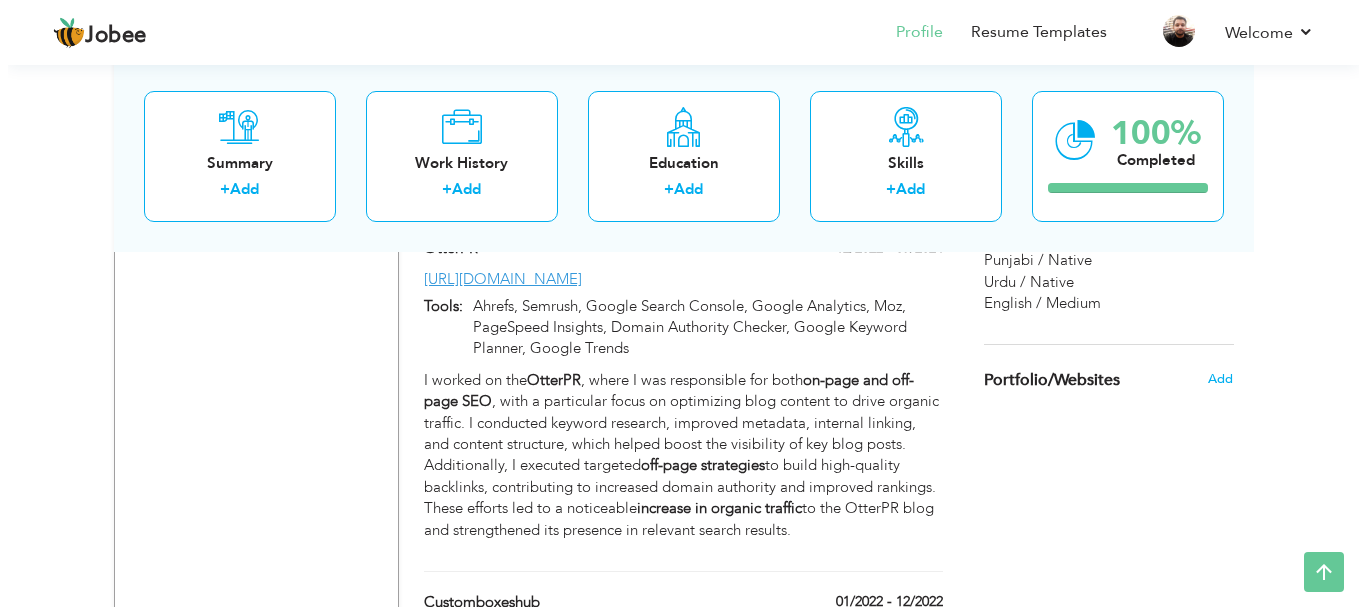 scroll, scrollTop: 1688, scrollLeft: 0, axis: vertical 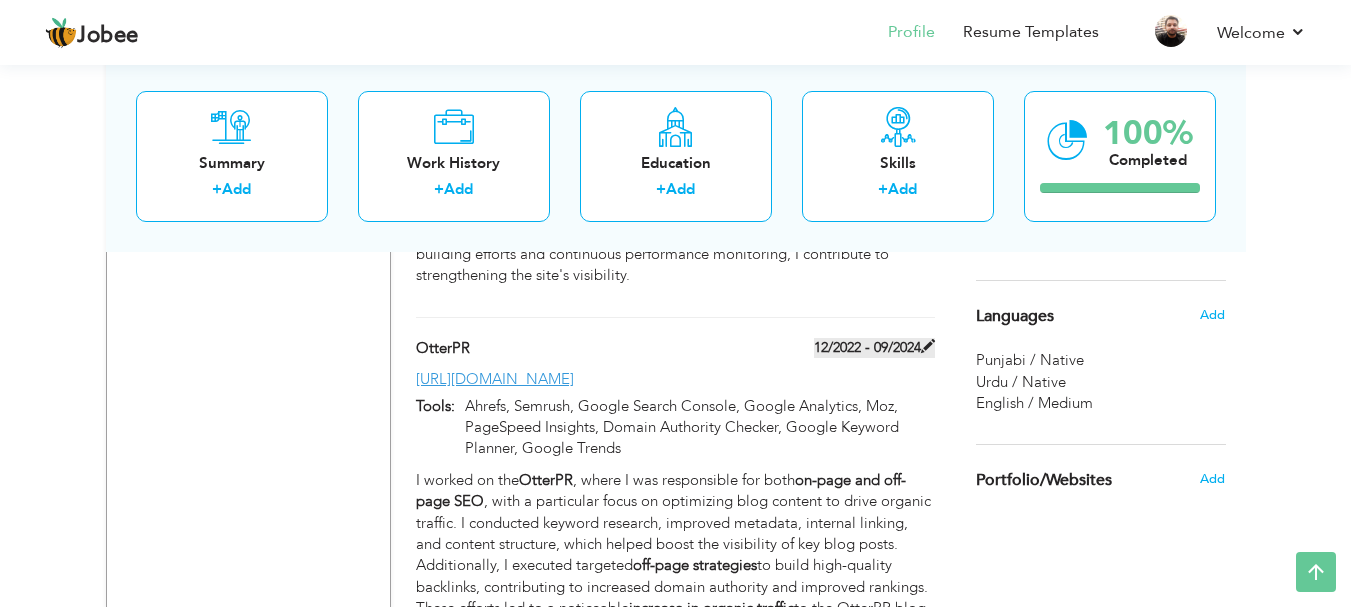 click at bounding box center (928, 346) 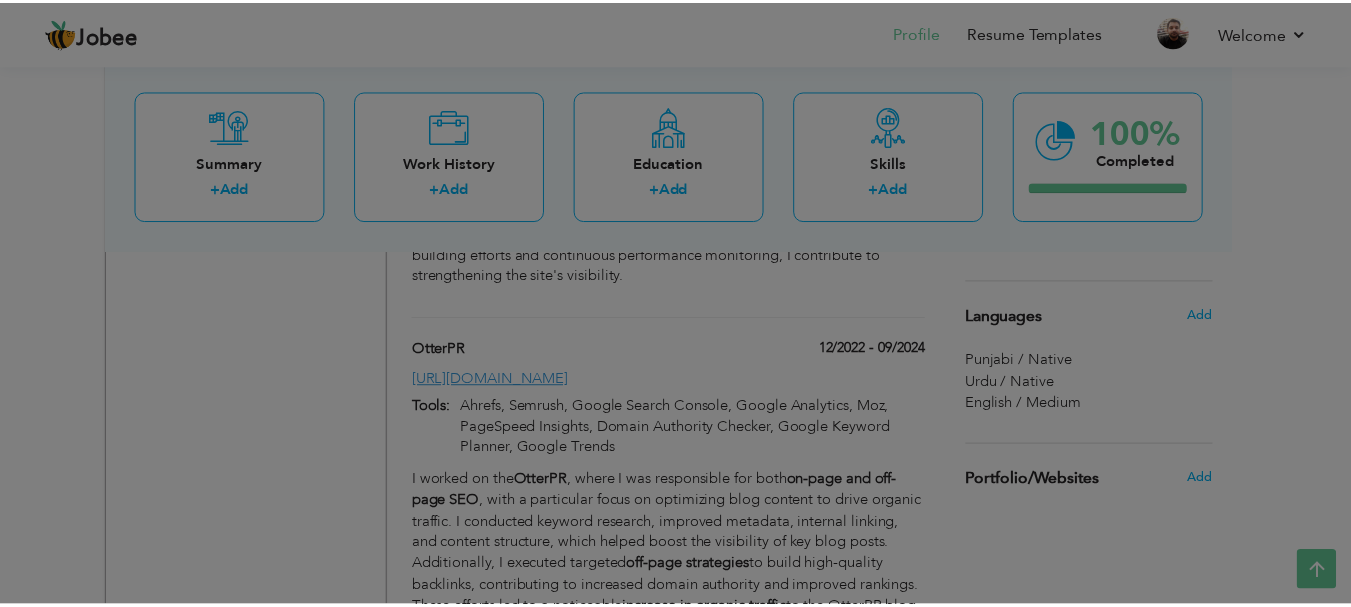scroll, scrollTop: 0, scrollLeft: 0, axis: both 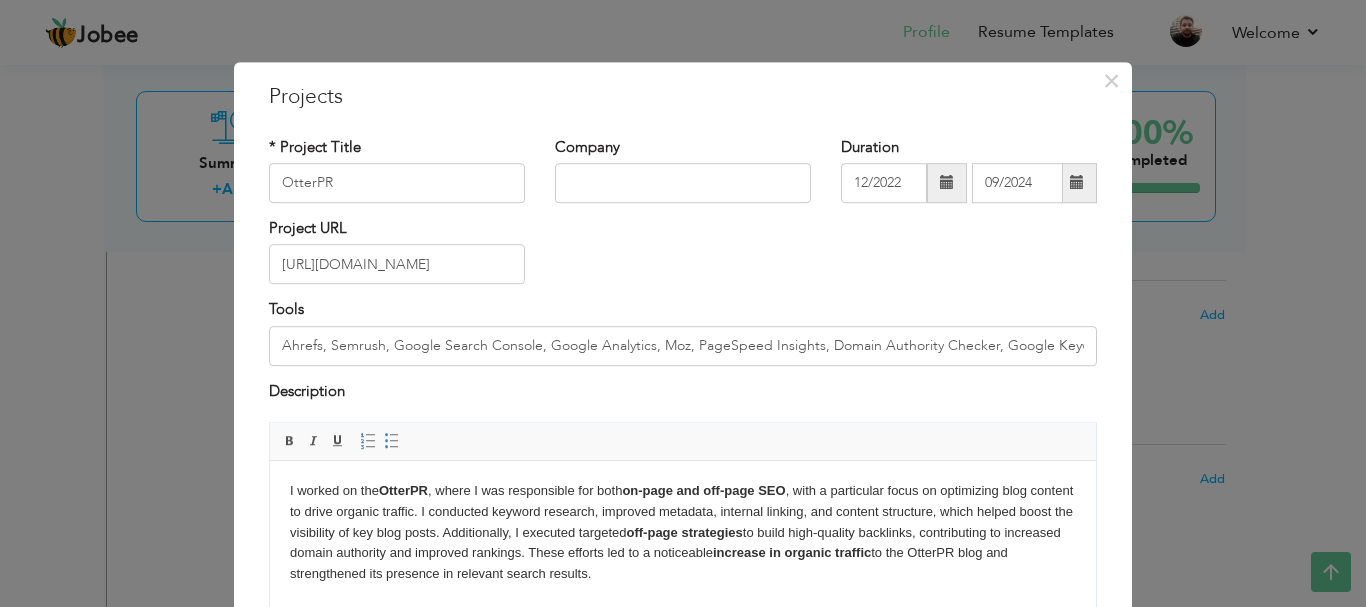 click on "I worked on the  OtterPR , where I was responsible for both  on-page and off-page SEO , with a particular focus on optimizing blog content to drive organic traffic. I conducted keyword research, improved metadata, internal linking, and content structure, which helped boost the visibility of key blog posts. Additionally, I executed targeted  off-page strategies  to build high-quality backlinks, contributing to increased domain authority and improved rankings. These efforts led to a noticeable  increase in organic traffic  to the OtterPR blog and strengthened its presence in relevant search results." at bounding box center [683, 533] 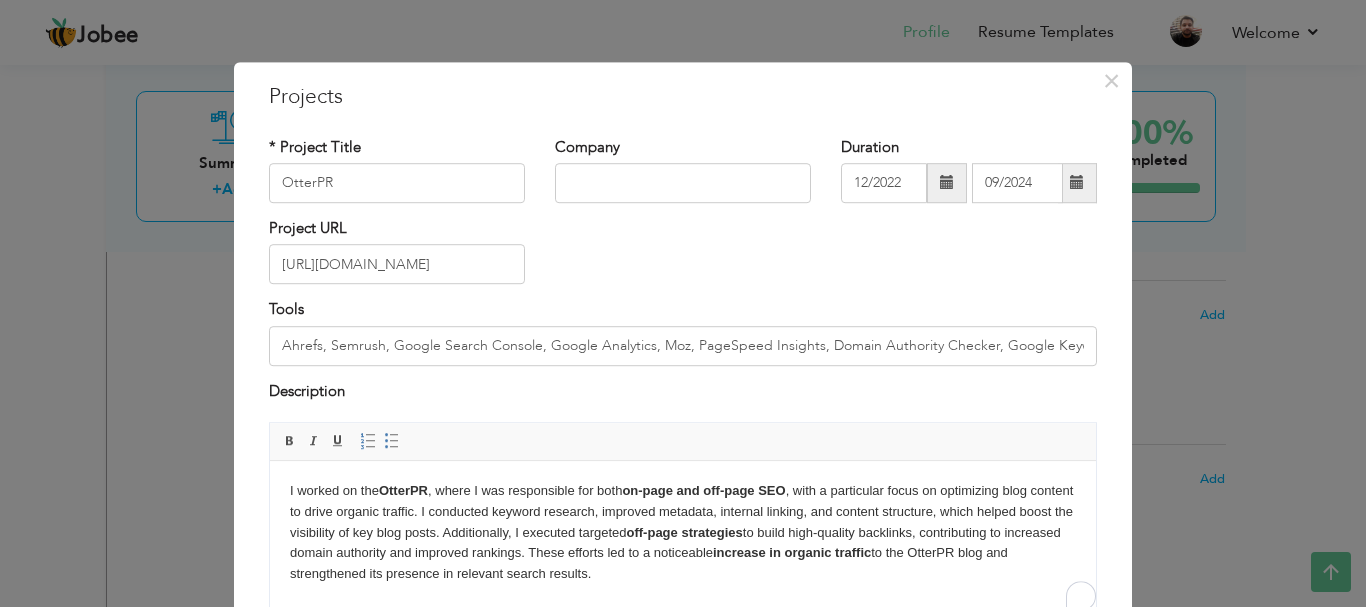 click on "I worked on the  OtterPR , where I was responsible for both  on-page and off-page SEO , with a particular focus on optimizing blog content to drive organic traffic. I conducted keyword research, improved metadata, internal linking, and content structure, which helped boost the visibility of key blog posts. Additionally, I executed targeted  off-page strategies  to build high-quality backlinks, contributing to increased domain authority and improved rankings. These efforts led to a noticeable  increase in organic traffic  to the OtterPR blog and strengthened its presence in relevant search results." at bounding box center [683, 533] 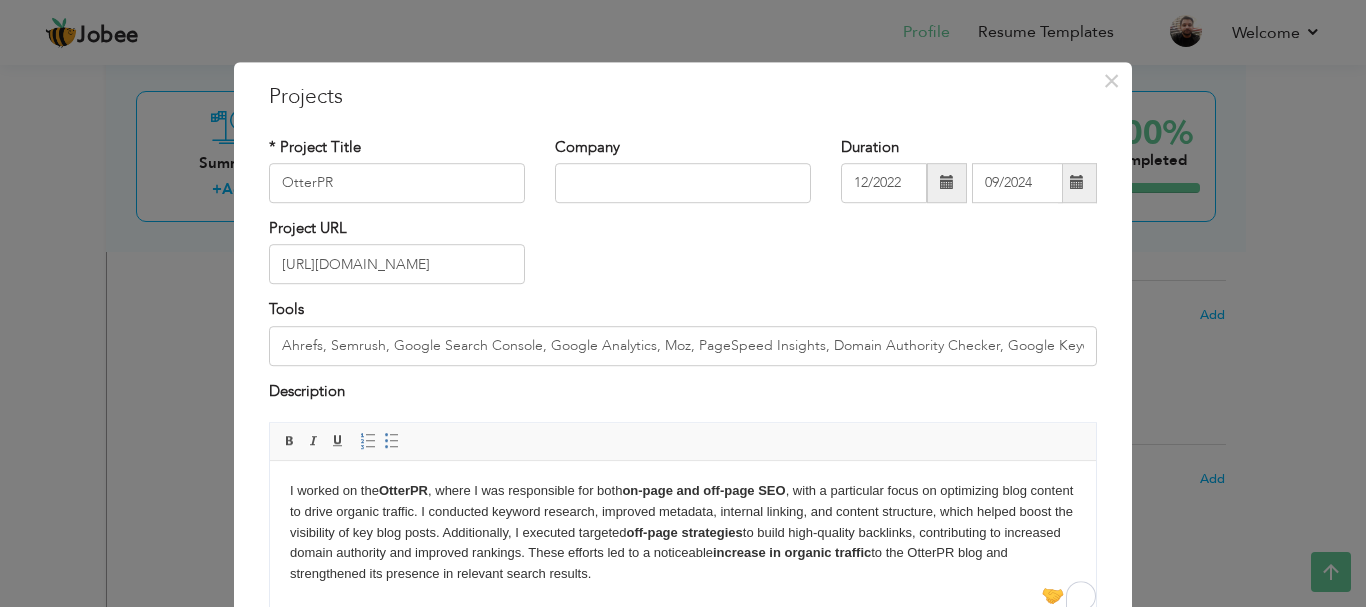 click on "×
Projects
* Project Title
OtterPR
Company
Duration 12/2022 09/2024 Tools" at bounding box center (683, 303) 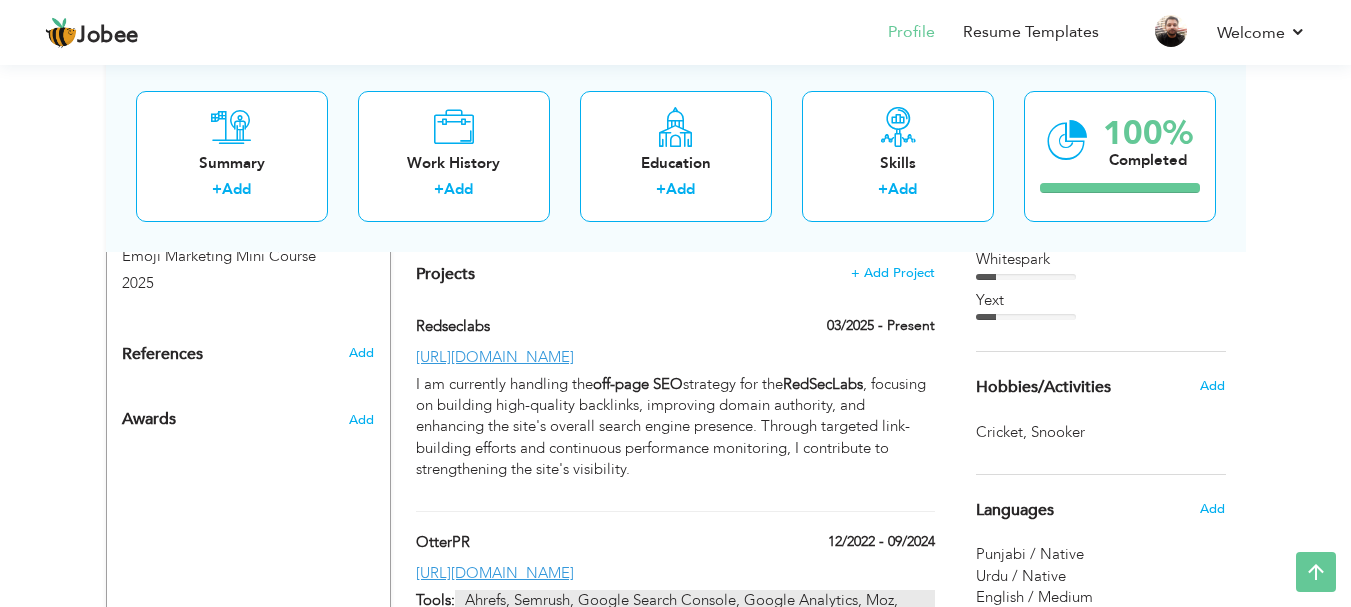 scroll, scrollTop: 1488, scrollLeft: 0, axis: vertical 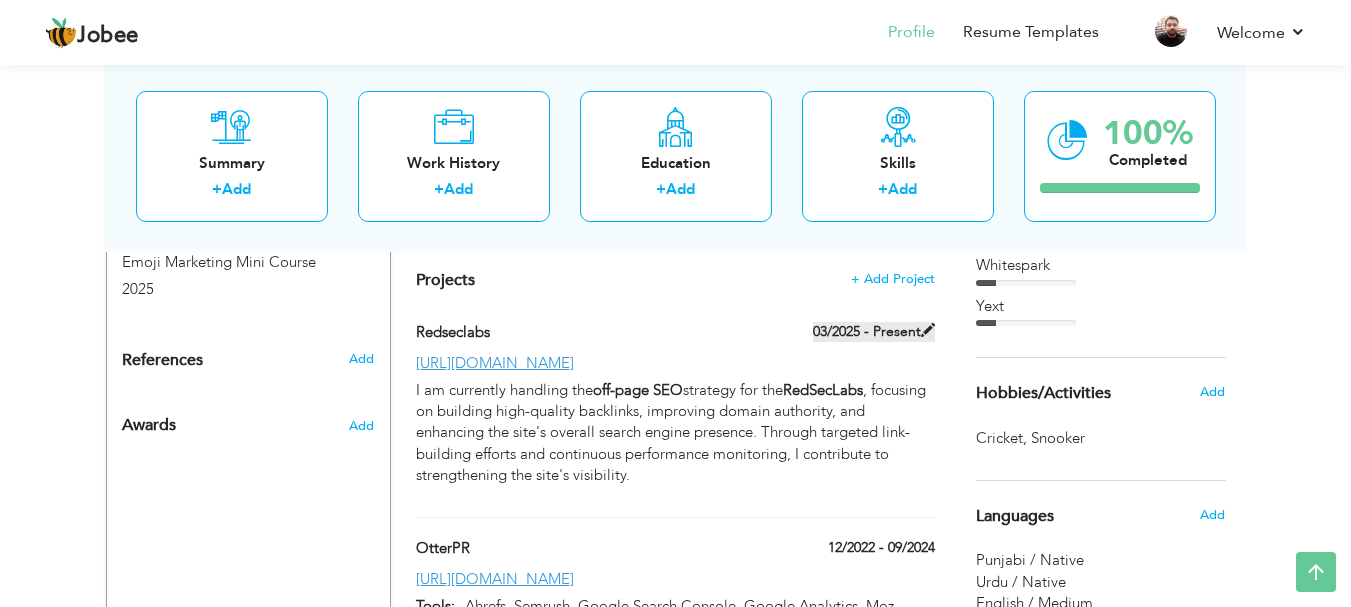 click on "03/2025 -  Present" at bounding box center (874, 332) 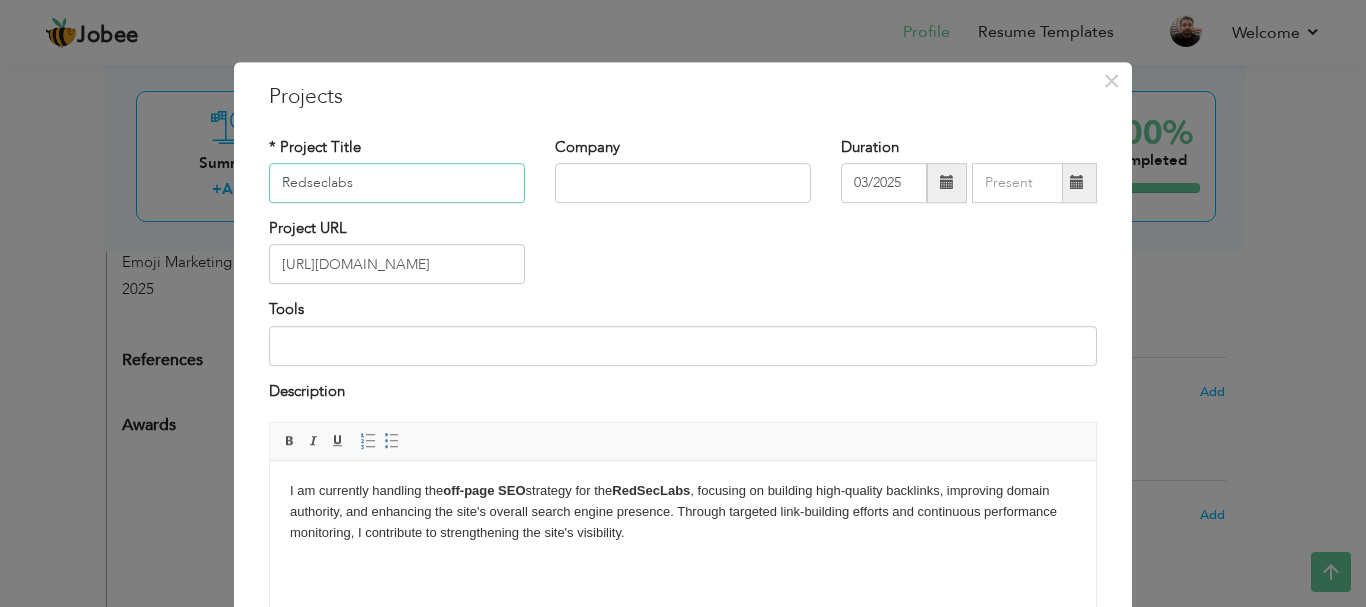 click on "Redseclabs" at bounding box center [397, 183] 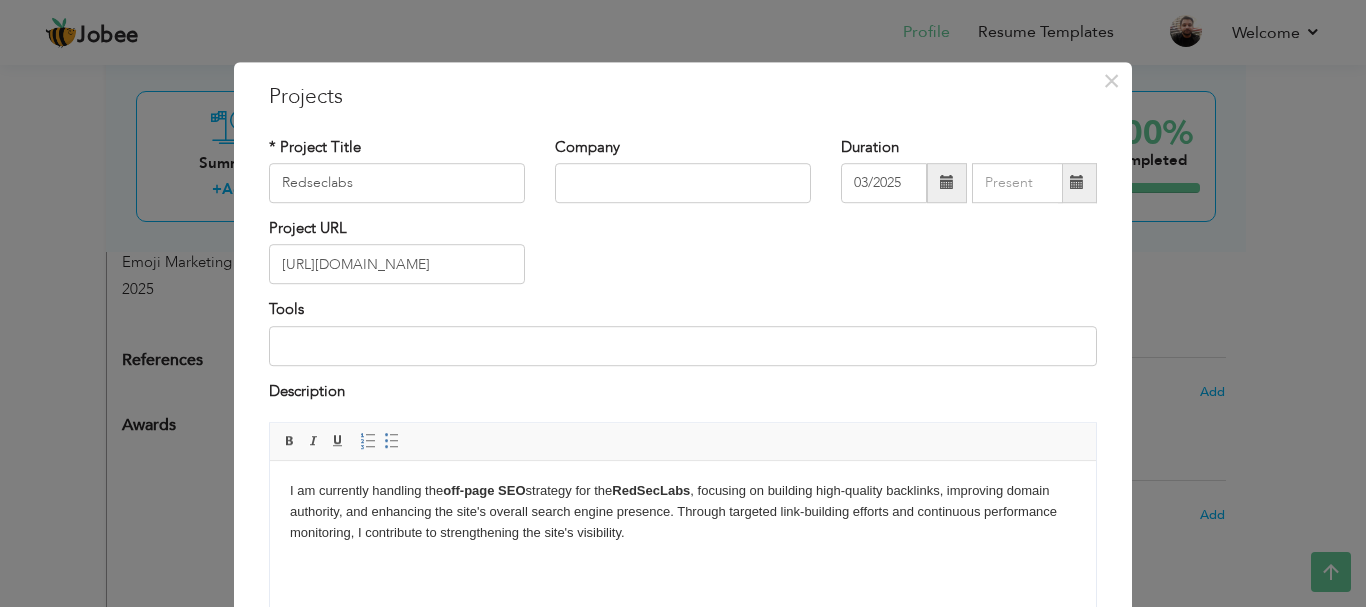 click on "I am currently handling the  off-page SEO  strategy for the  RedSecLabs , focusing on building high-quality backlinks, improving domain authority, and enhancing the site's overall search engine presence. Through targeted link-building efforts and continuous performance monitoring, I contribute to strengthening the site's visibility." at bounding box center (683, 512) 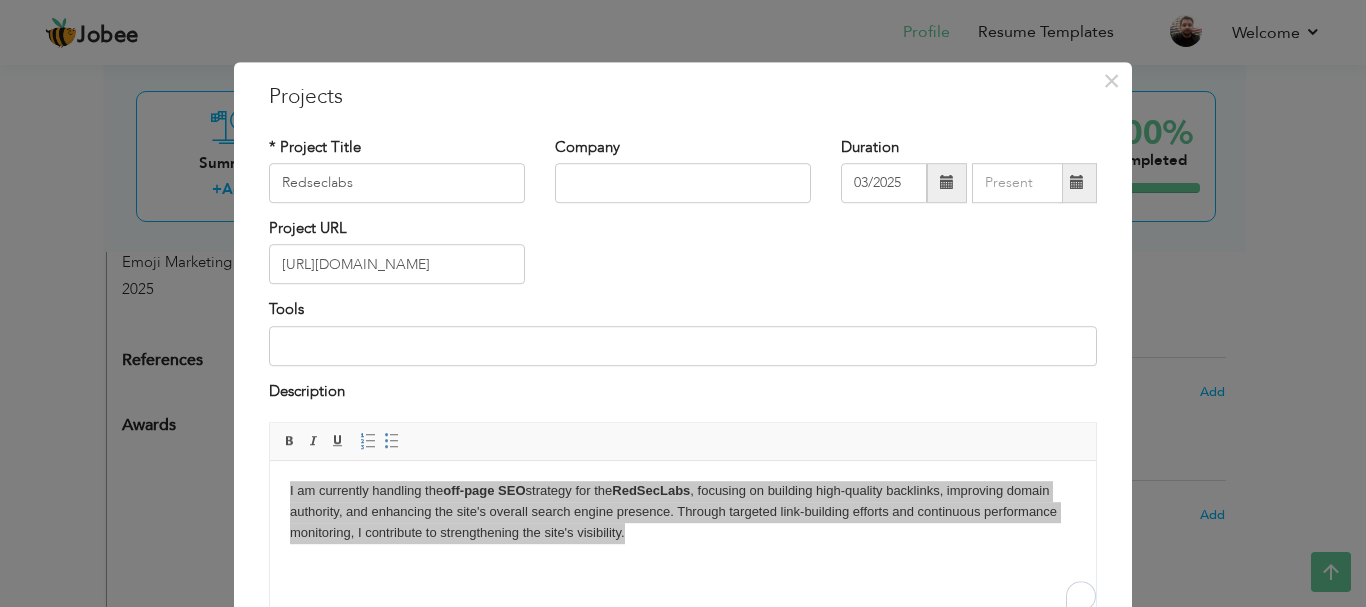 click on "×
Projects
* Project Title
Redseclabs
Company
Duration 03/2025 Tools" at bounding box center [683, 303] 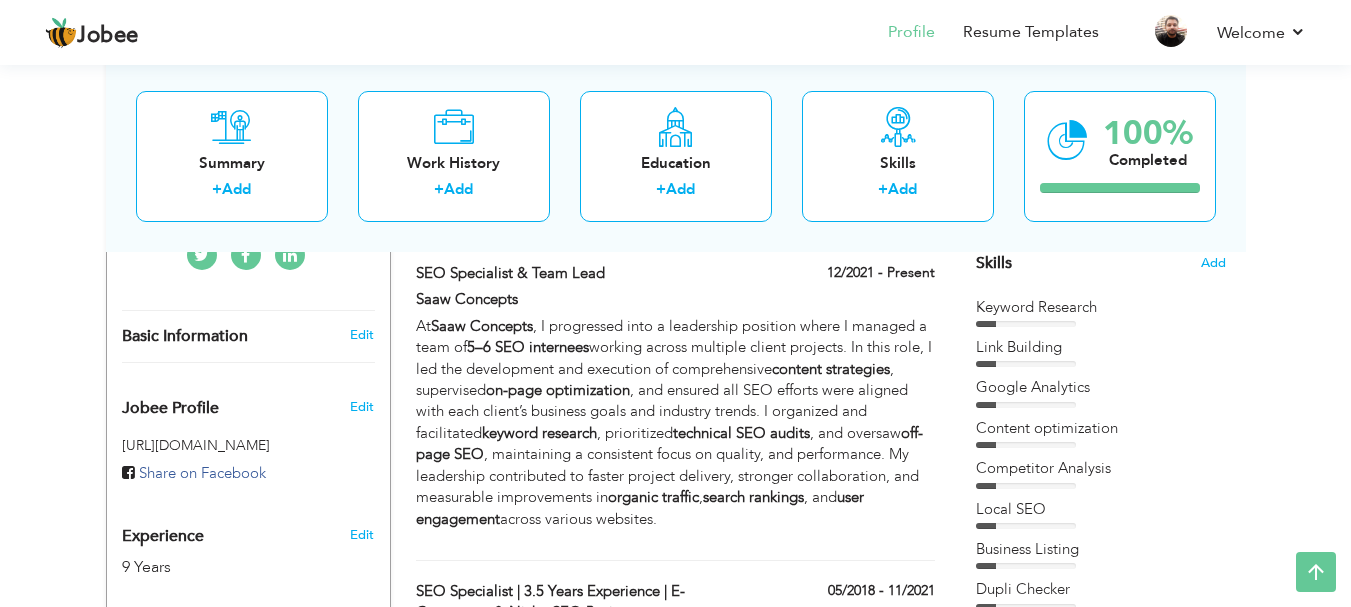 scroll, scrollTop: 488, scrollLeft: 0, axis: vertical 